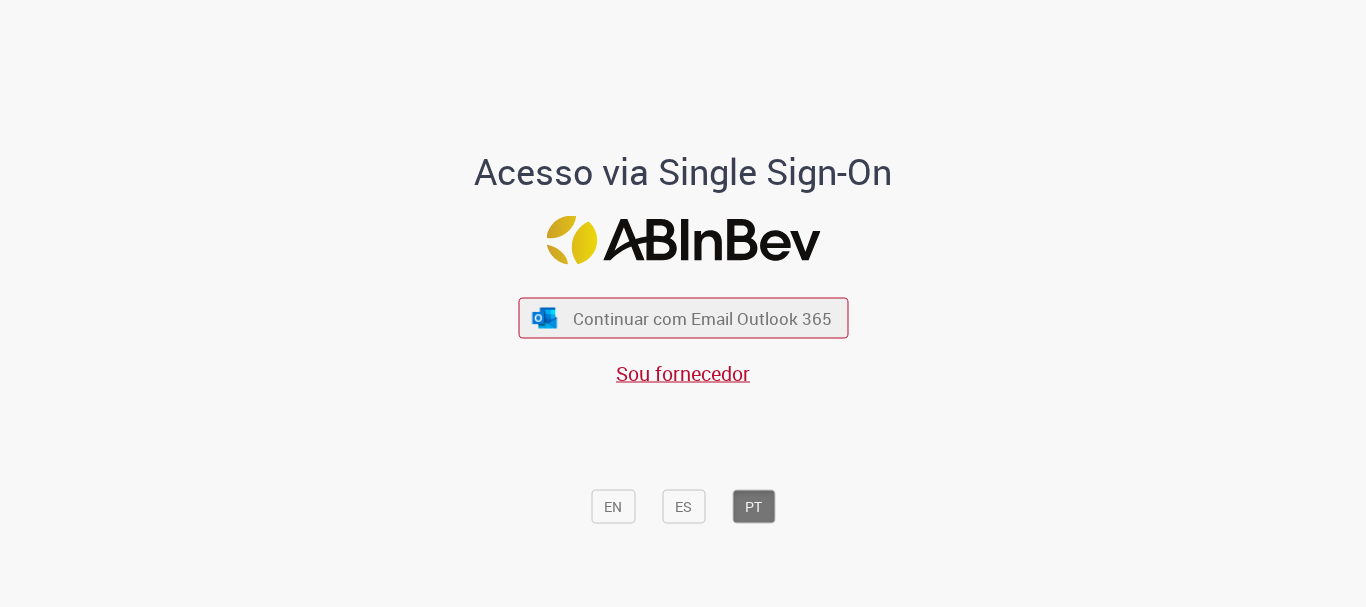 scroll, scrollTop: 0, scrollLeft: 0, axis: both 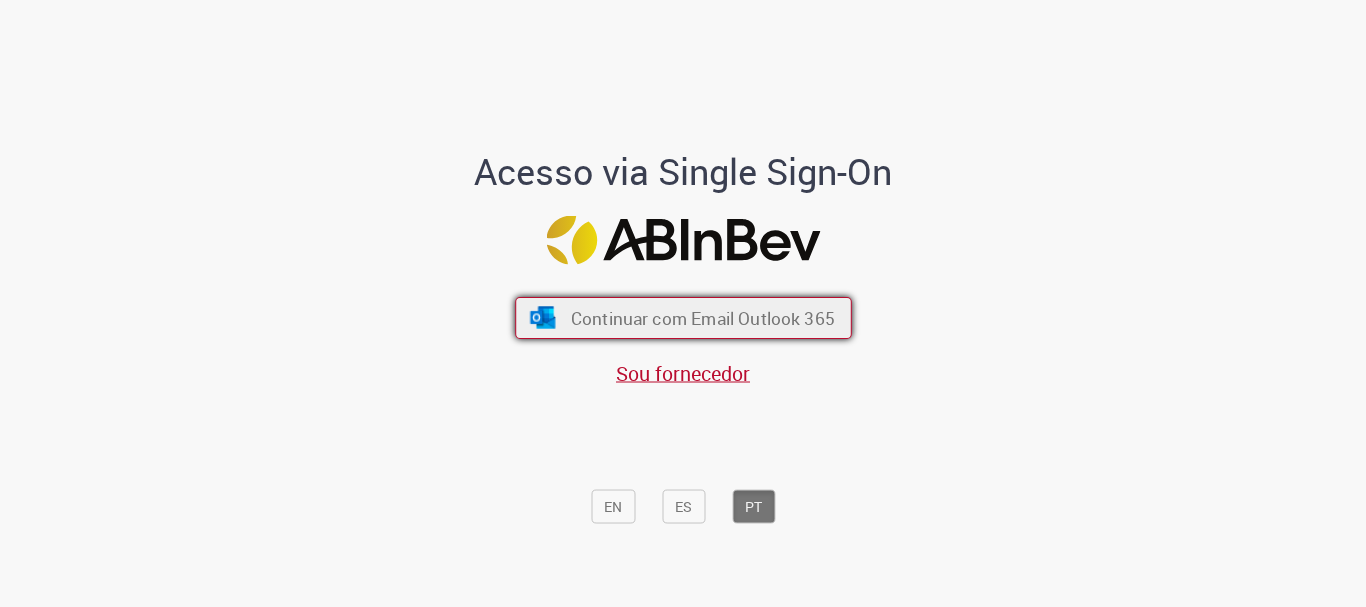 click on "Continuar com Email Outlook 365" at bounding box center [702, 318] 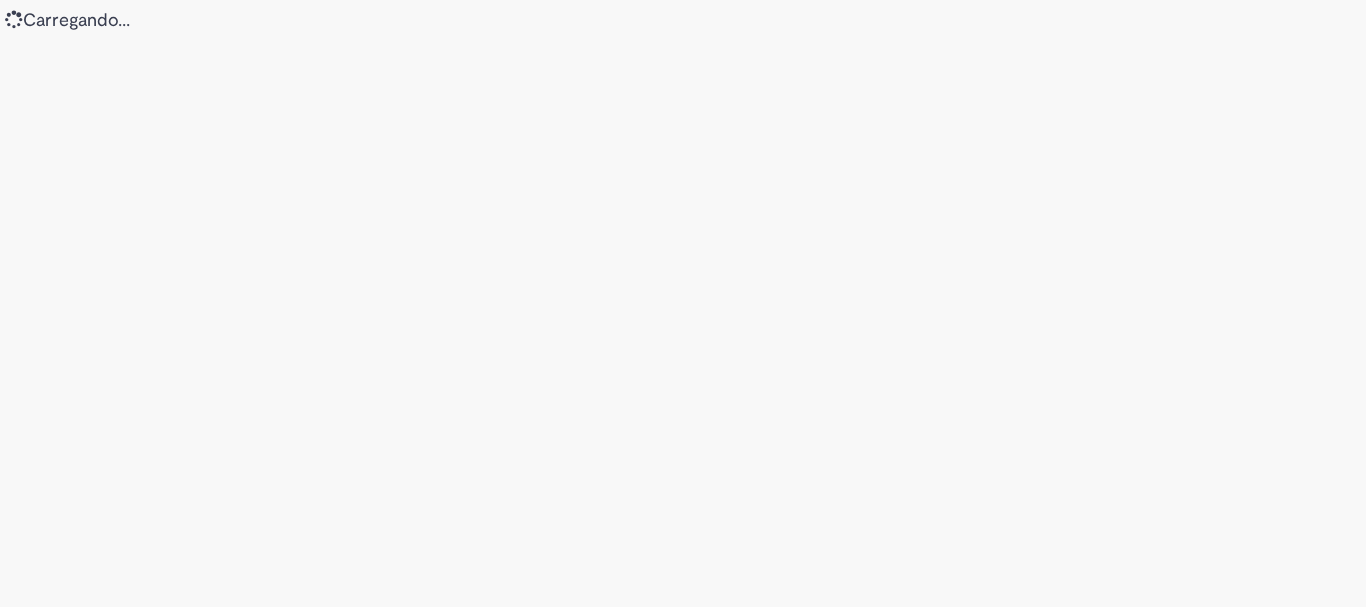 scroll, scrollTop: 0, scrollLeft: 0, axis: both 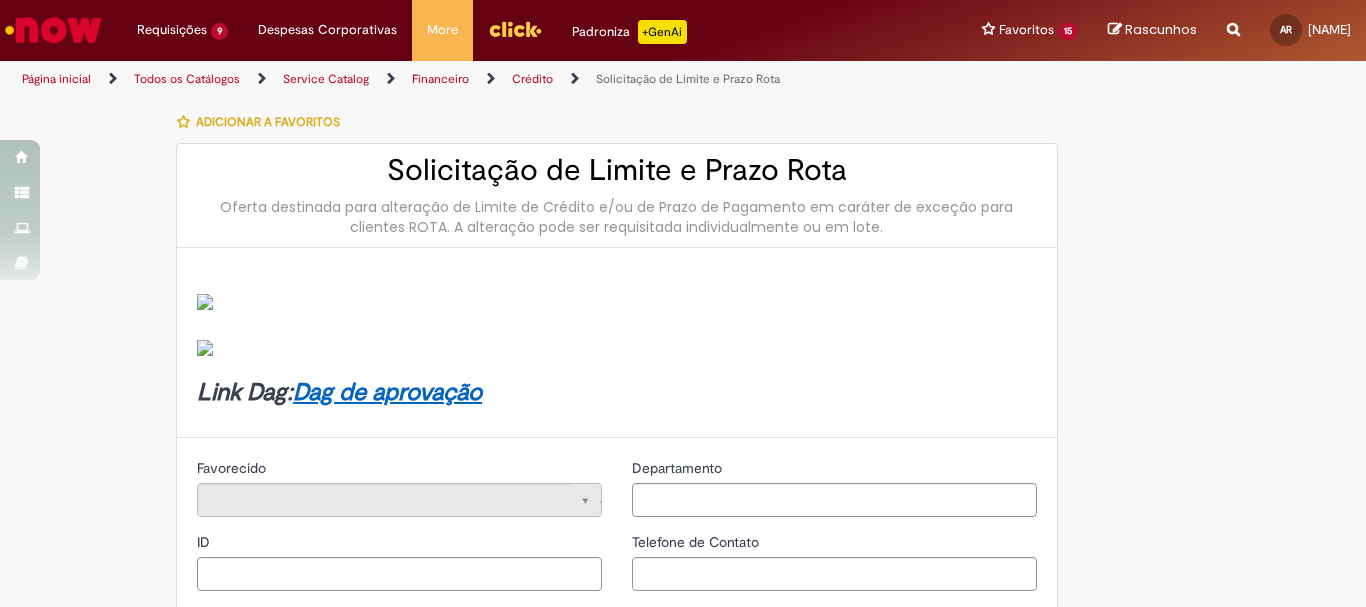 type on "********" 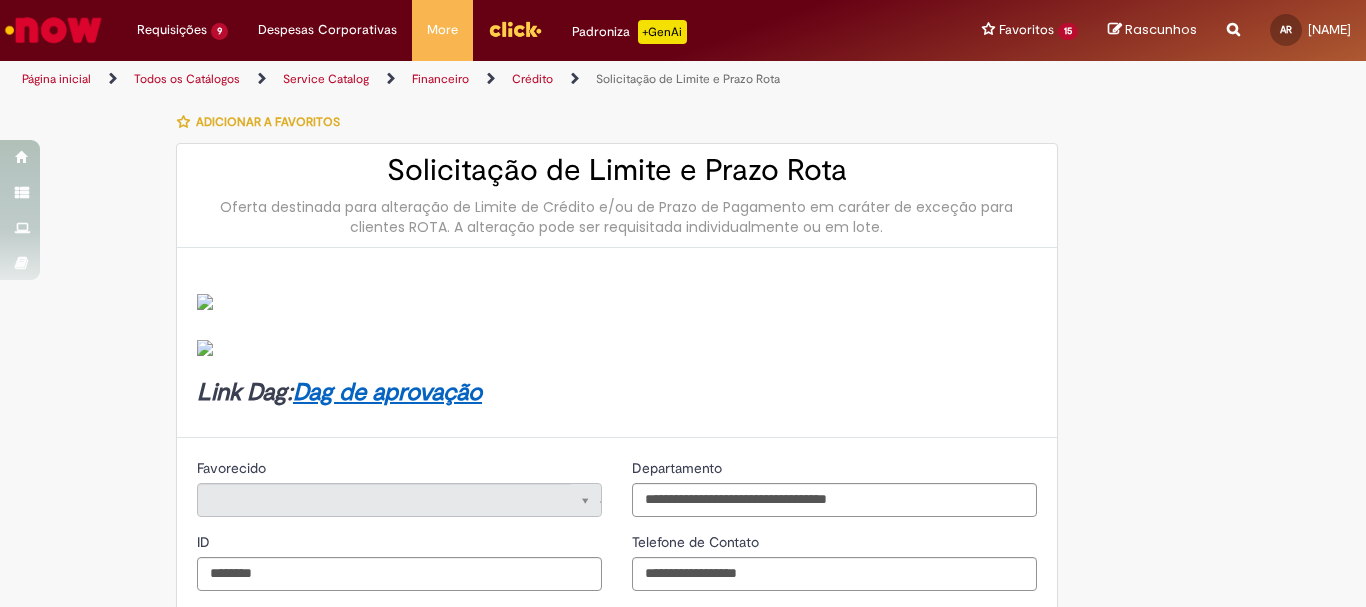 type on "**********" 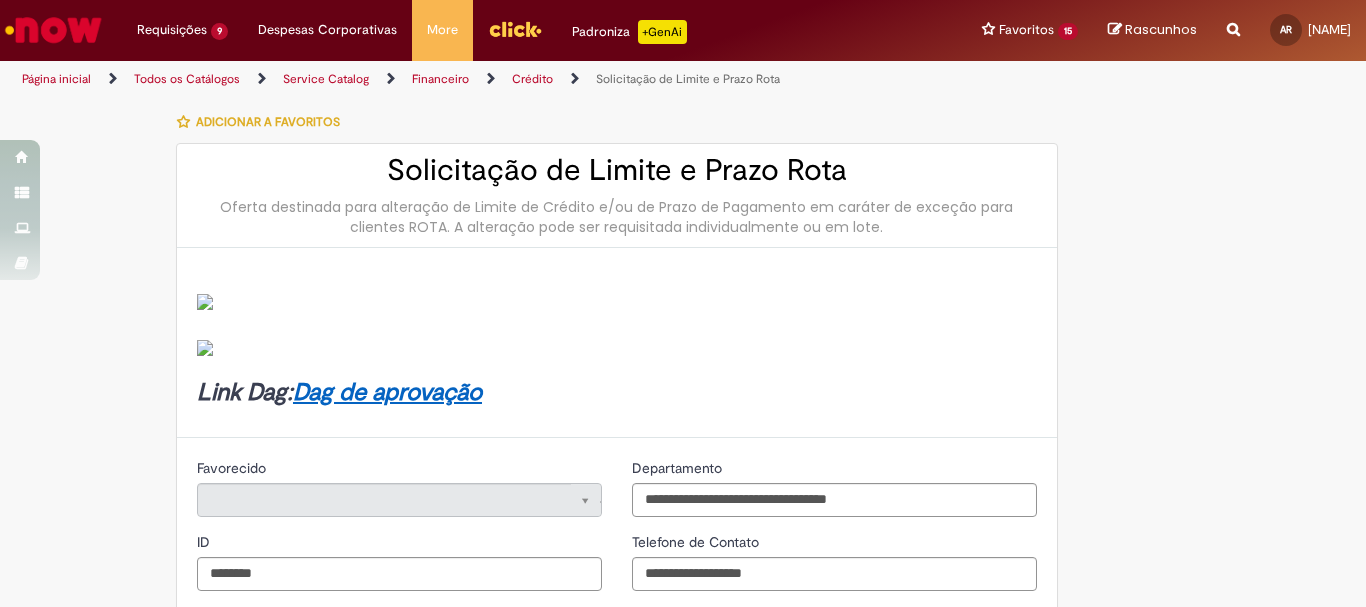 type on "**********" 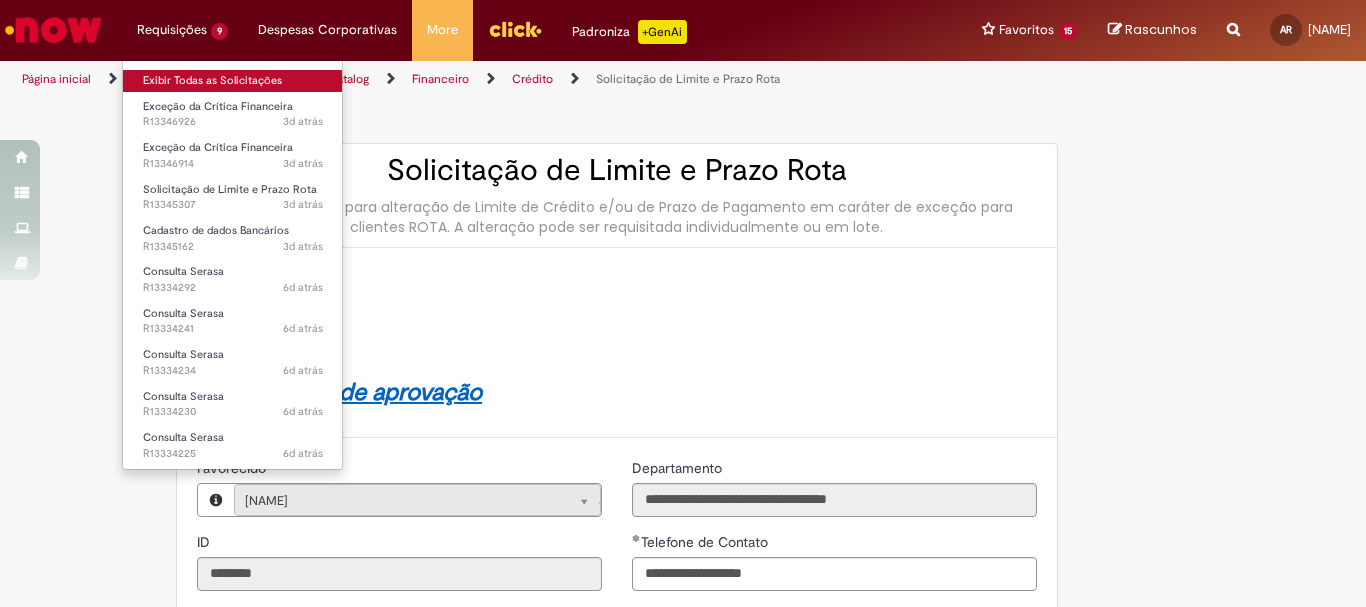 click on "Exibir Todas as Solicitações" at bounding box center [233, 81] 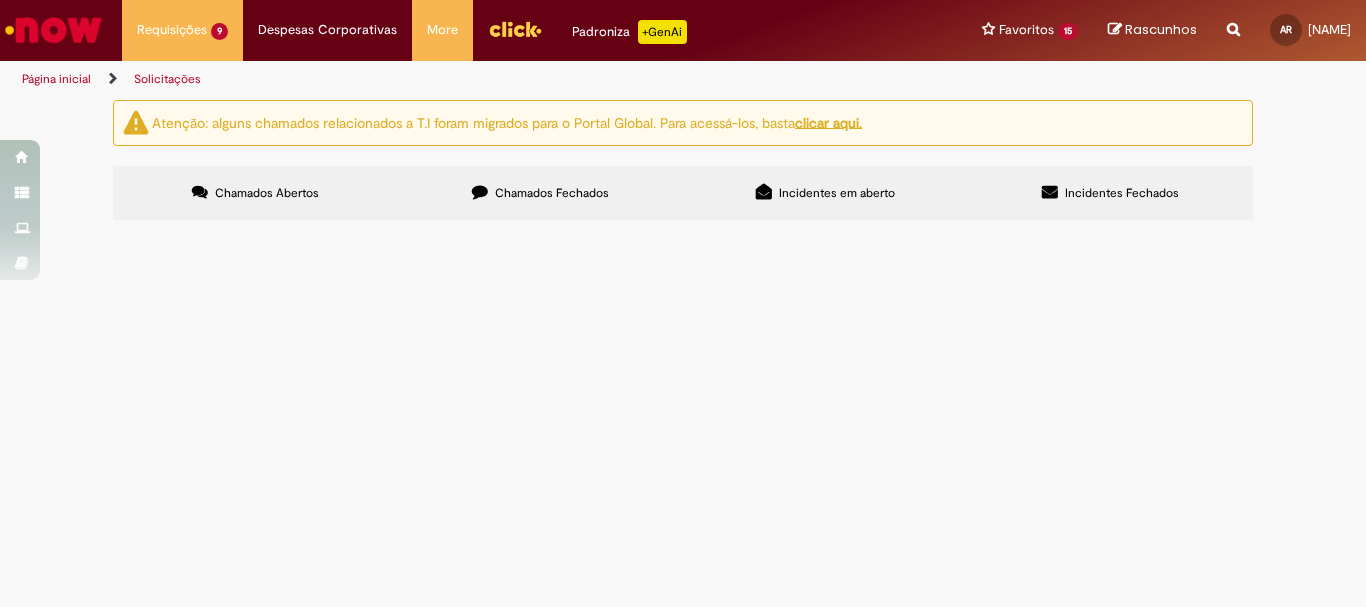 scroll, scrollTop: 0, scrollLeft: 0, axis: both 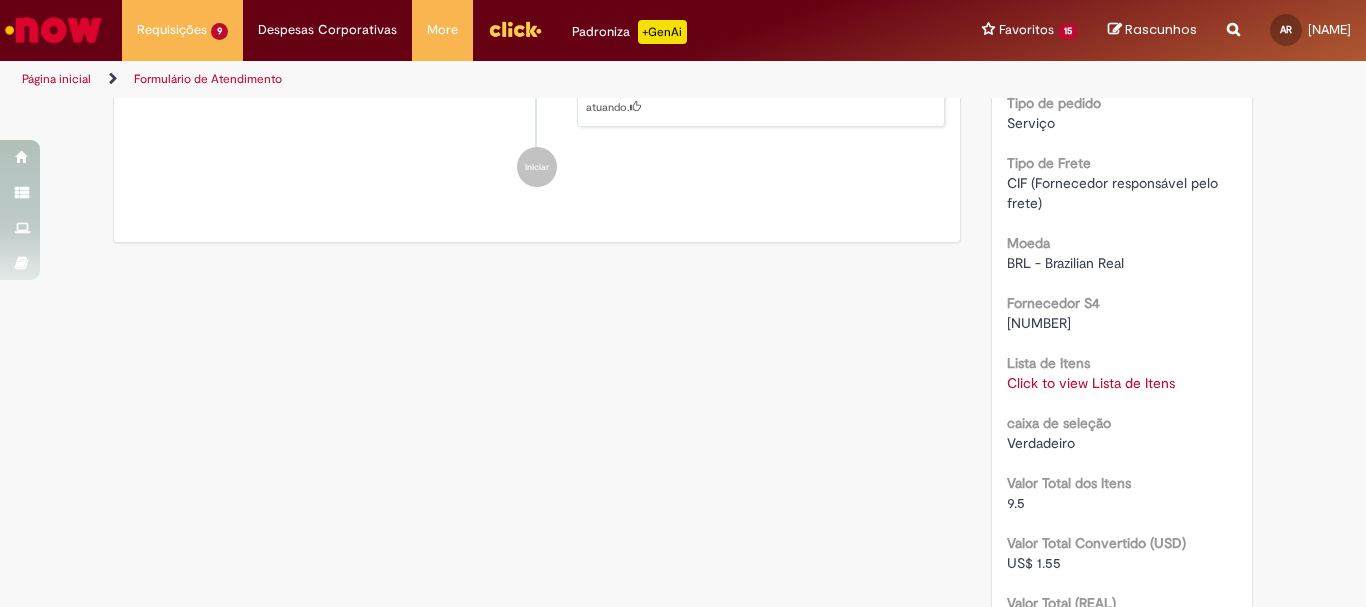 click on "Click to view Lista de Itens" at bounding box center (1091, 383) 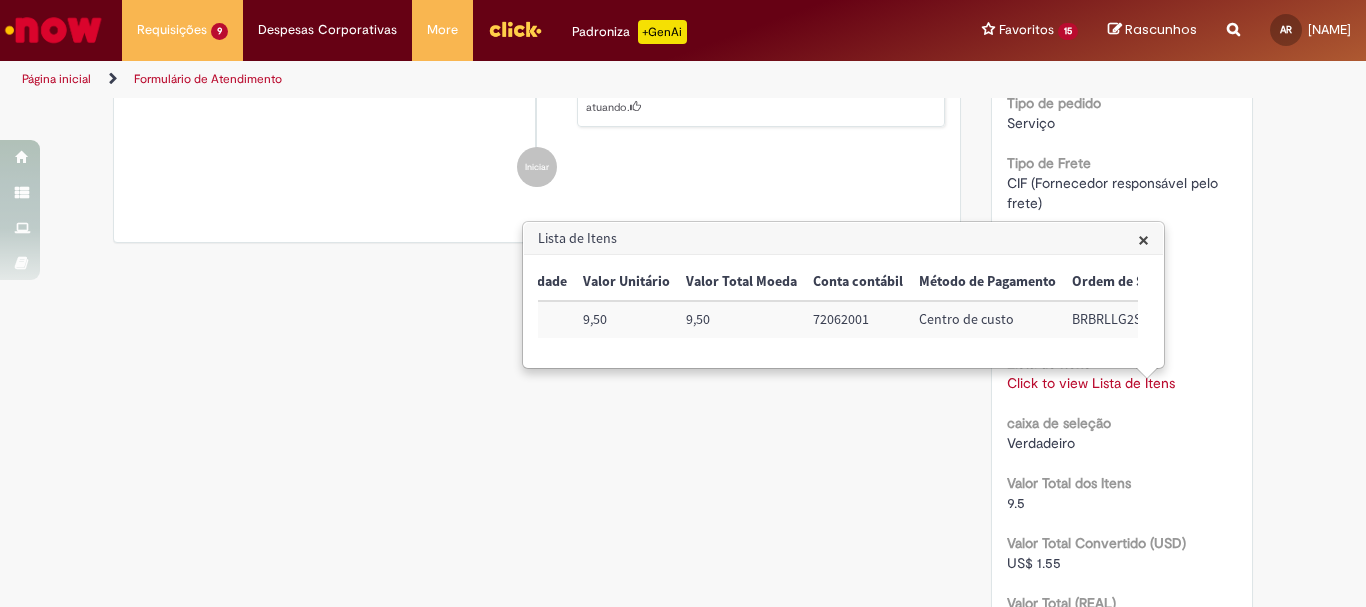 scroll, scrollTop: 0, scrollLeft: 417, axis: horizontal 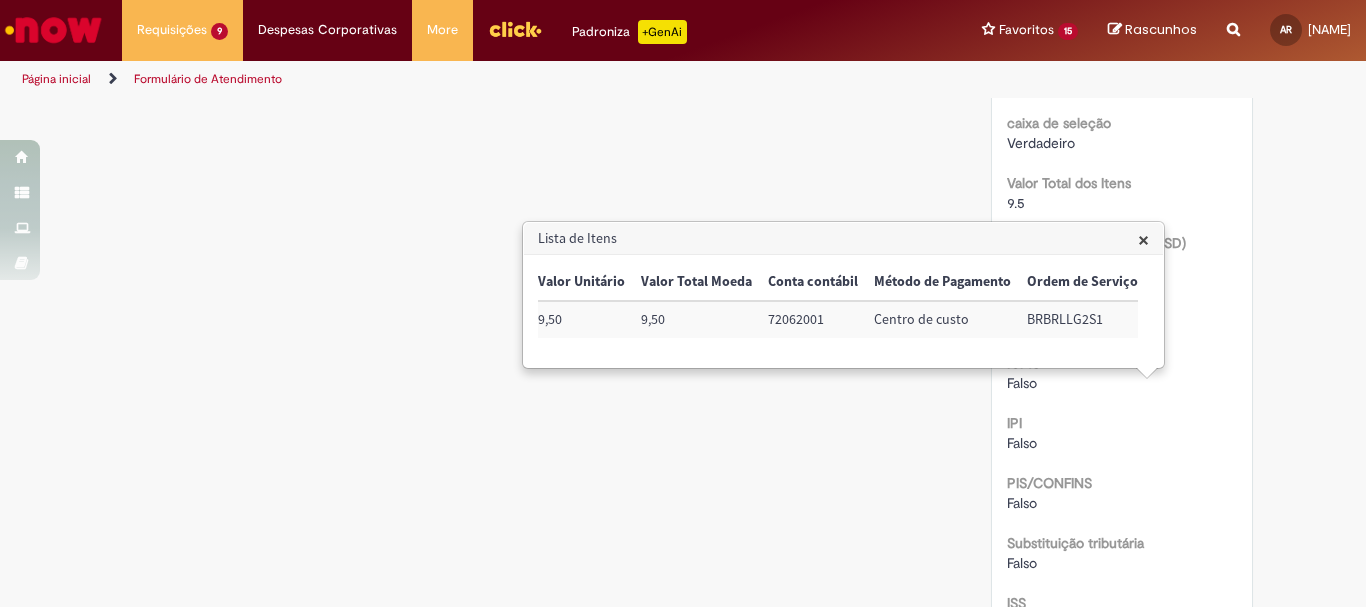 click on "Verificar Código de Barras
Aguardando Aprovação
Aguardando atendimento
Em andamento
Validação
Concluído
Compras rápidas (Speed Buy)
Enviar
S
Sistema
2 mês(es) atrás 2 meses atrás     Comentários adicionais
Prezado, usuário. Para ter acesso aos arquivos novamente, basta clicar no ícone de download, no canto superior direito da timeline conforme imagem abaixo, e baixar os arquivos para o seu computador." at bounding box center [683, -411] 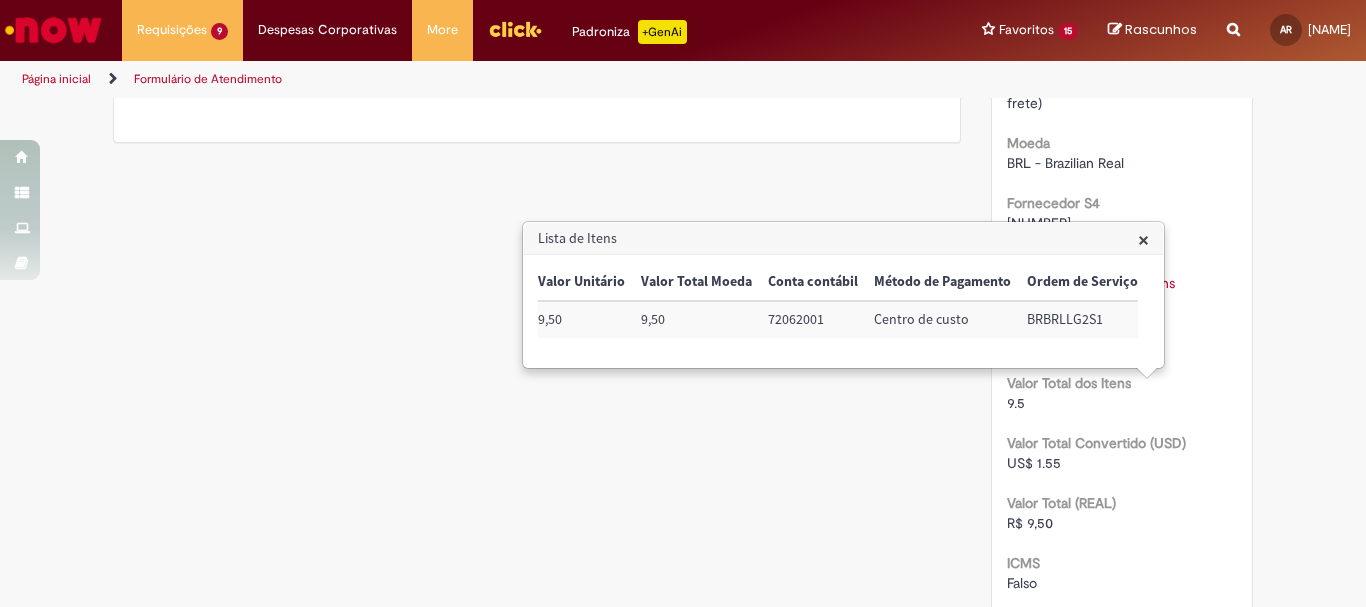 scroll, scrollTop: 1615, scrollLeft: 0, axis: vertical 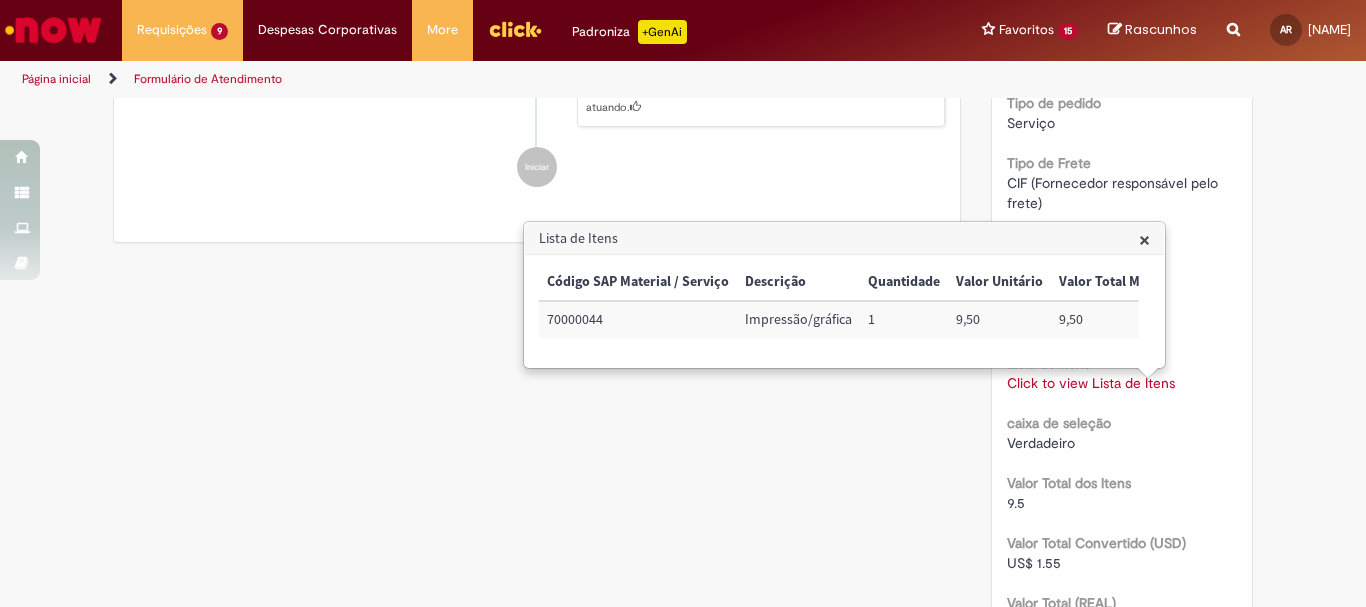 click on "70000044" at bounding box center [638, 319] 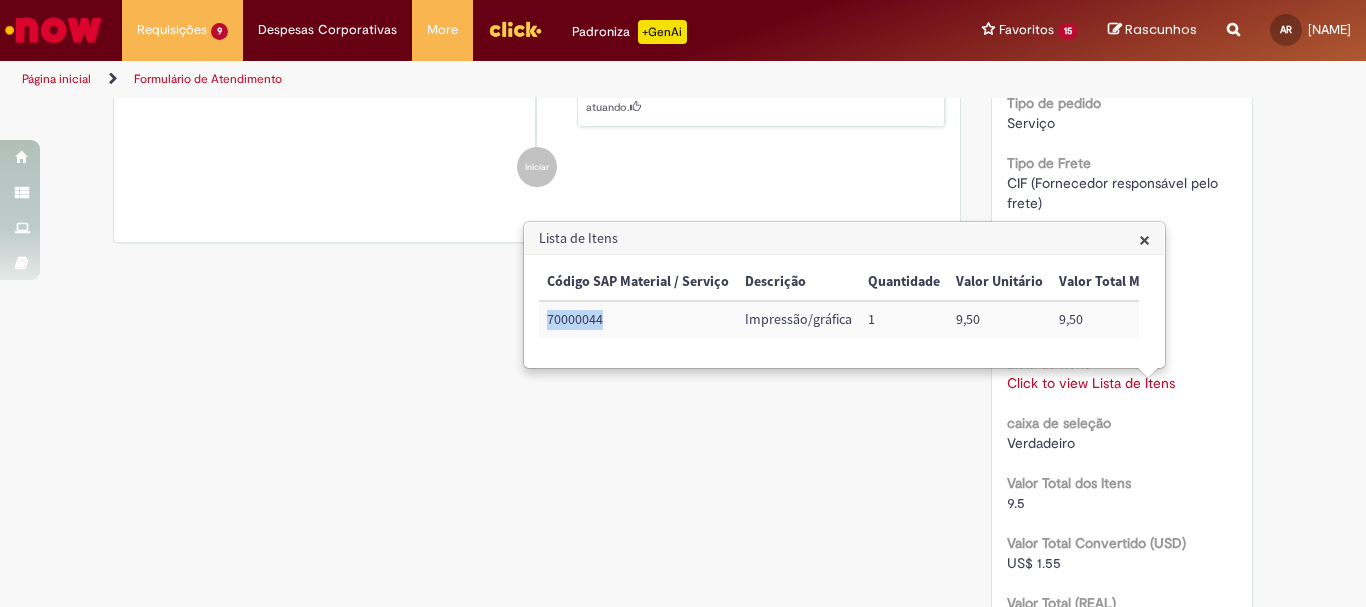 click on "70000044" at bounding box center [638, 319] 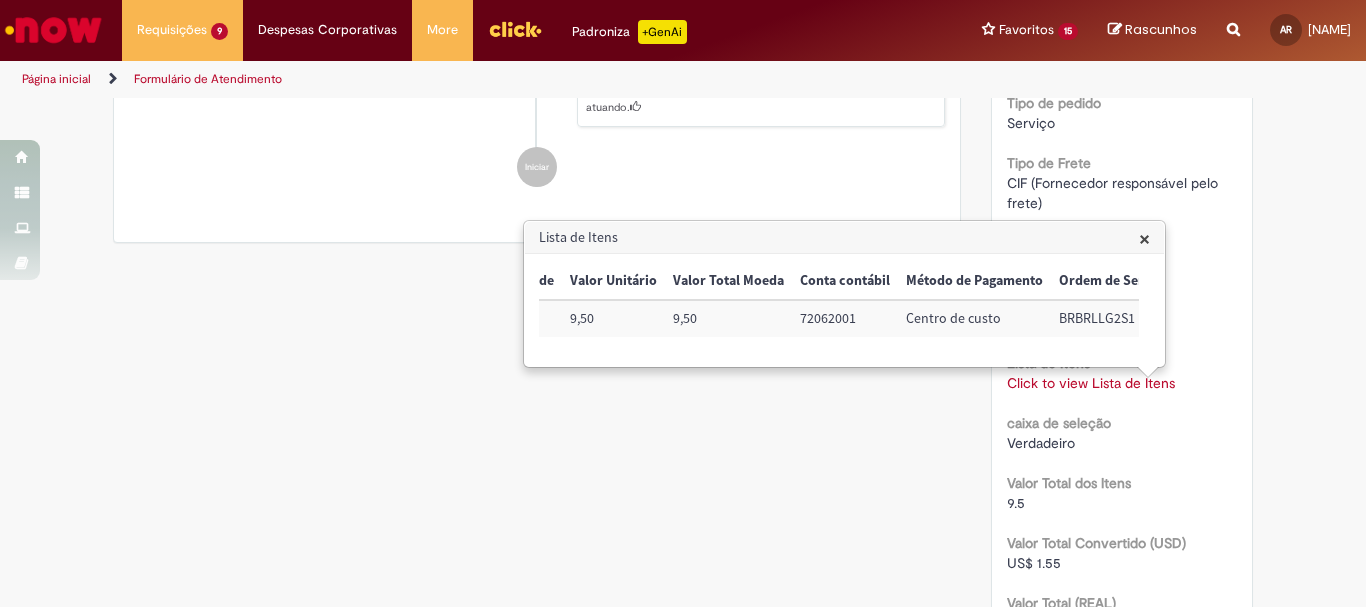 scroll, scrollTop: 0, scrollLeft: 417, axis: horizontal 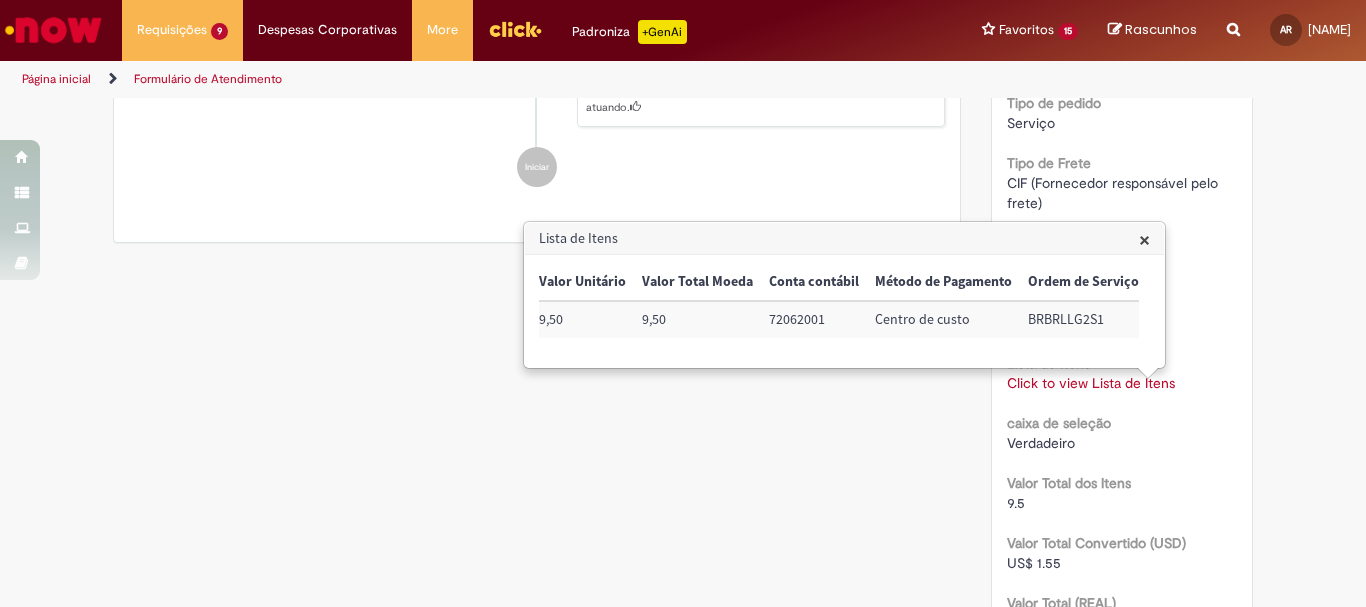 click on "BRBRLLG2S1" at bounding box center (1083, 319) 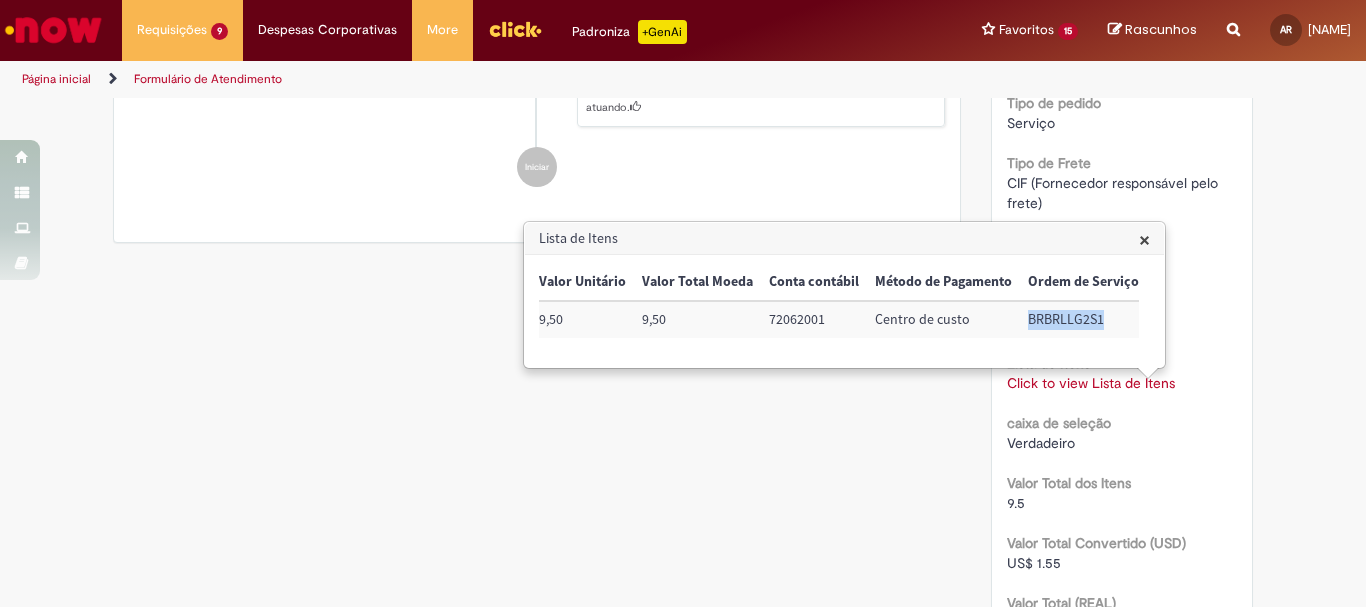 click on "BRBRLLG2S1" at bounding box center (1083, 319) 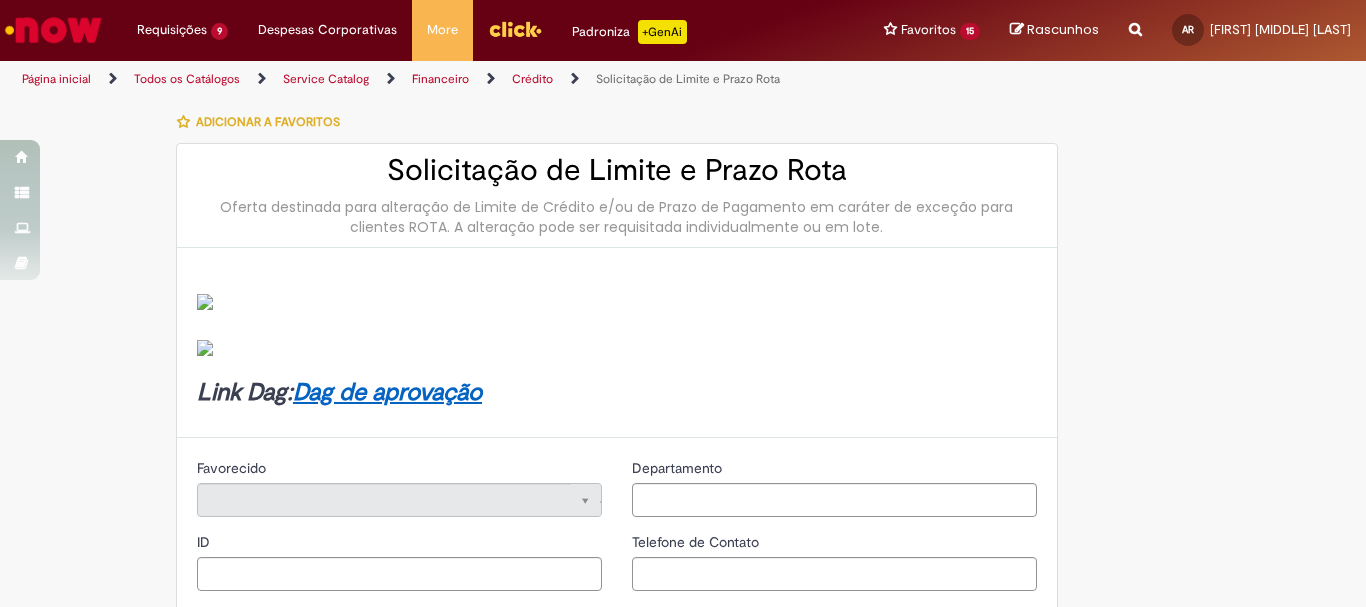 type on "********" 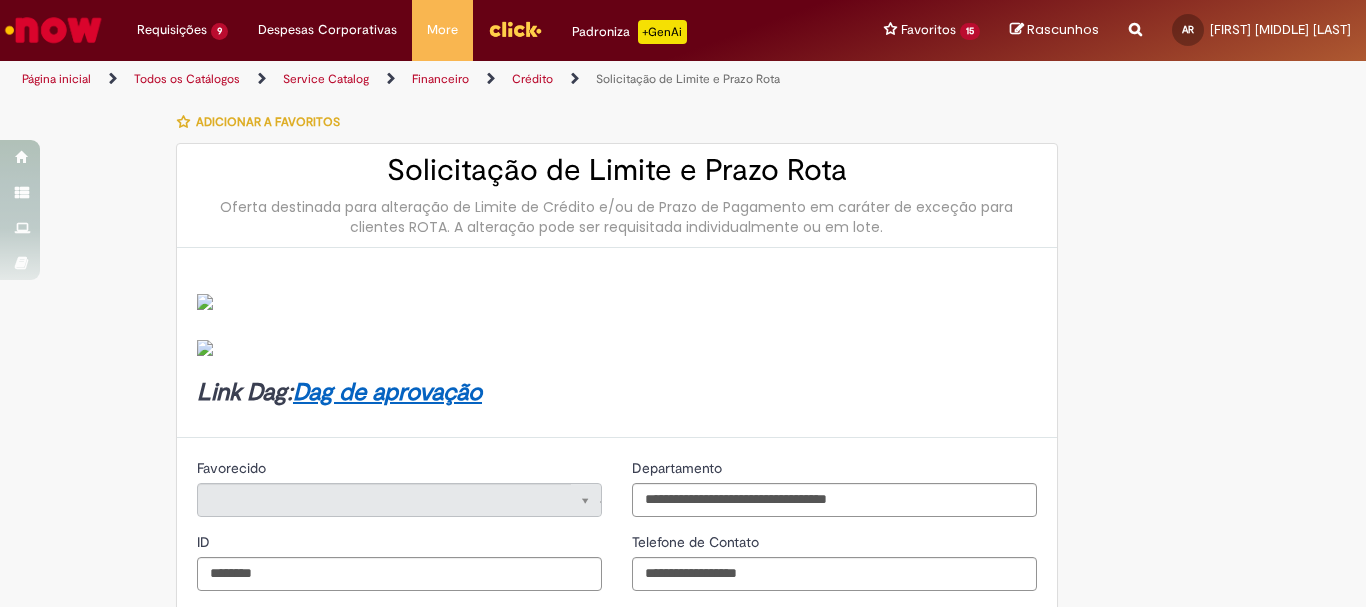 scroll, scrollTop: 0, scrollLeft: 0, axis: both 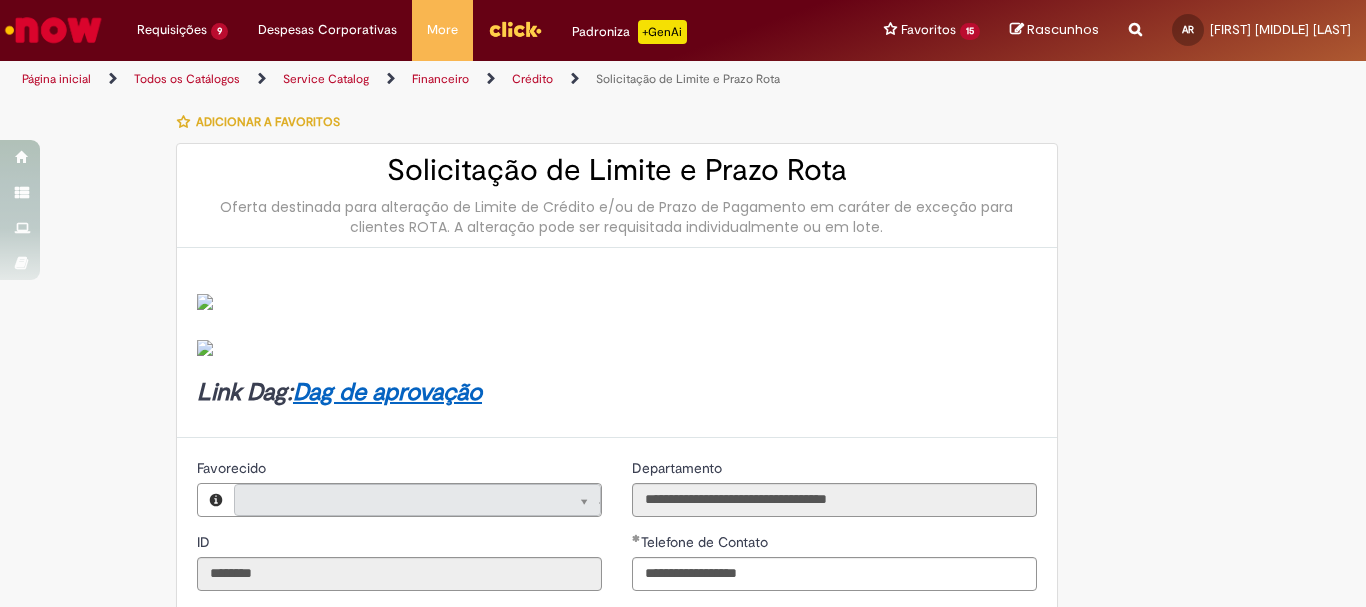 type on "**********" 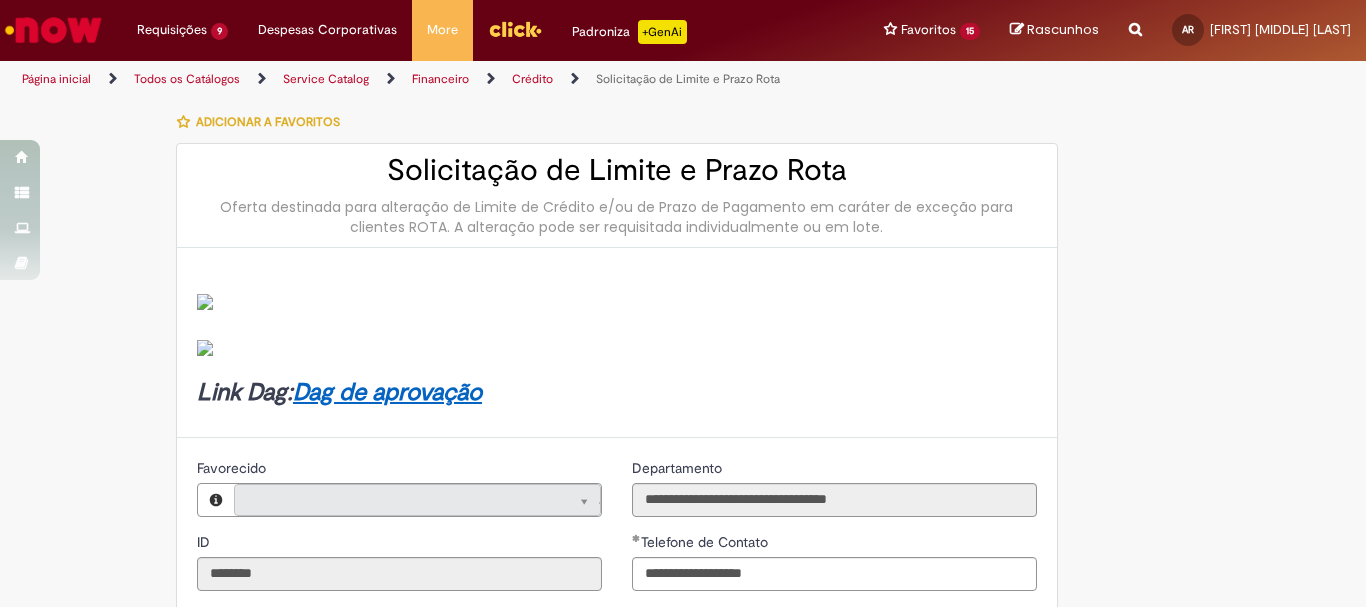 type on "**********" 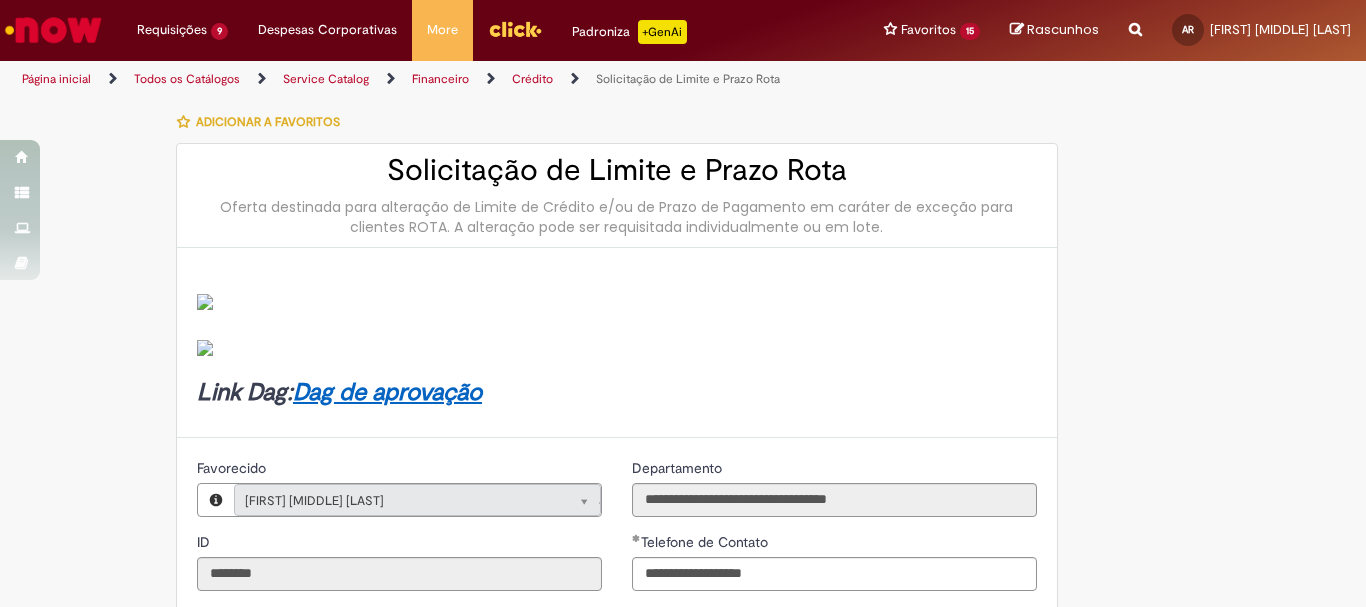 click at bounding box center (53, 30) 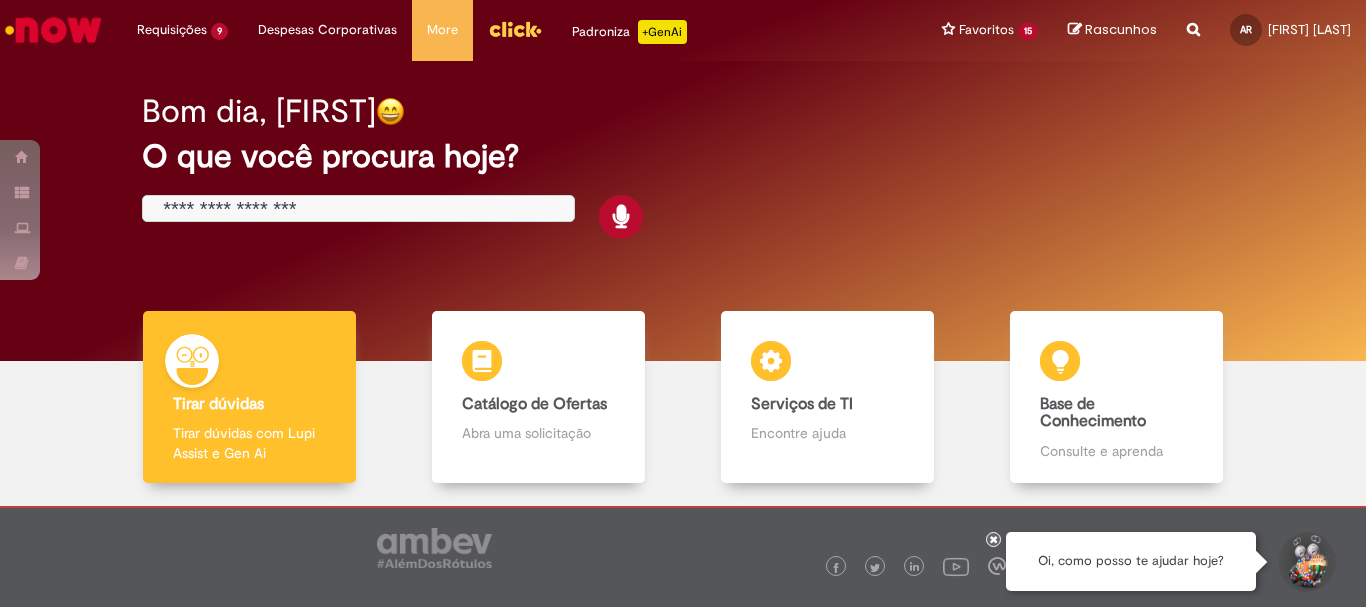 scroll, scrollTop: 0, scrollLeft: 0, axis: both 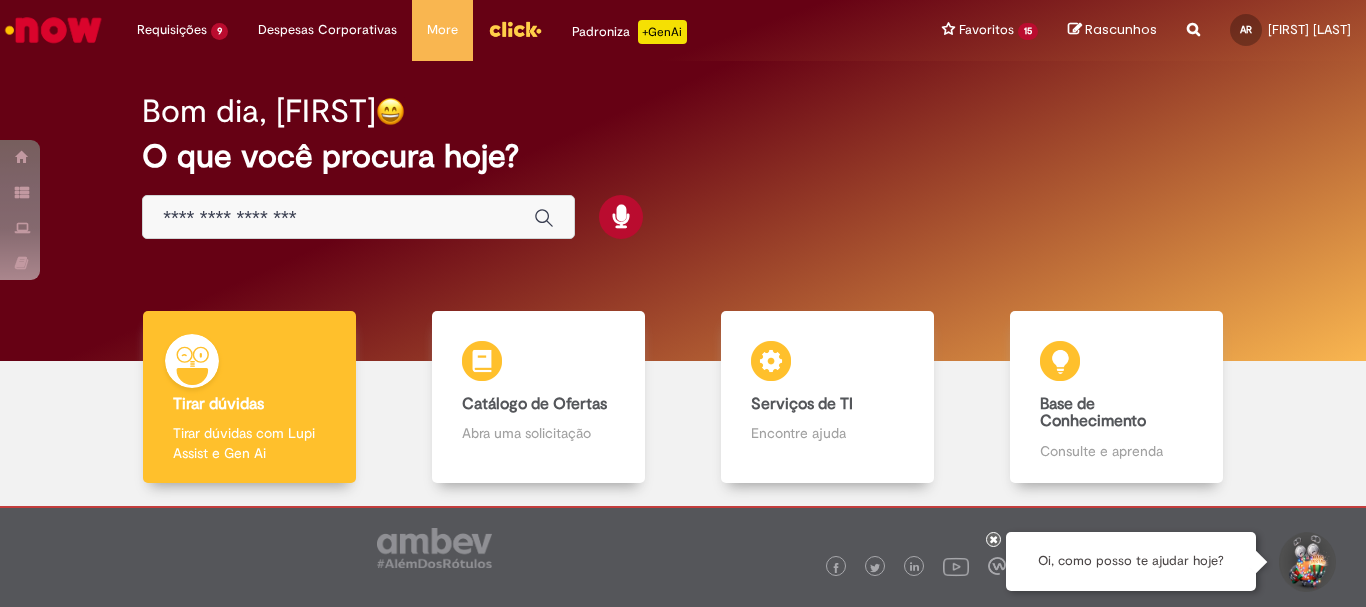 click at bounding box center [338, 218] 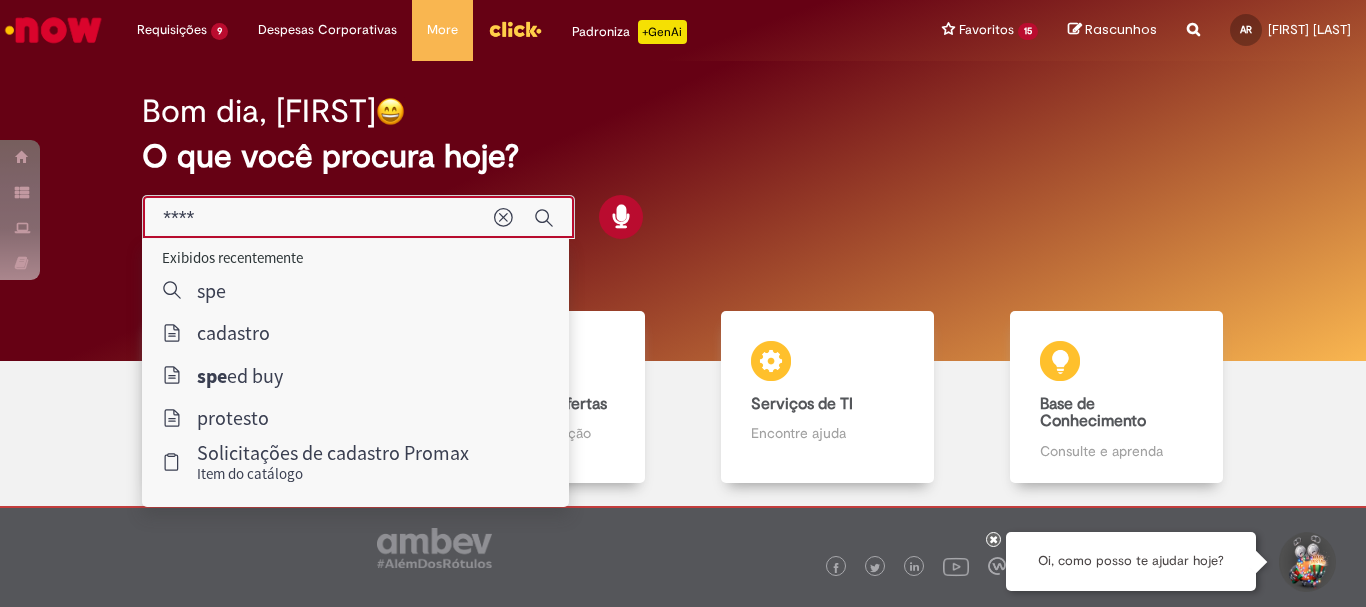 type on "*****" 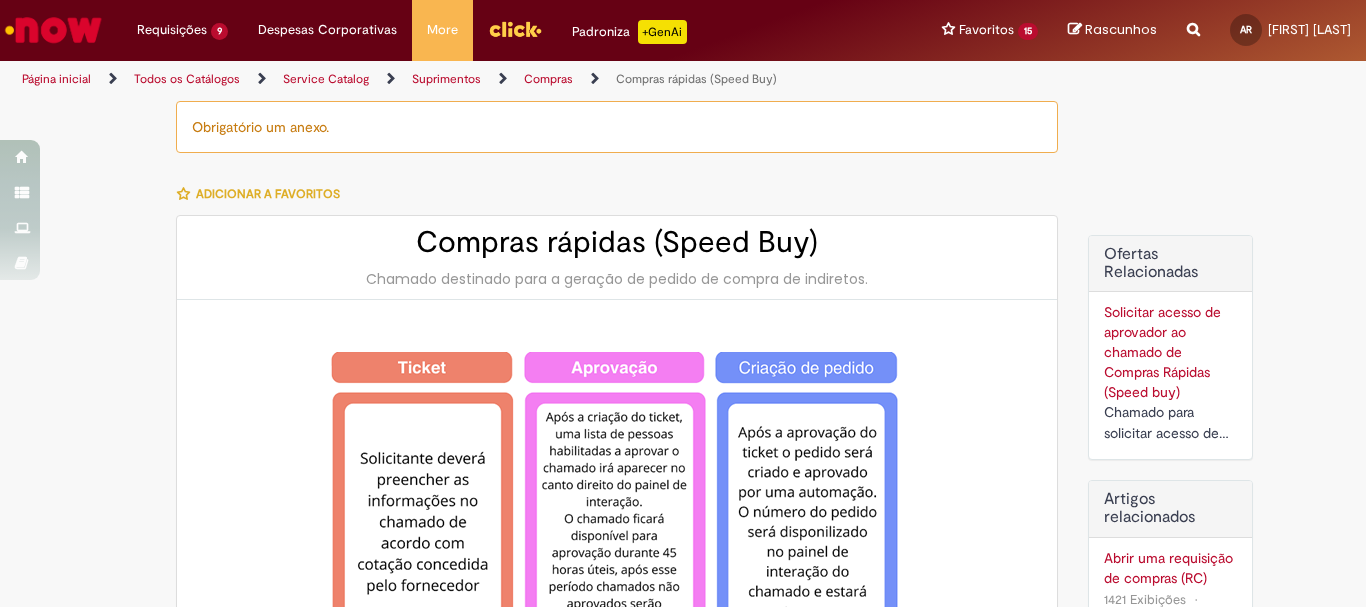 type on "********" 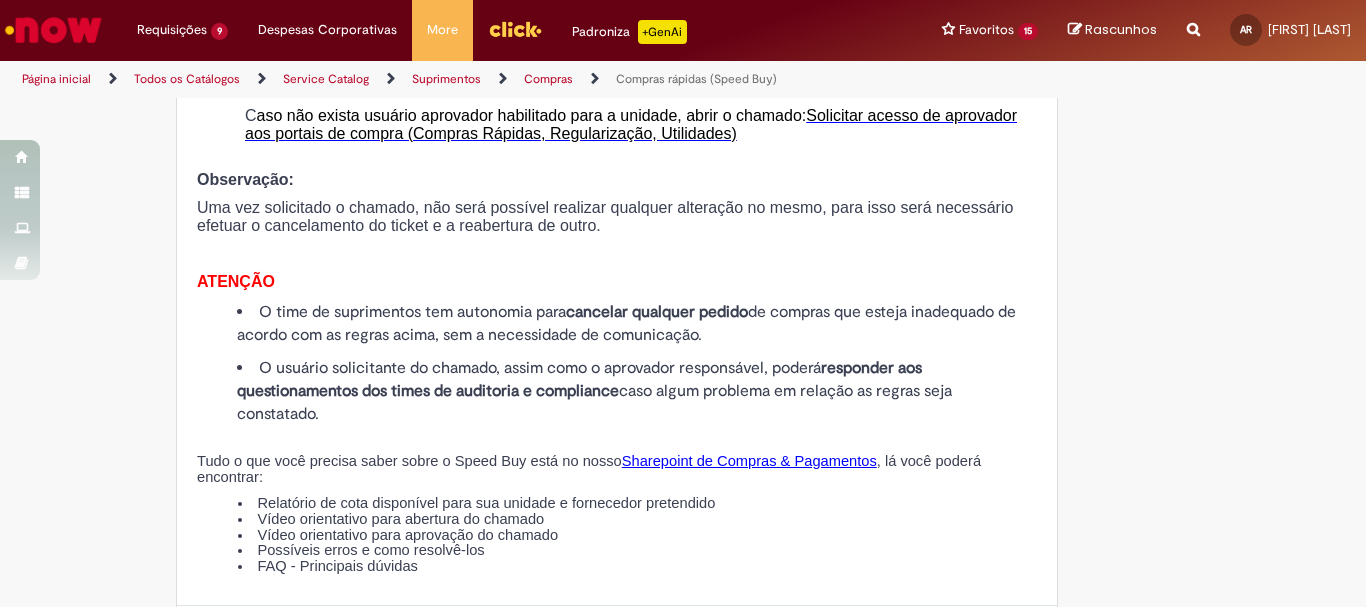 scroll, scrollTop: 2400, scrollLeft: 0, axis: vertical 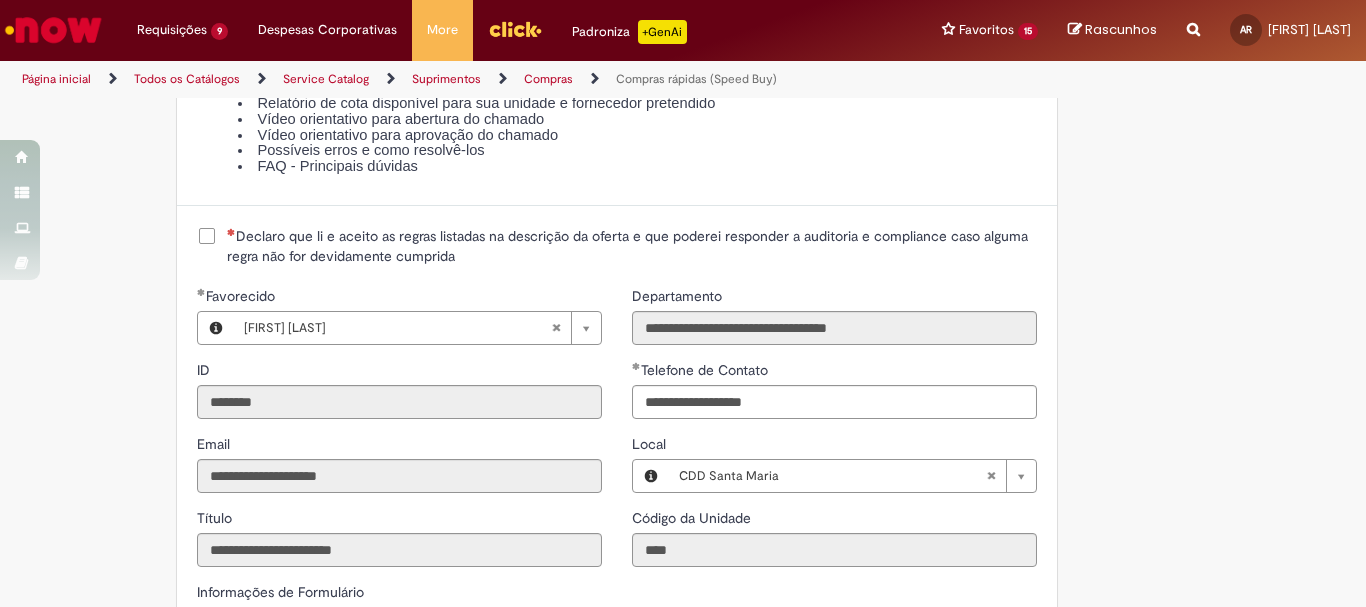 click on "Declaro que li e aceito as regras listadas na descrição da oferta e que poderei responder a auditoria e compliance caso alguma regra não for devidamente cumprida" at bounding box center [632, 246] 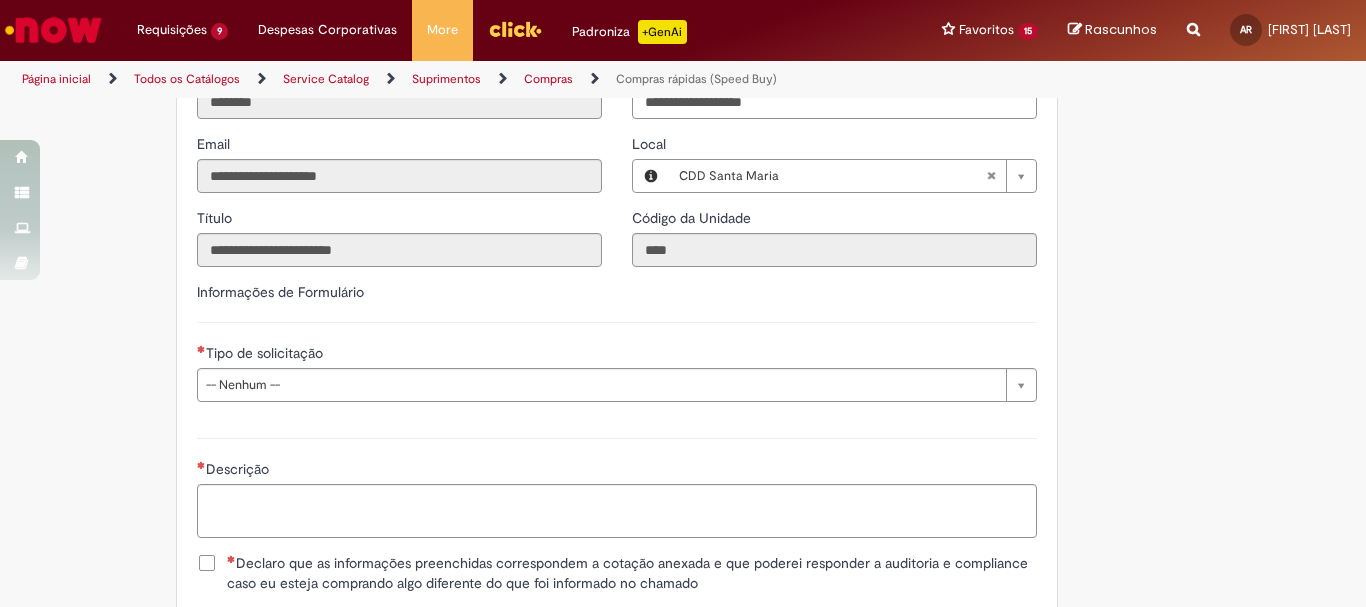 scroll, scrollTop: 2800, scrollLeft: 0, axis: vertical 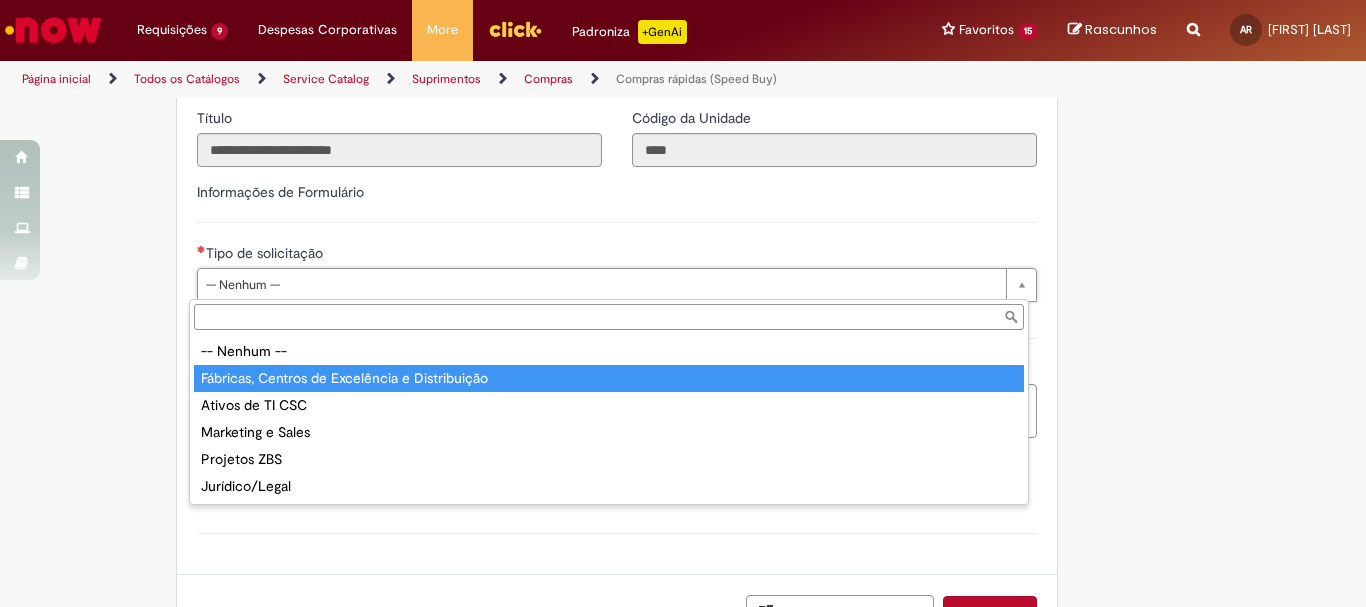 type on "**********" 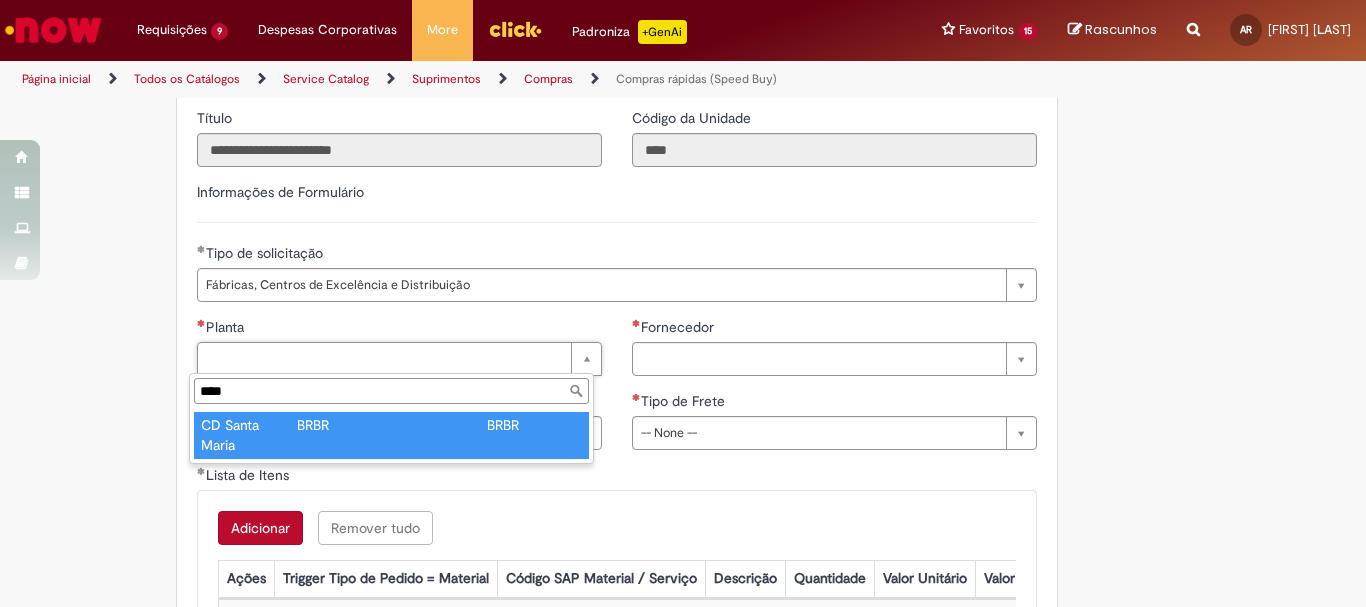 type on "****" 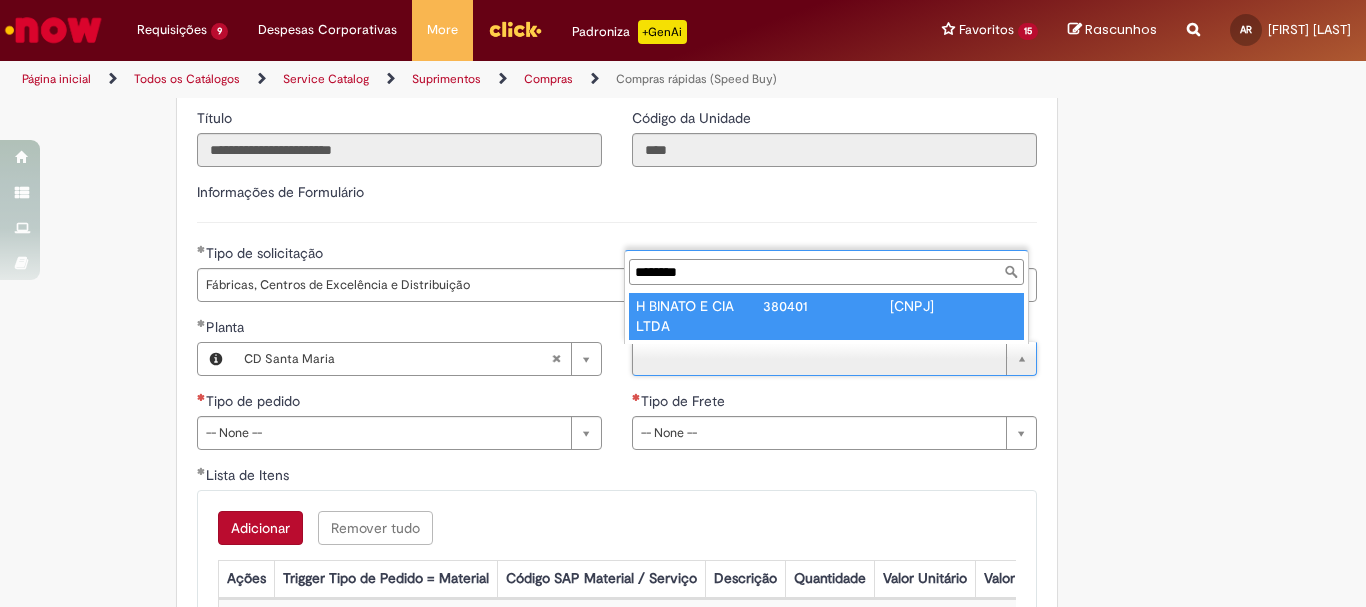 type on "********" 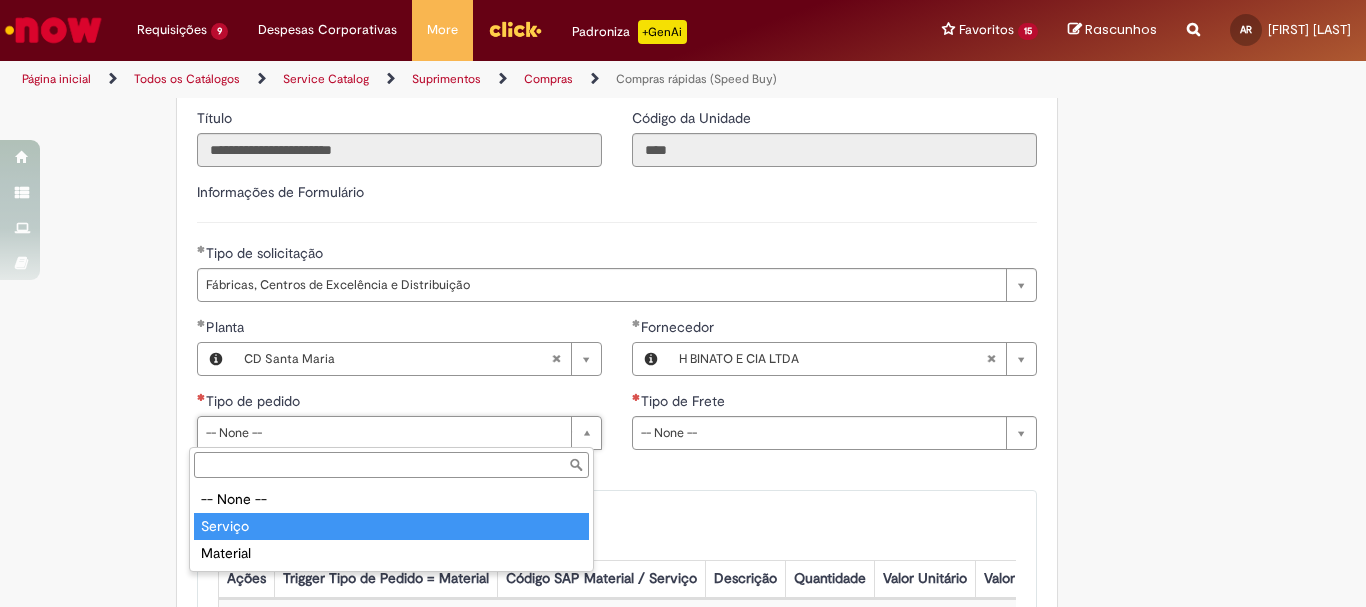 type on "*******" 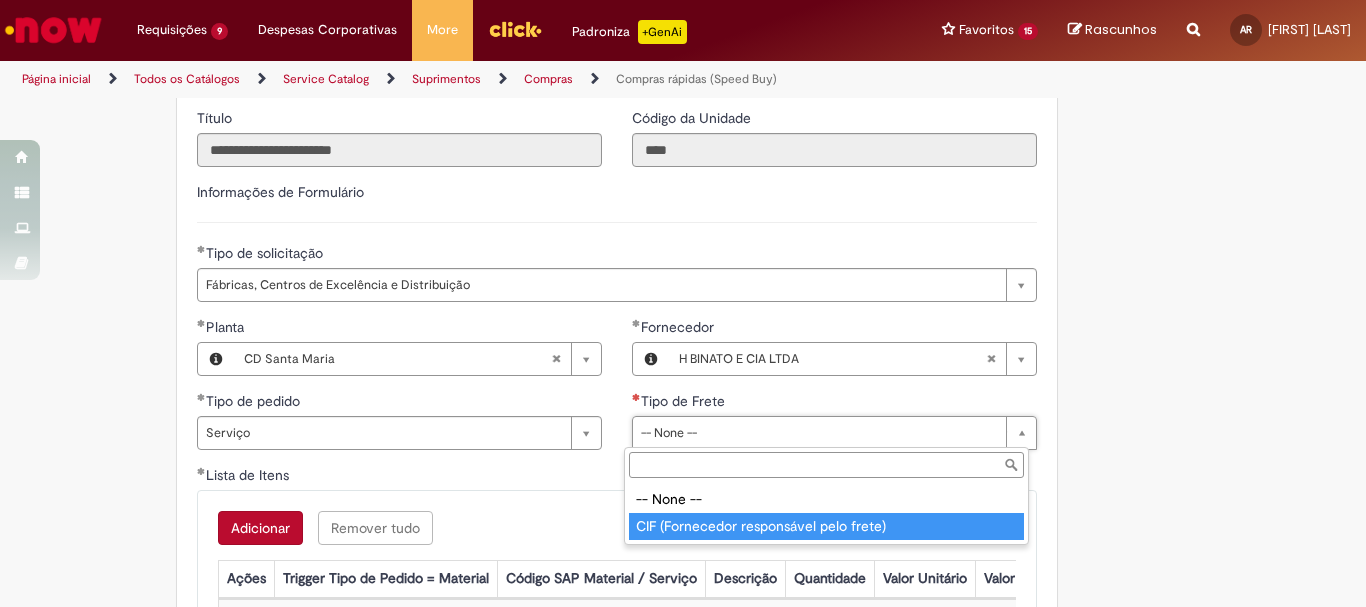type on "**********" 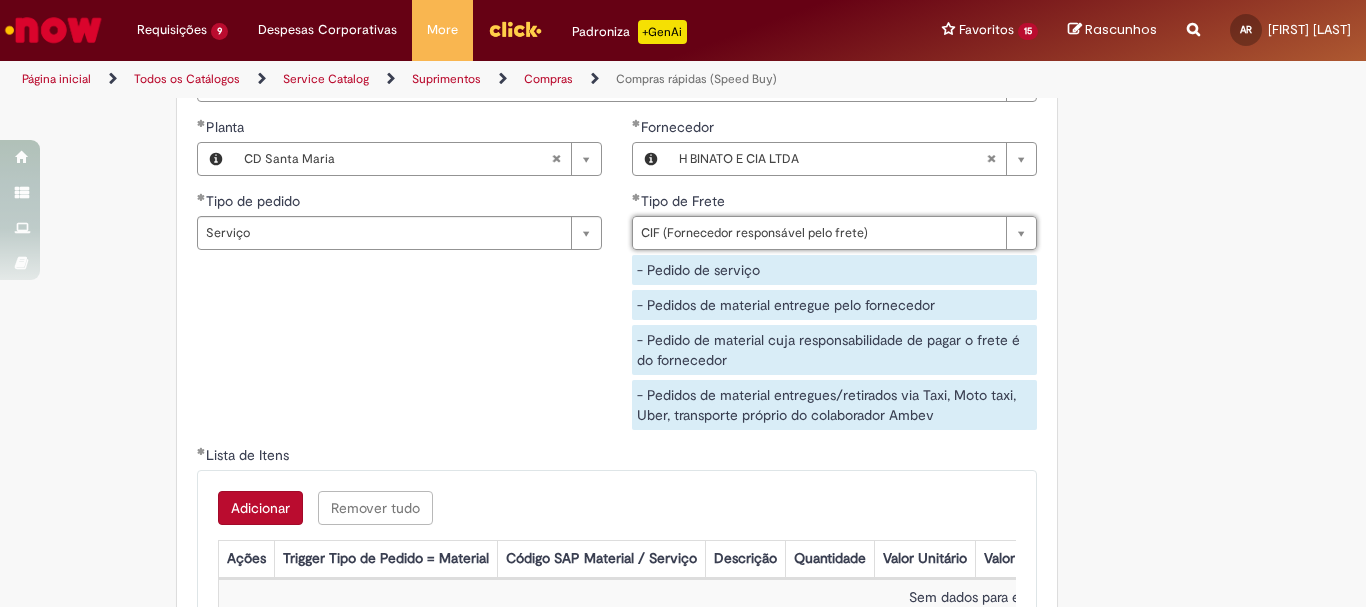 scroll, scrollTop: 3200, scrollLeft: 0, axis: vertical 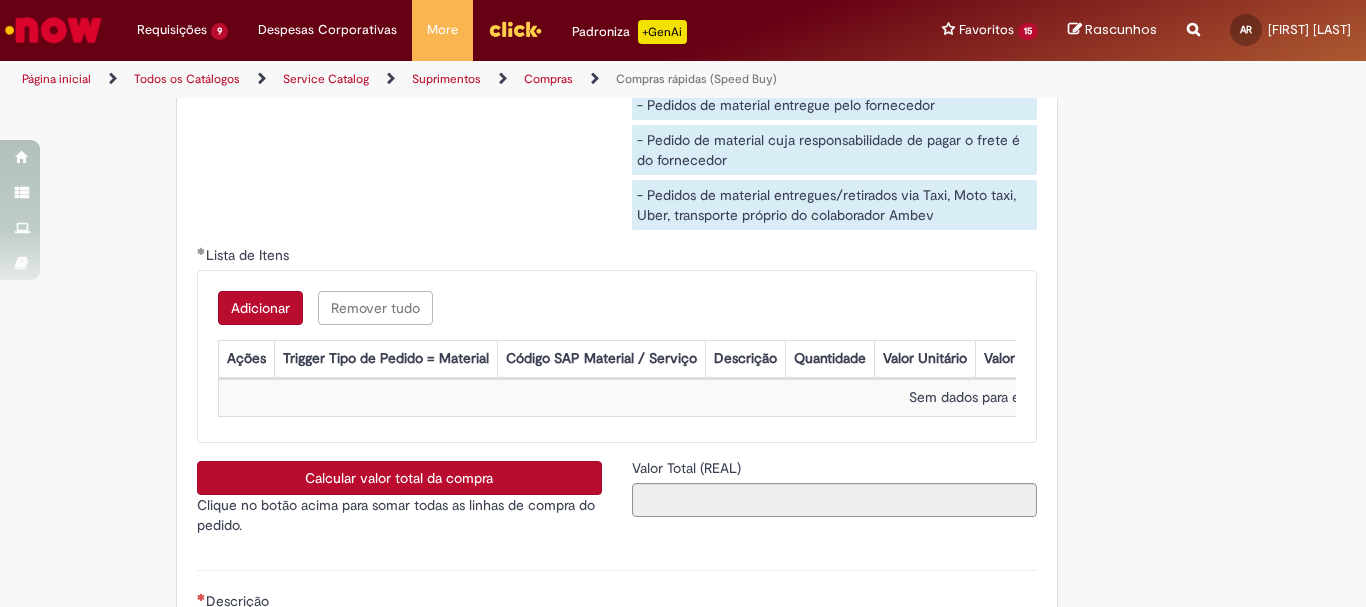 click on "Adicionar" at bounding box center [260, 308] 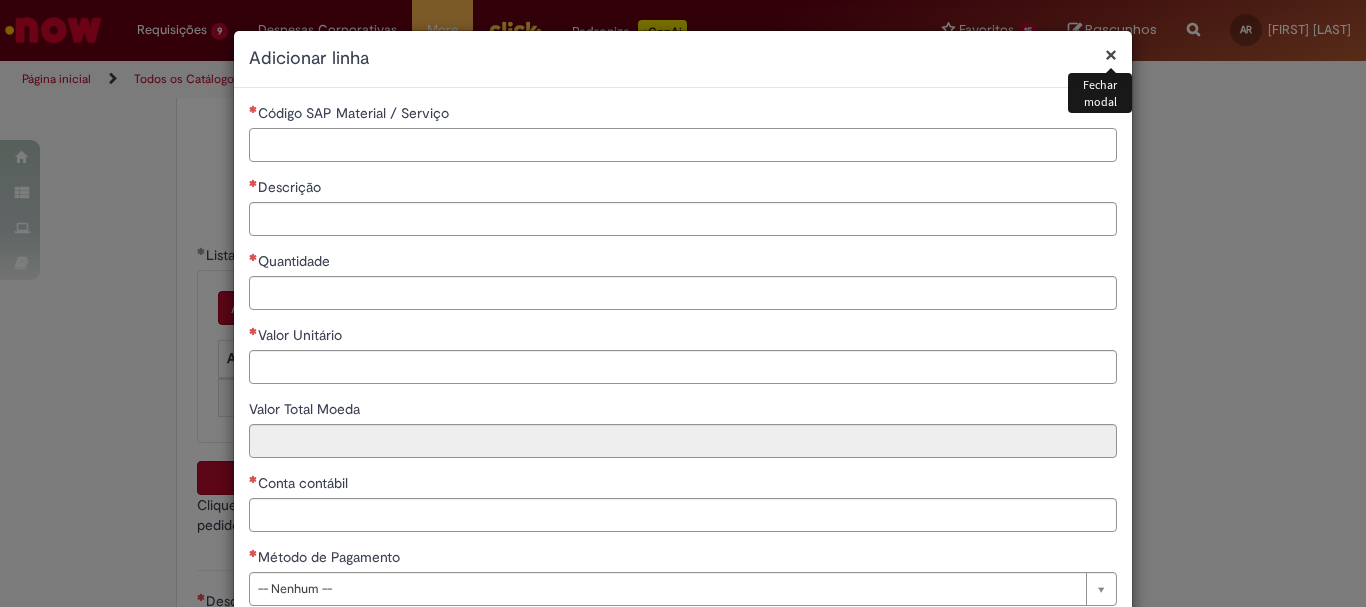click on "Código SAP Material / Serviço" at bounding box center [683, 145] 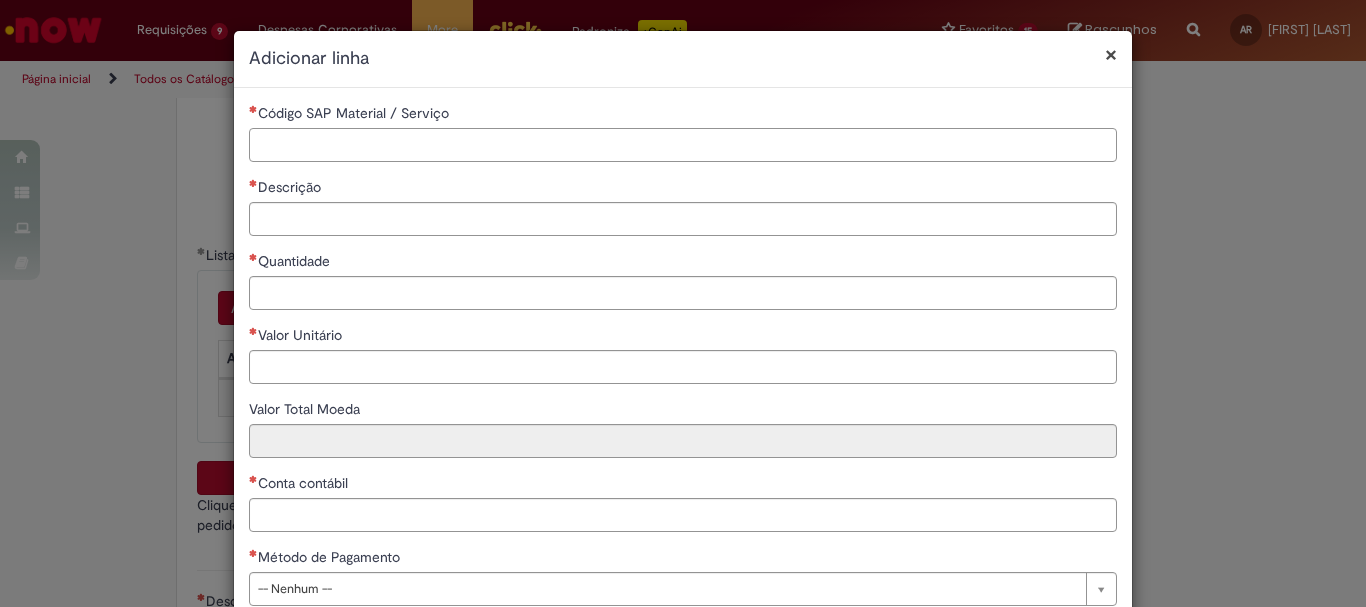 paste on "********" 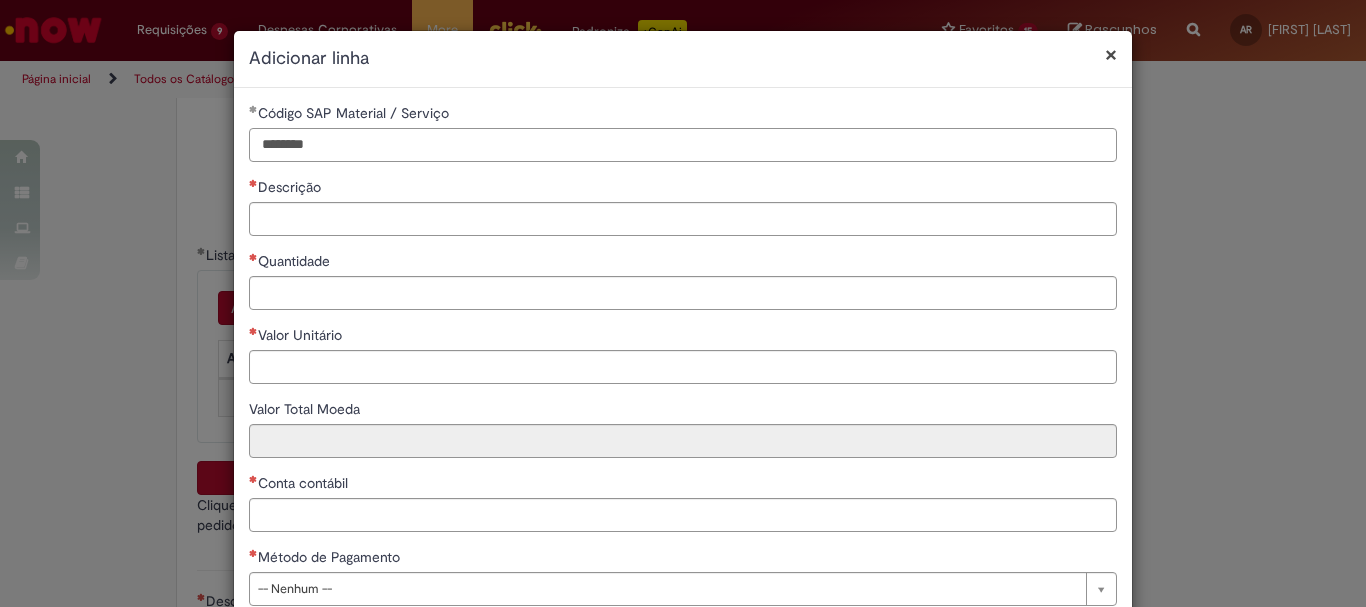 type on "********" 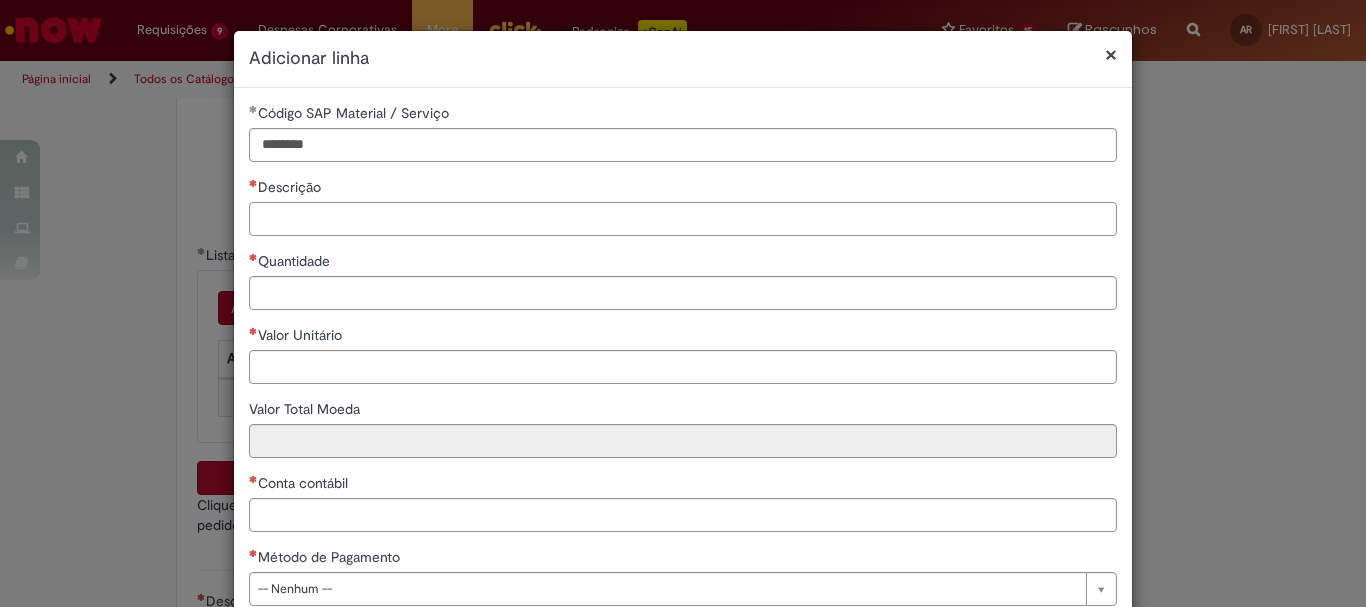 click on "Descrição" at bounding box center [683, 219] 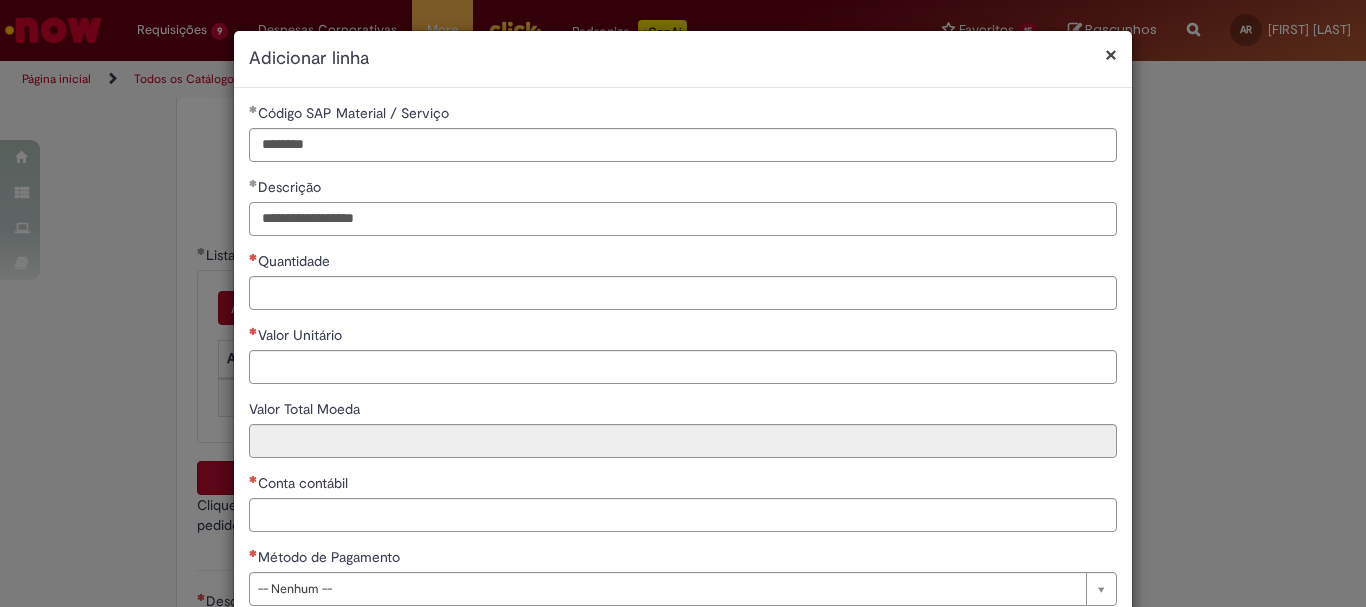 type on "**********" 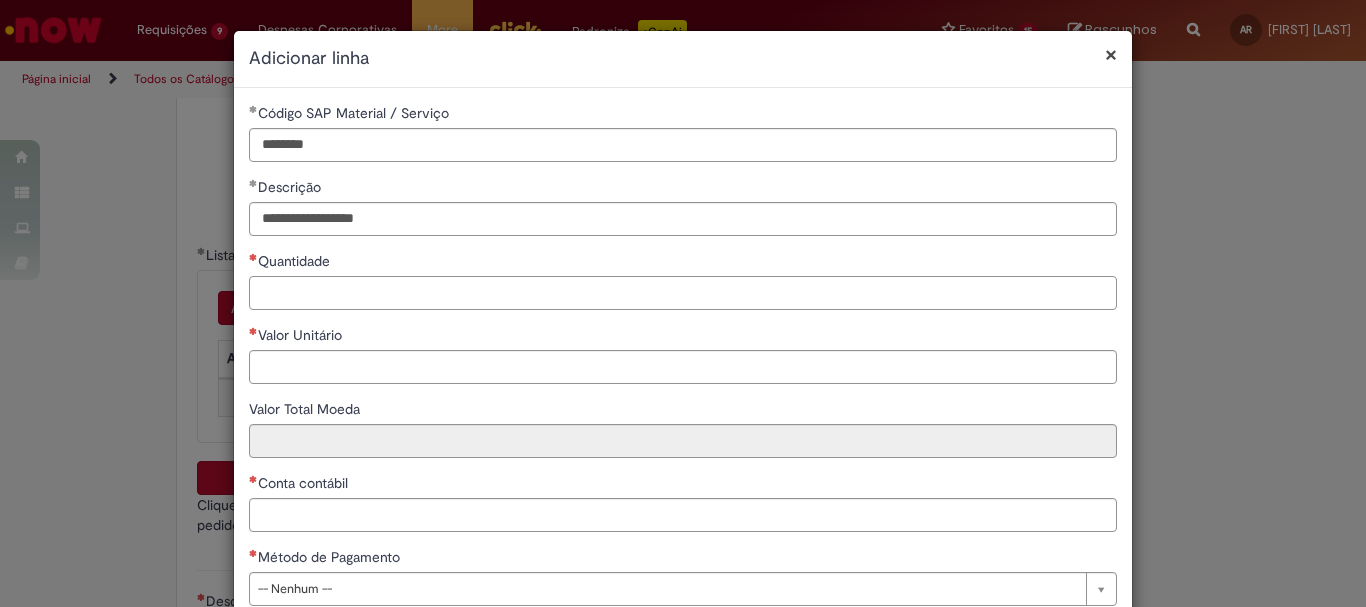 click on "Quantidade" at bounding box center (683, 293) 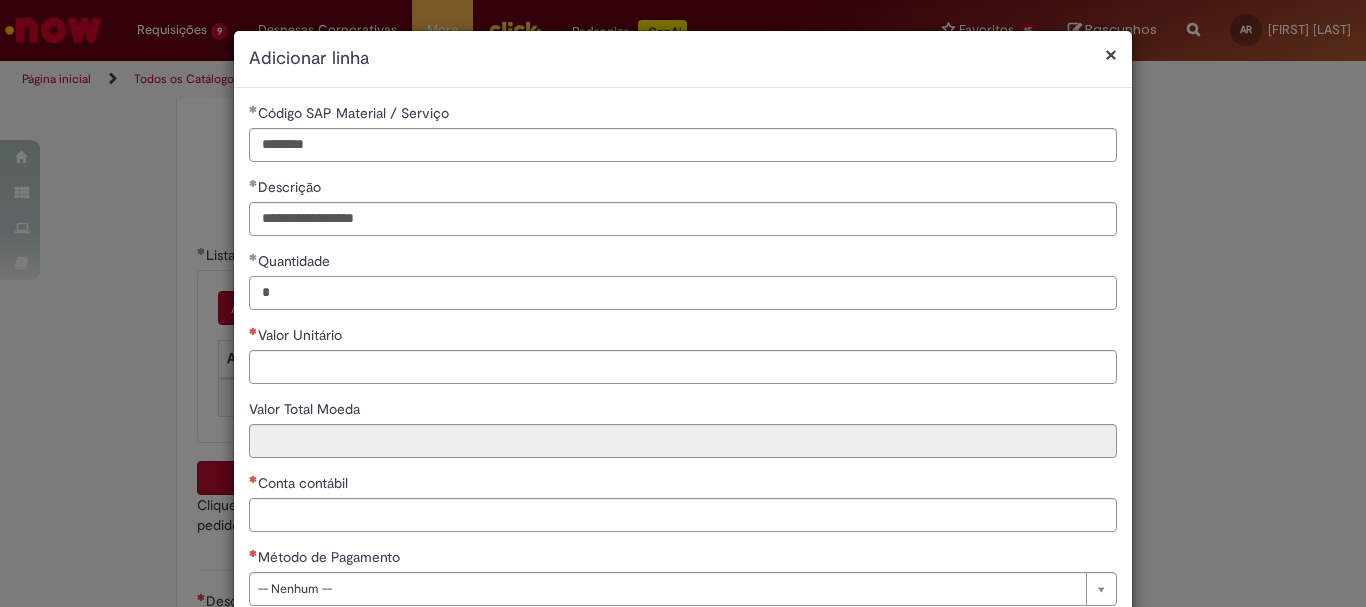type on "*" 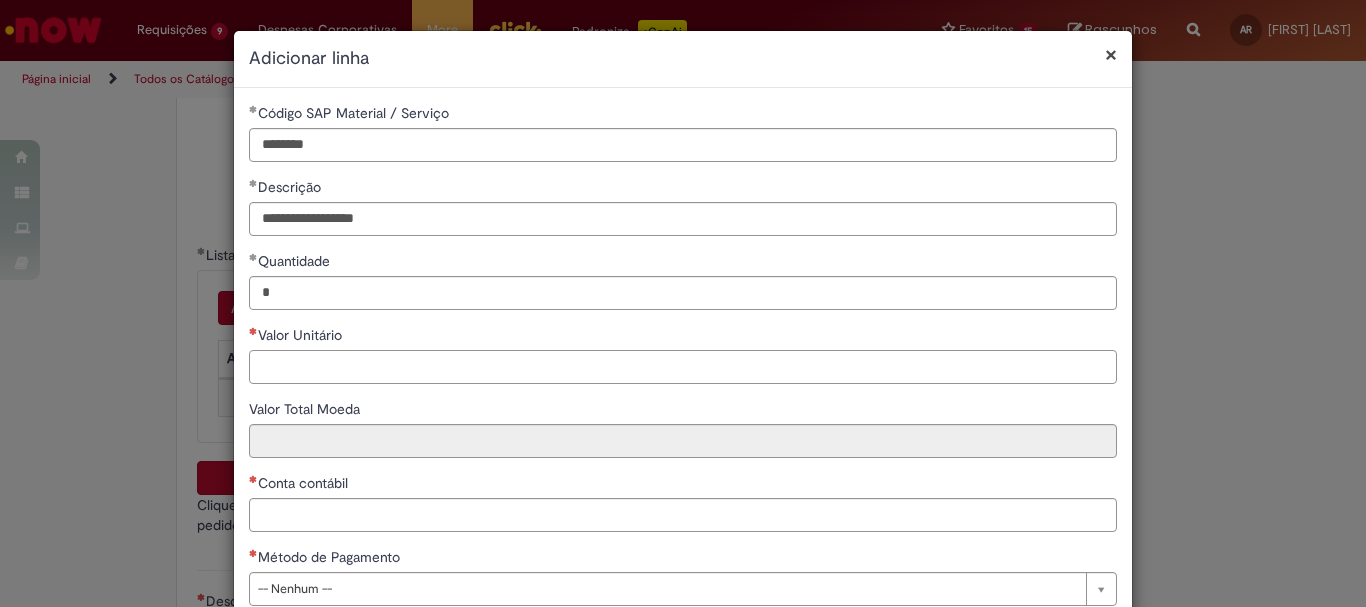 click on "Valor Unitário" at bounding box center [683, 367] 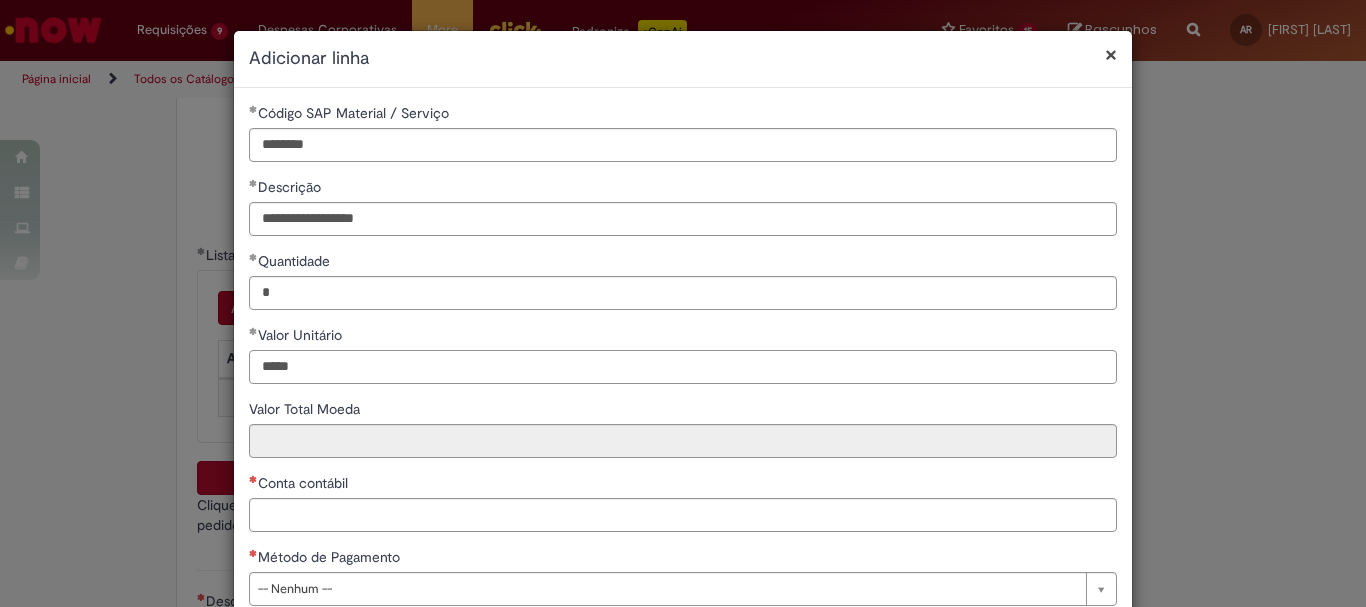 type on "*****" 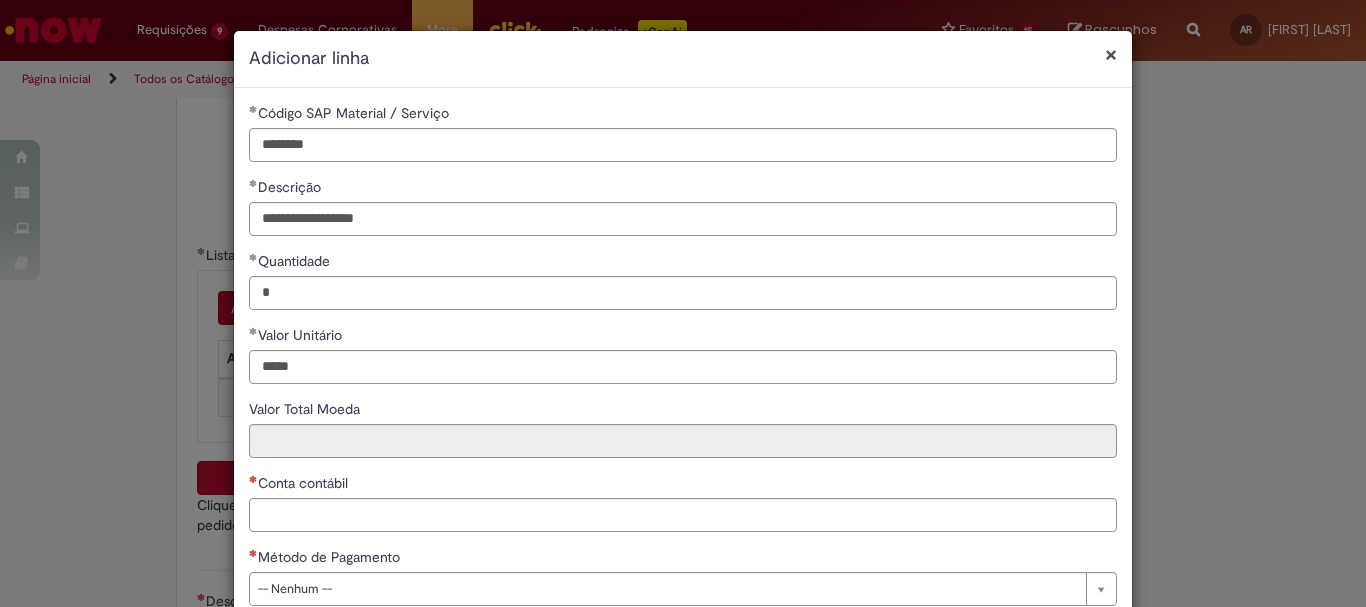 type on "*****" 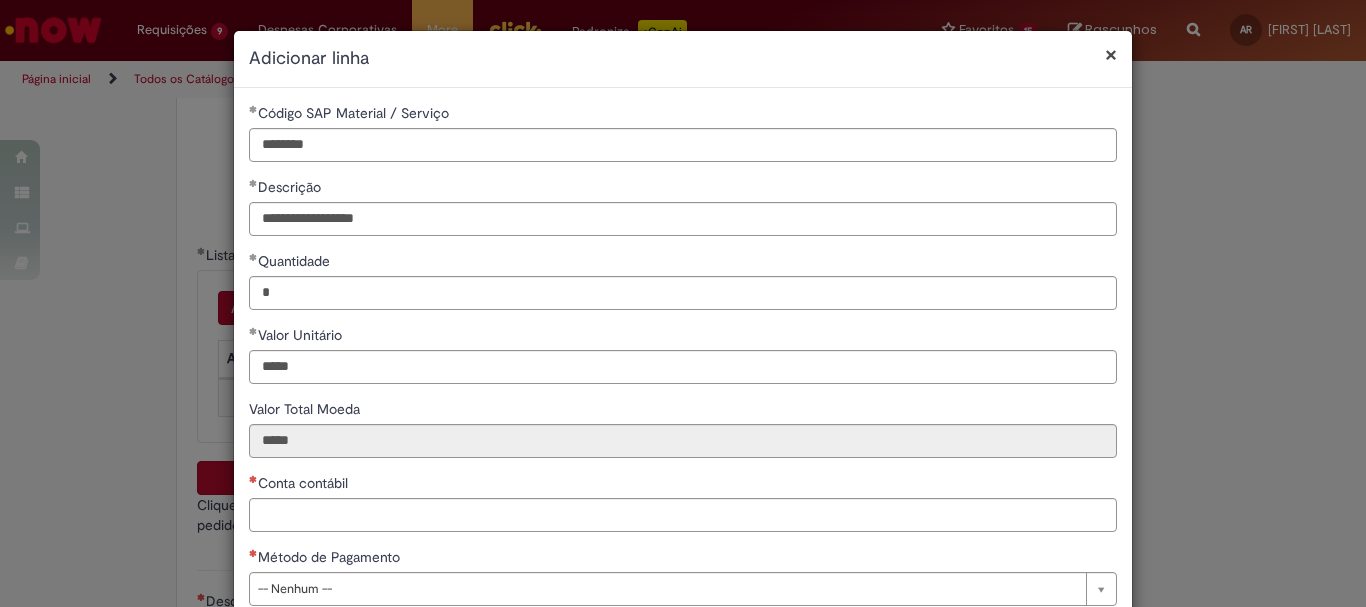 click on "Valor Unitário" at bounding box center (683, 337) 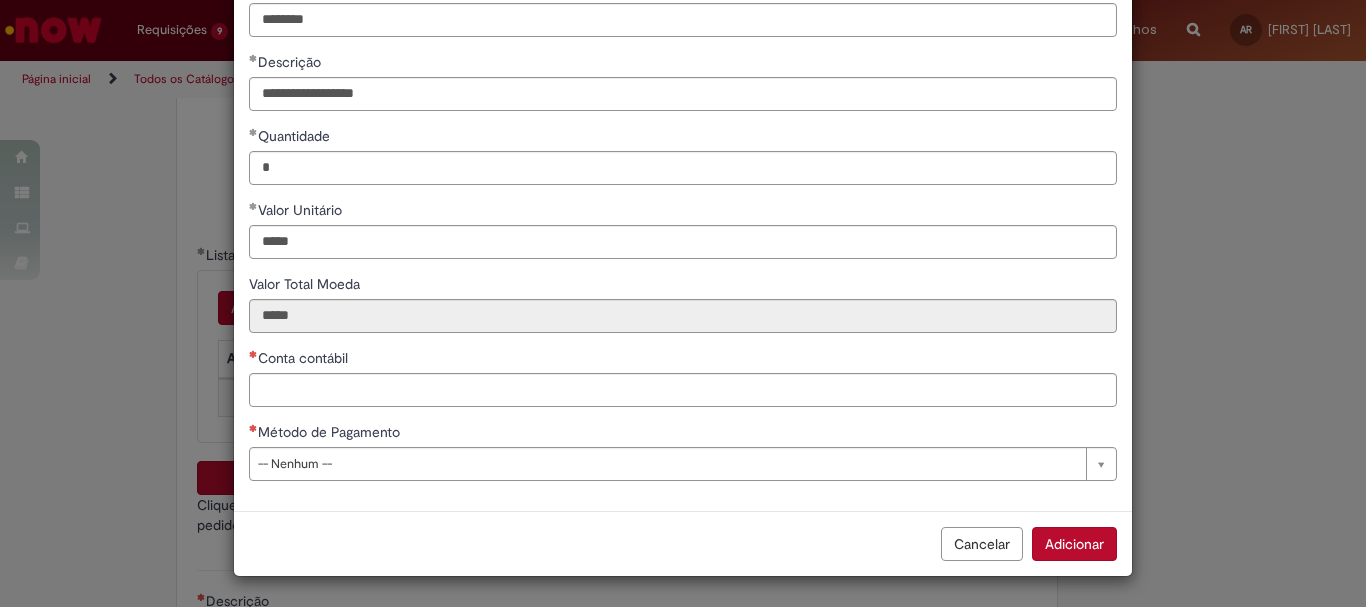 scroll, scrollTop: 127, scrollLeft: 0, axis: vertical 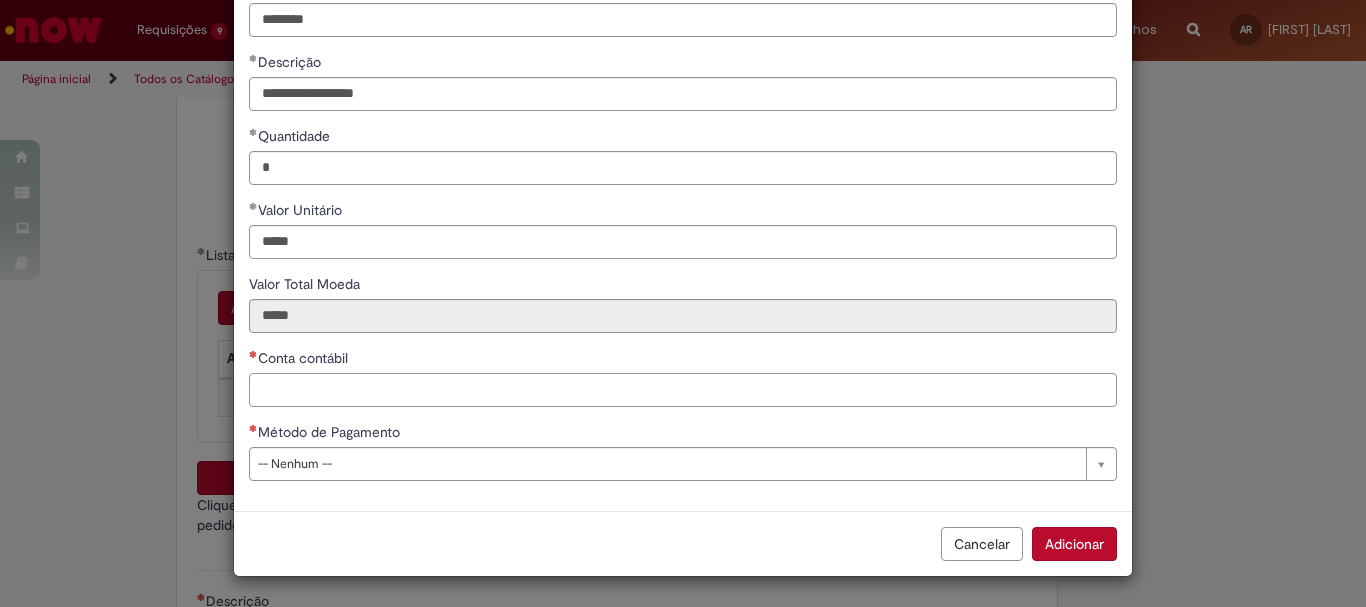 click on "Conta contábil" at bounding box center (683, 390) 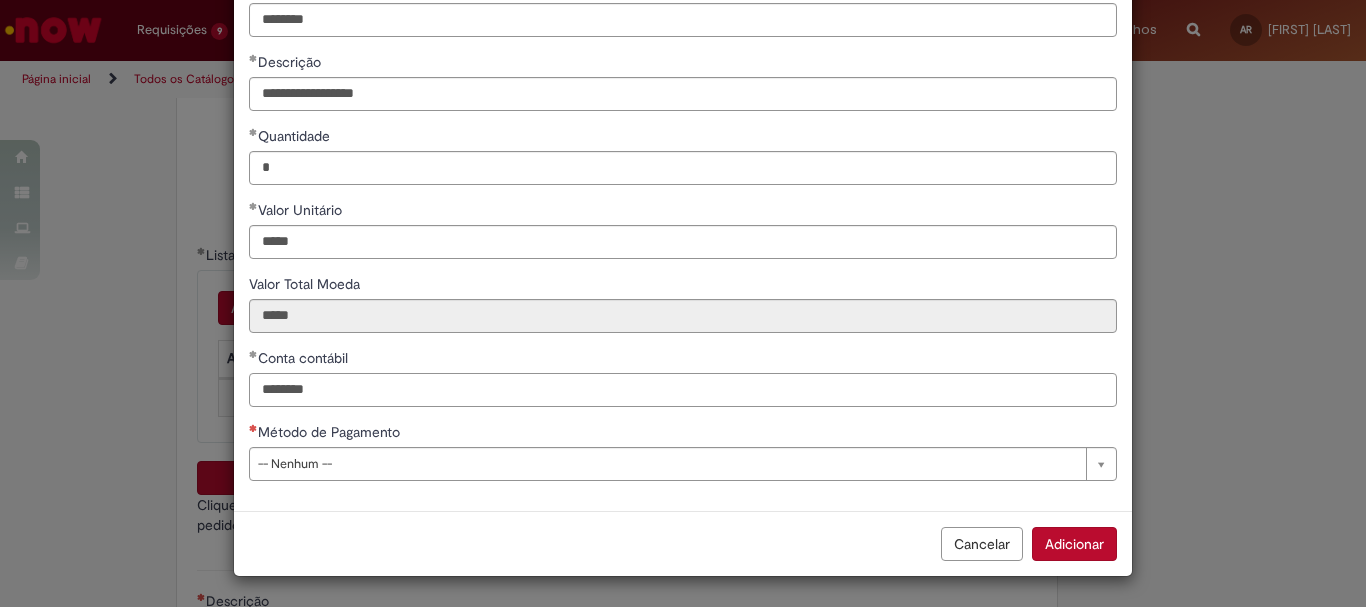 type on "********" 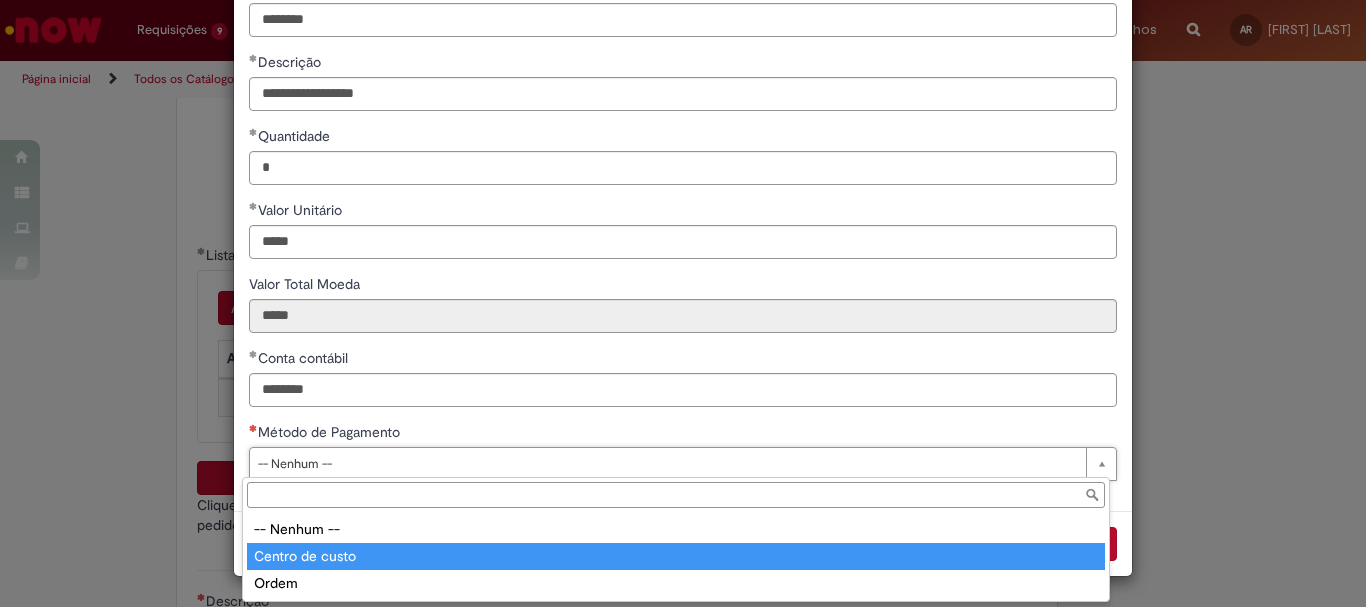 type on "**********" 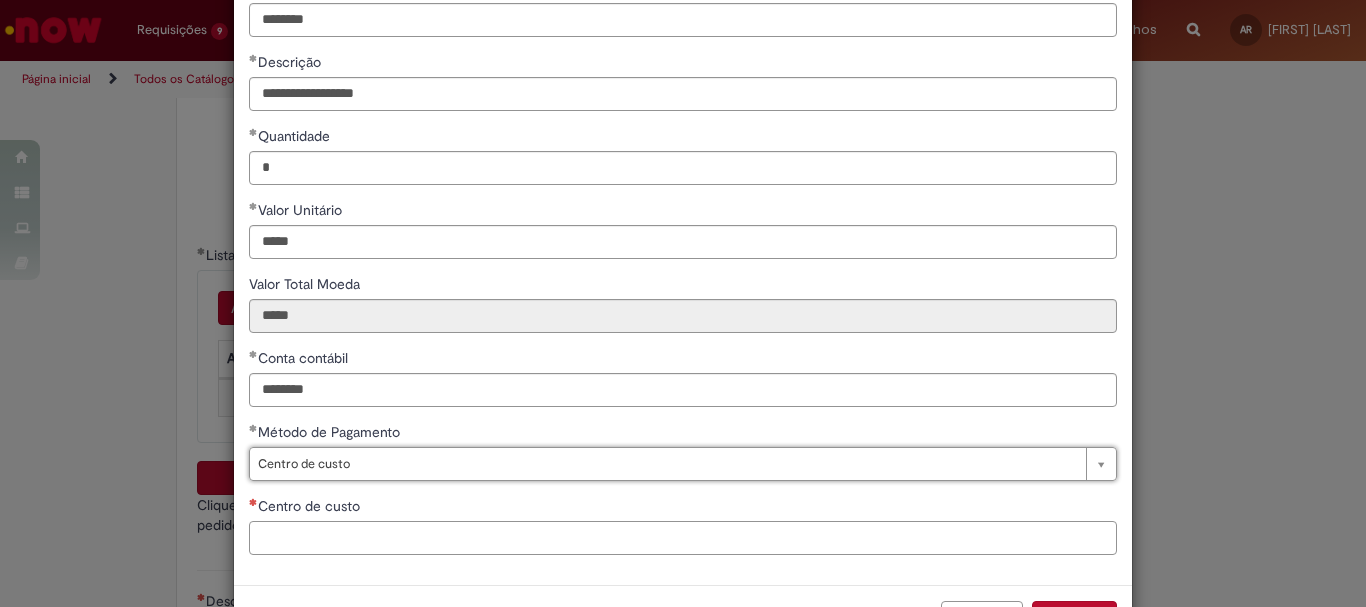 click on "Centro de custo" at bounding box center [683, 538] 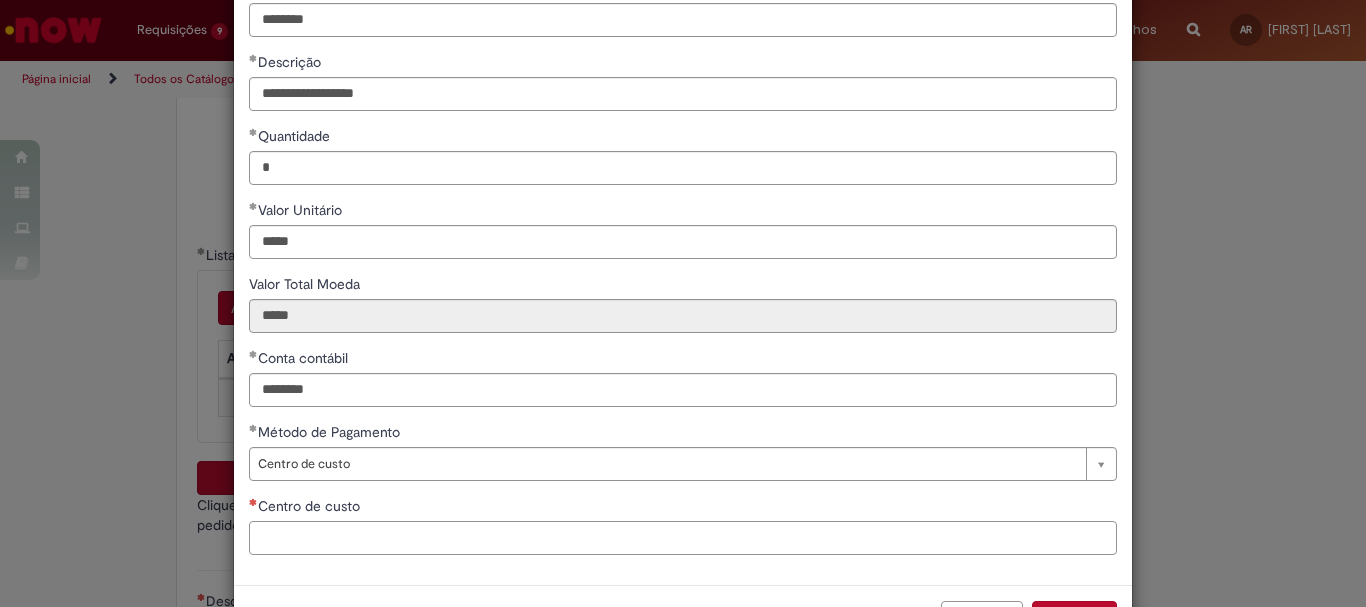 paste on "**********" 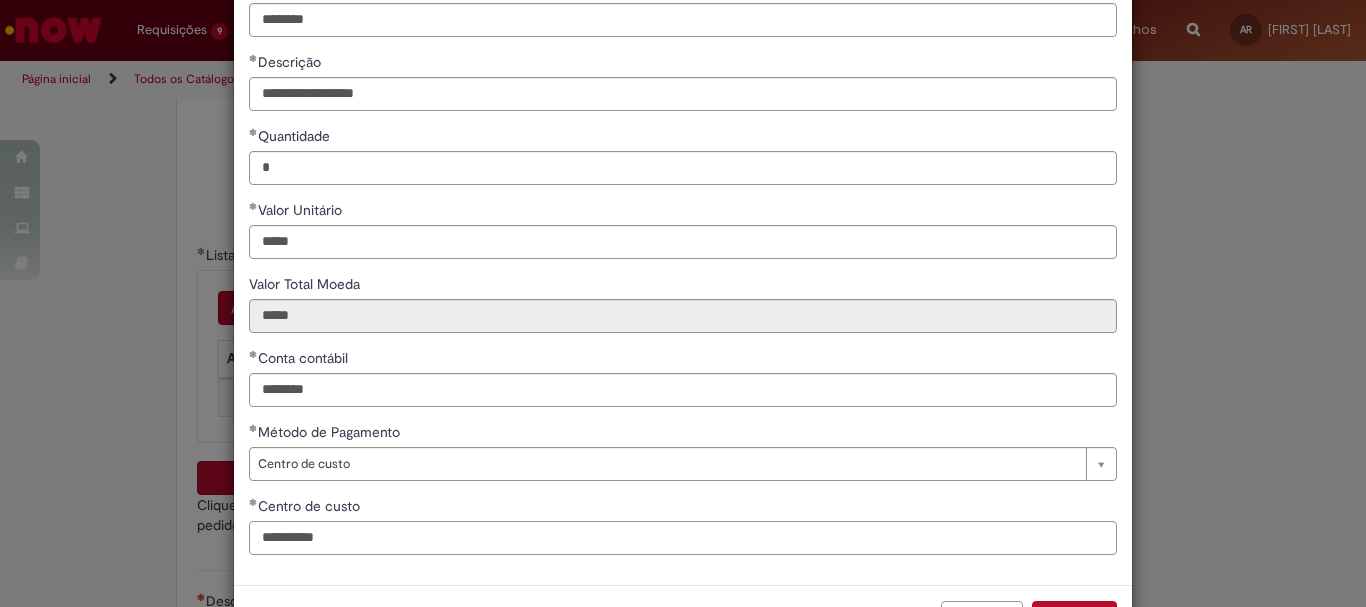 scroll, scrollTop: 199, scrollLeft: 0, axis: vertical 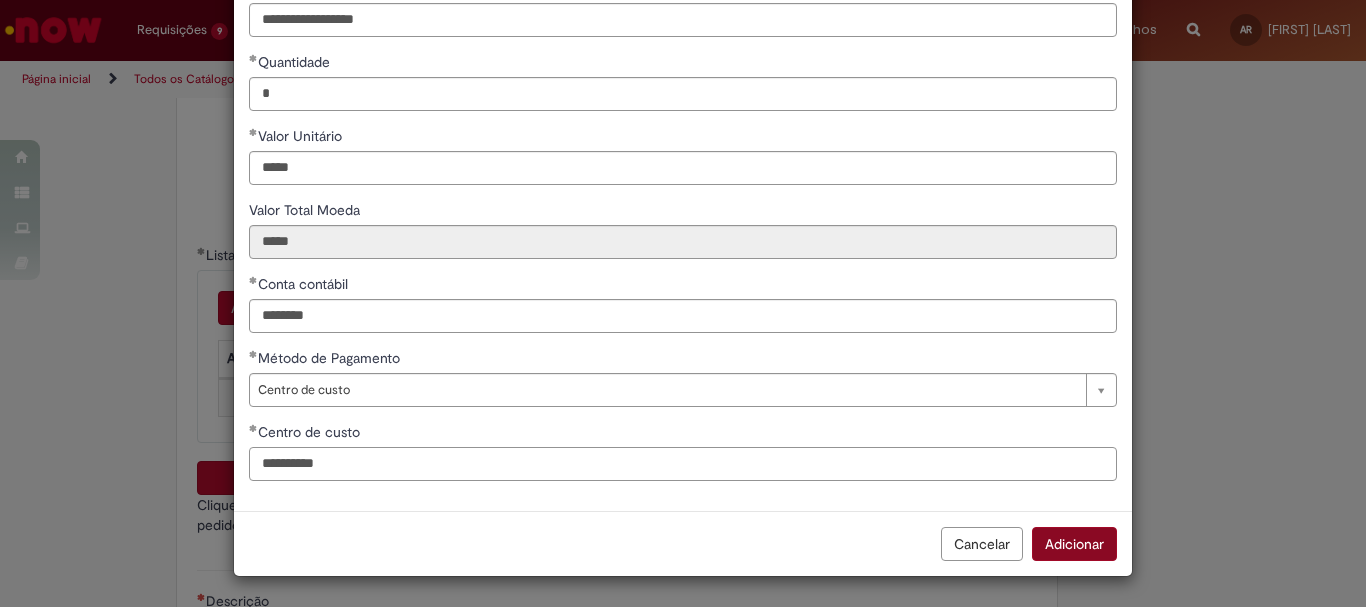 type on "**********" 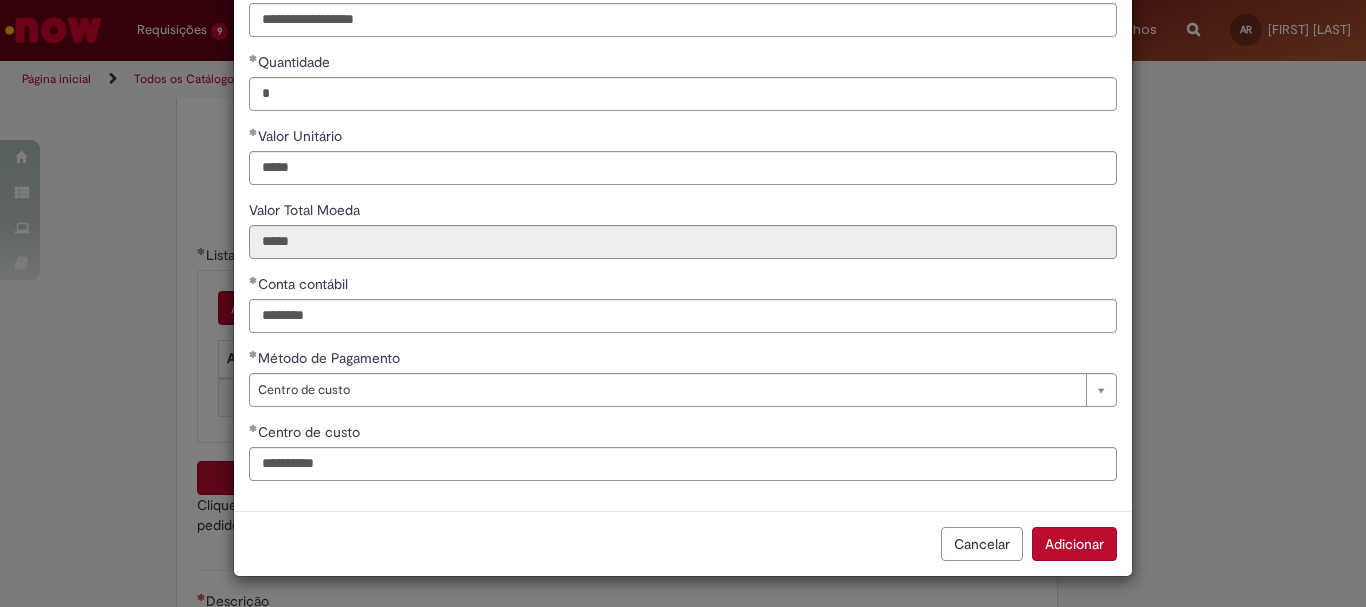 click on "Adicionar" at bounding box center [1074, 544] 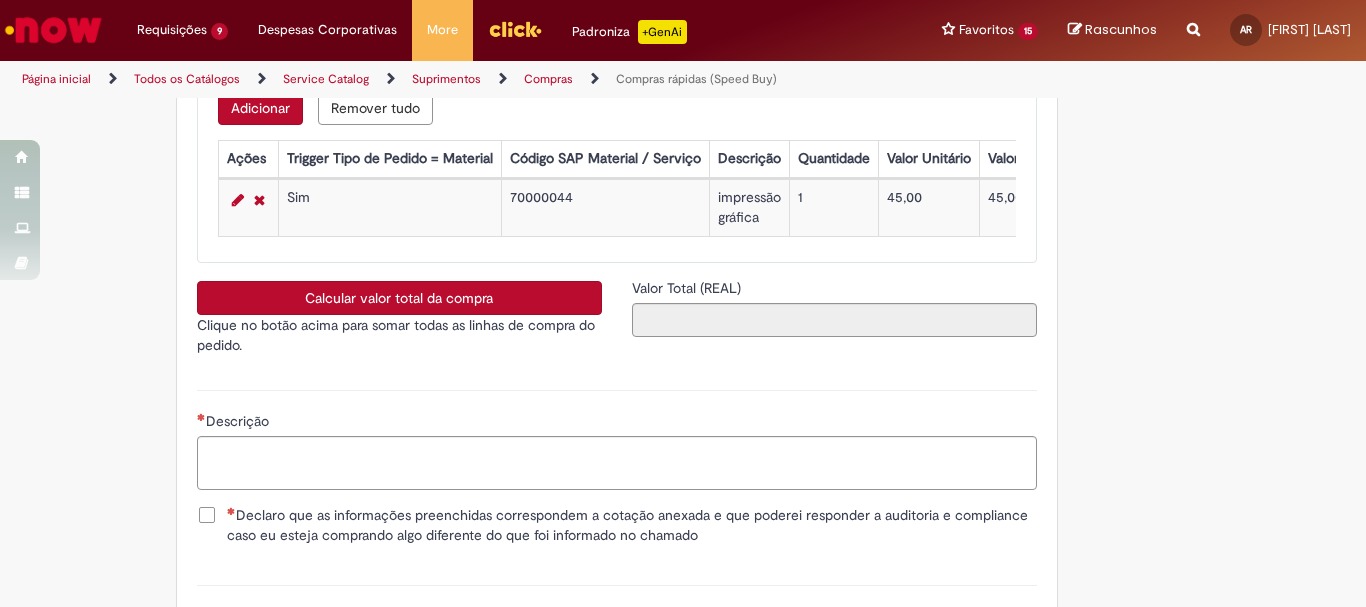 scroll, scrollTop: 3500, scrollLeft: 0, axis: vertical 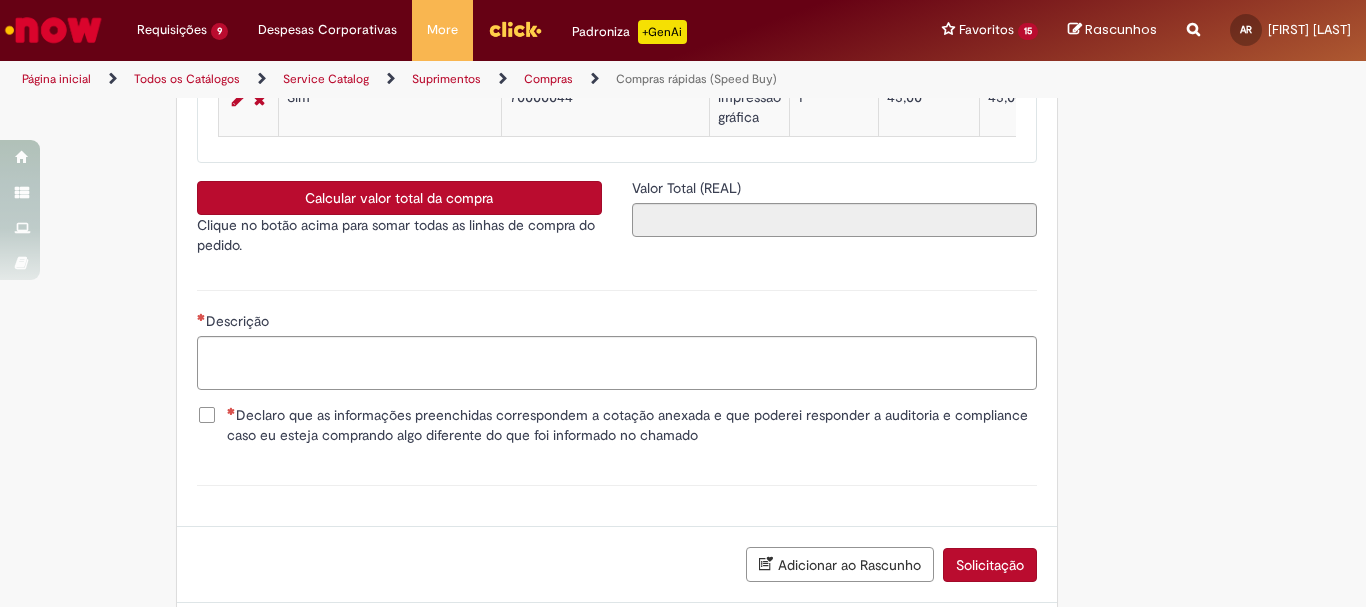 click on "Calcular valor total da compra" at bounding box center [399, 198] 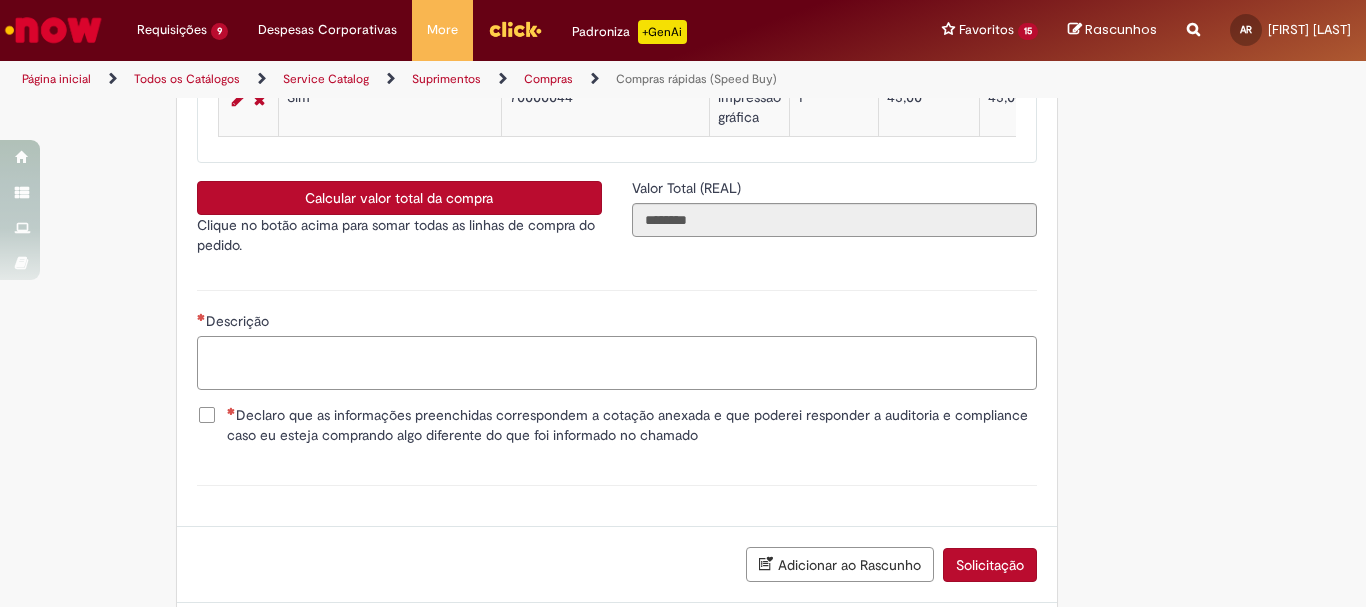 click on "Descrição" at bounding box center [617, 363] 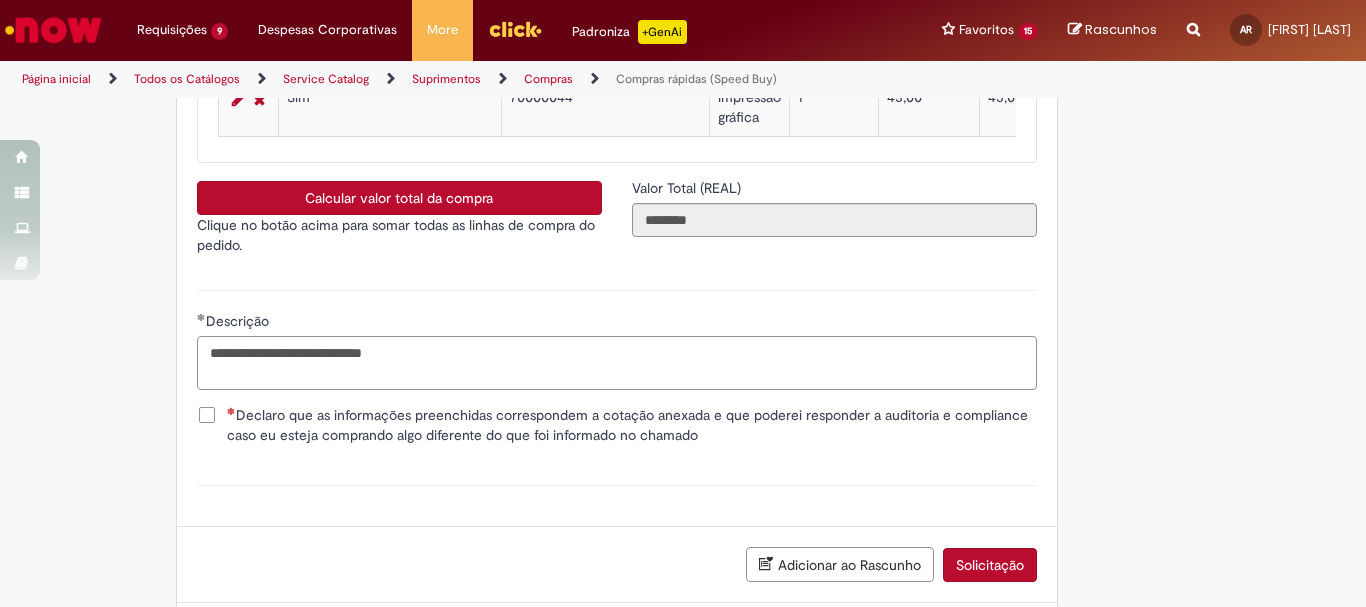 type on "**********" 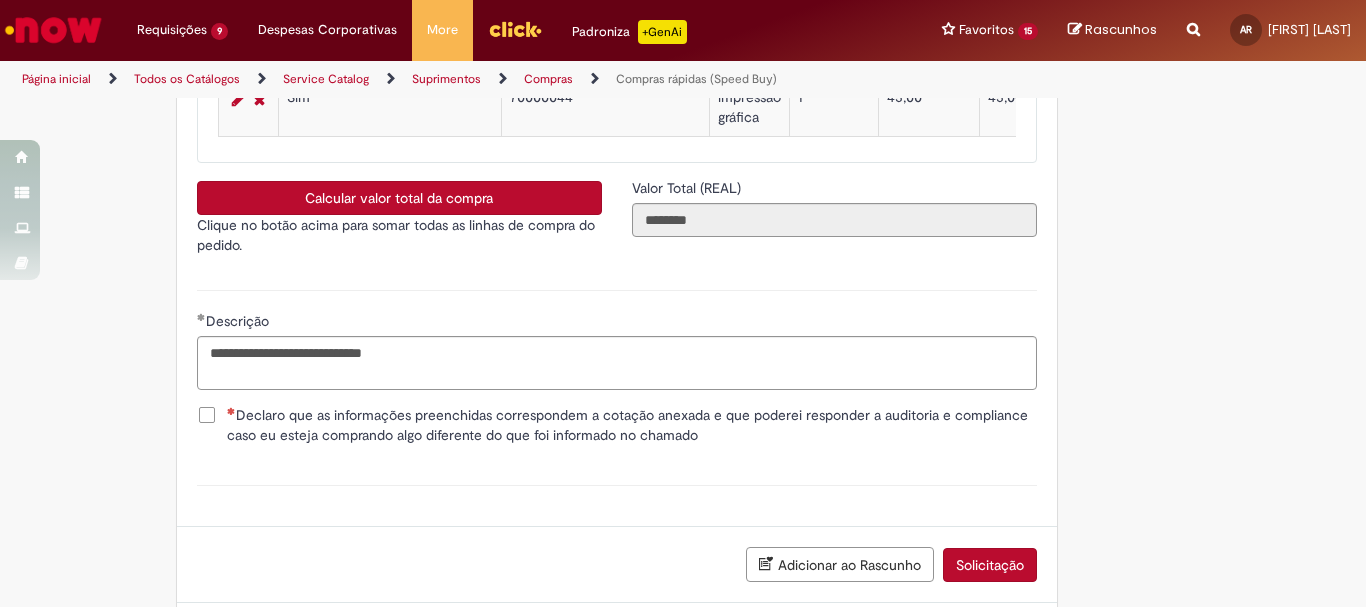 click on "Declaro que as informações preenchidas correspondem a cotação anexada e que poderei responder a auditoria e compliance caso eu esteja comprando algo diferente do que foi informado no chamado" at bounding box center [632, 425] 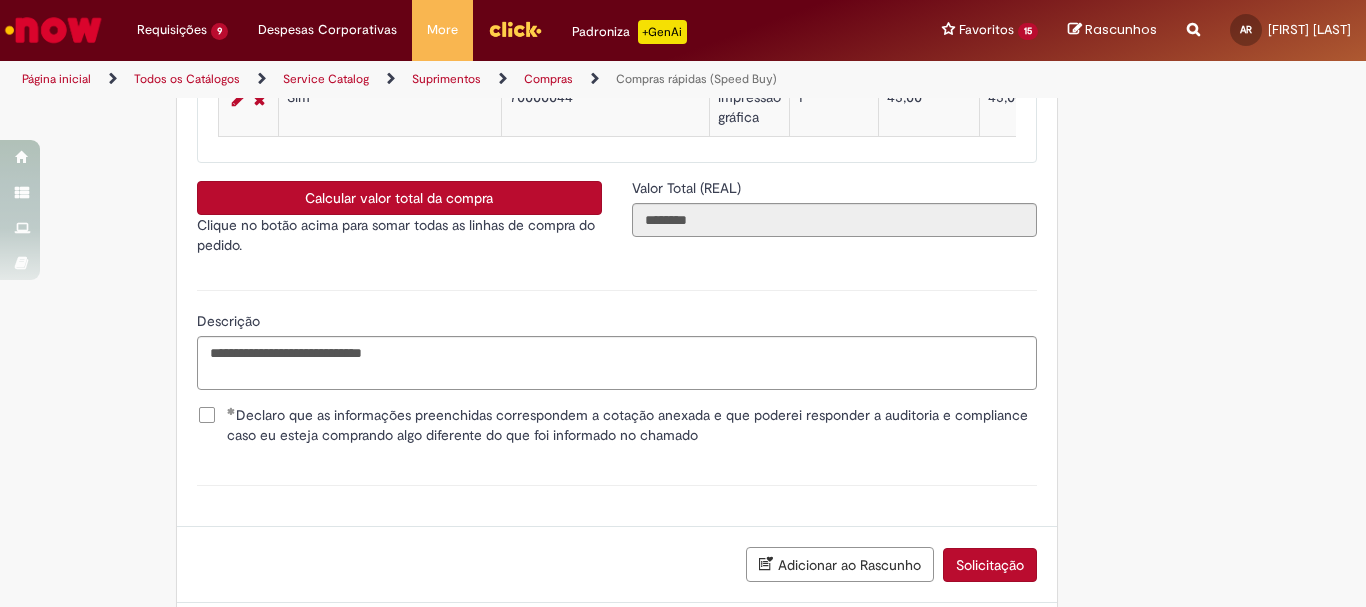 scroll, scrollTop: 3621, scrollLeft: 0, axis: vertical 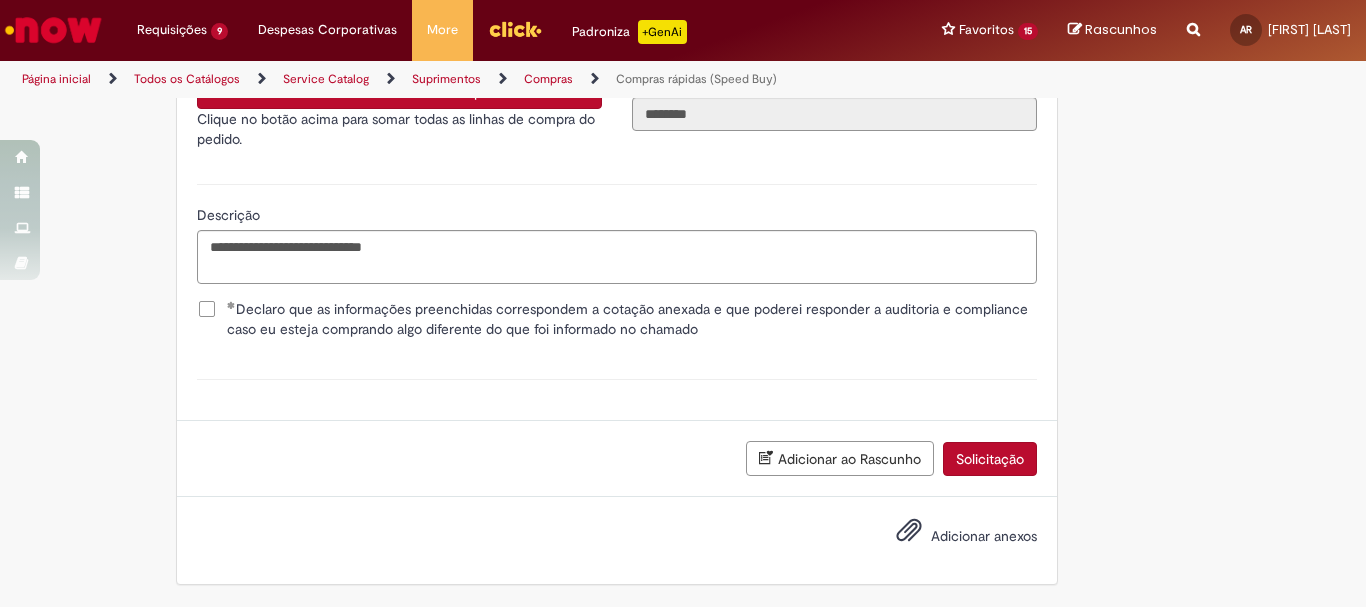 click on "Adicionar anexos" at bounding box center [984, 536] 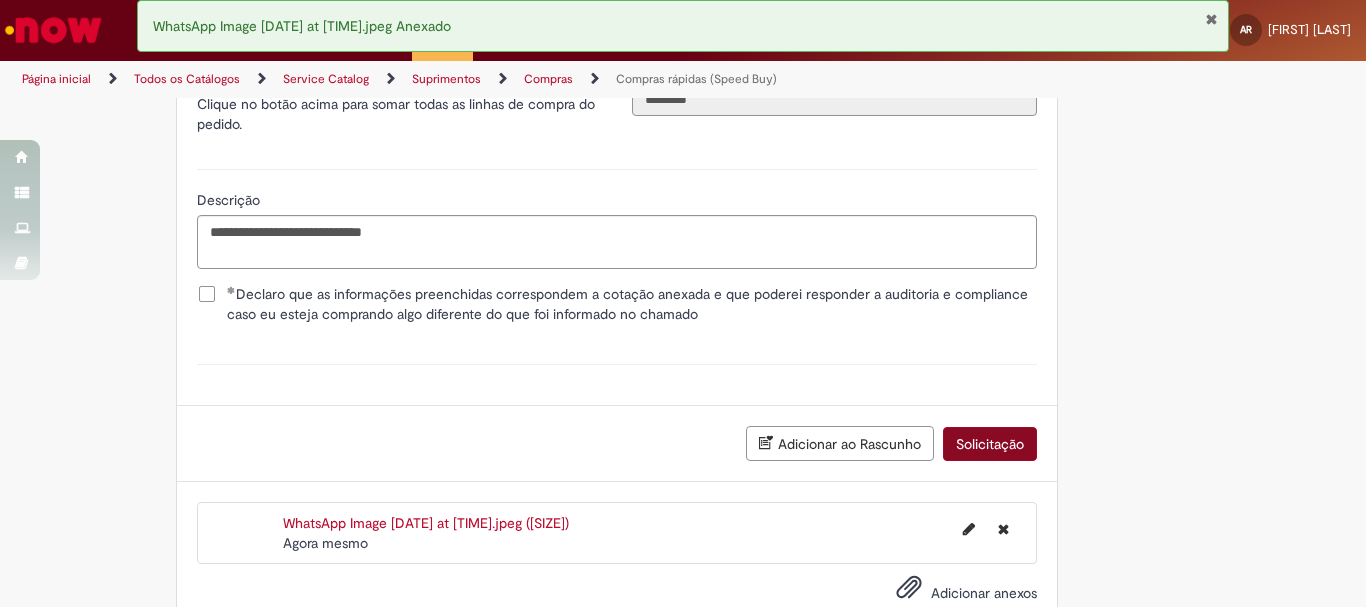 scroll, scrollTop: 3739, scrollLeft: 0, axis: vertical 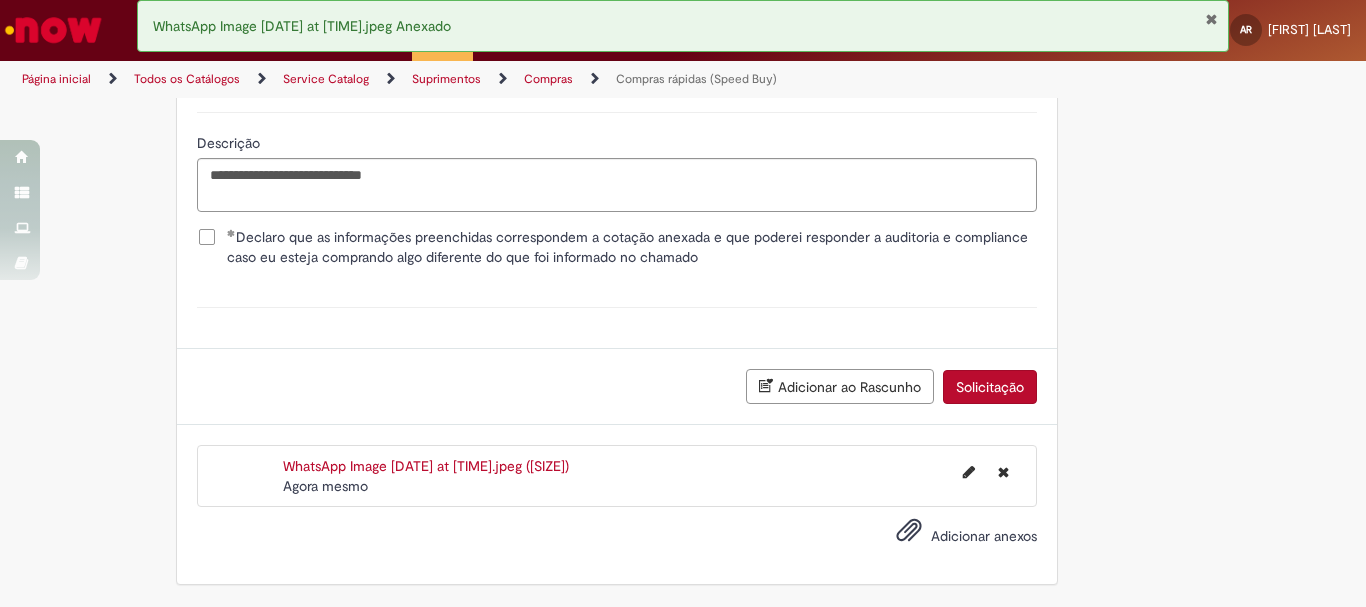 click on "Solicitação" at bounding box center [990, 387] 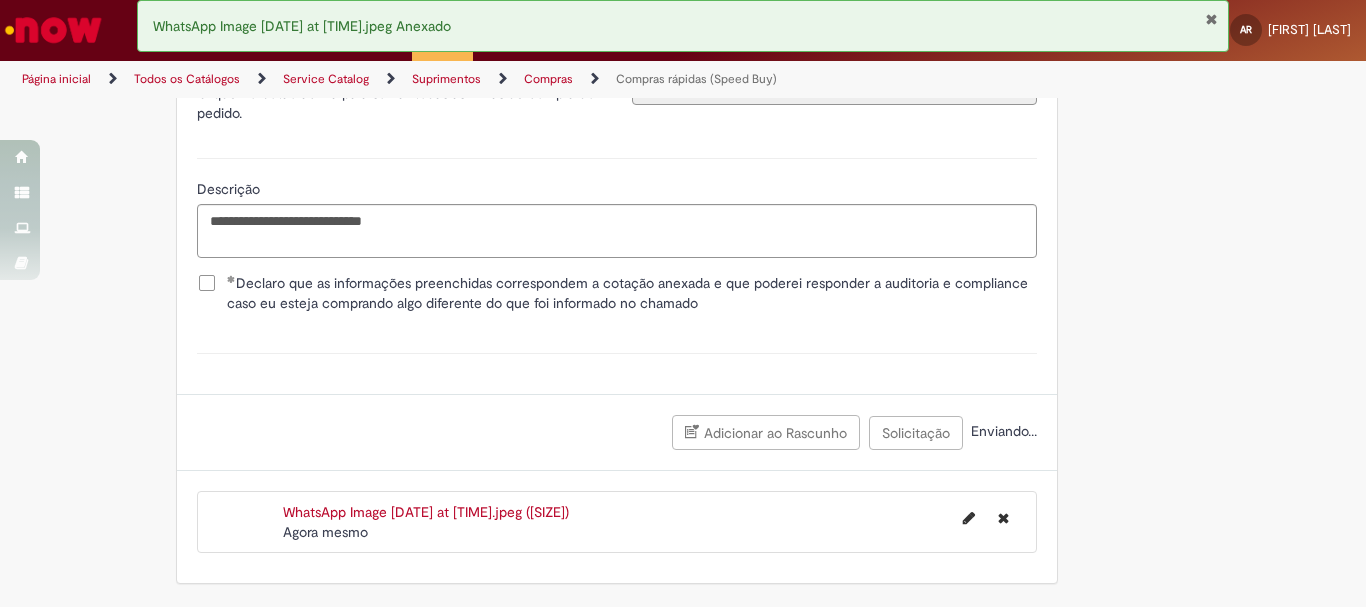 scroll, scrollTop: 3293, scrollLeft: 0, axis: vertical 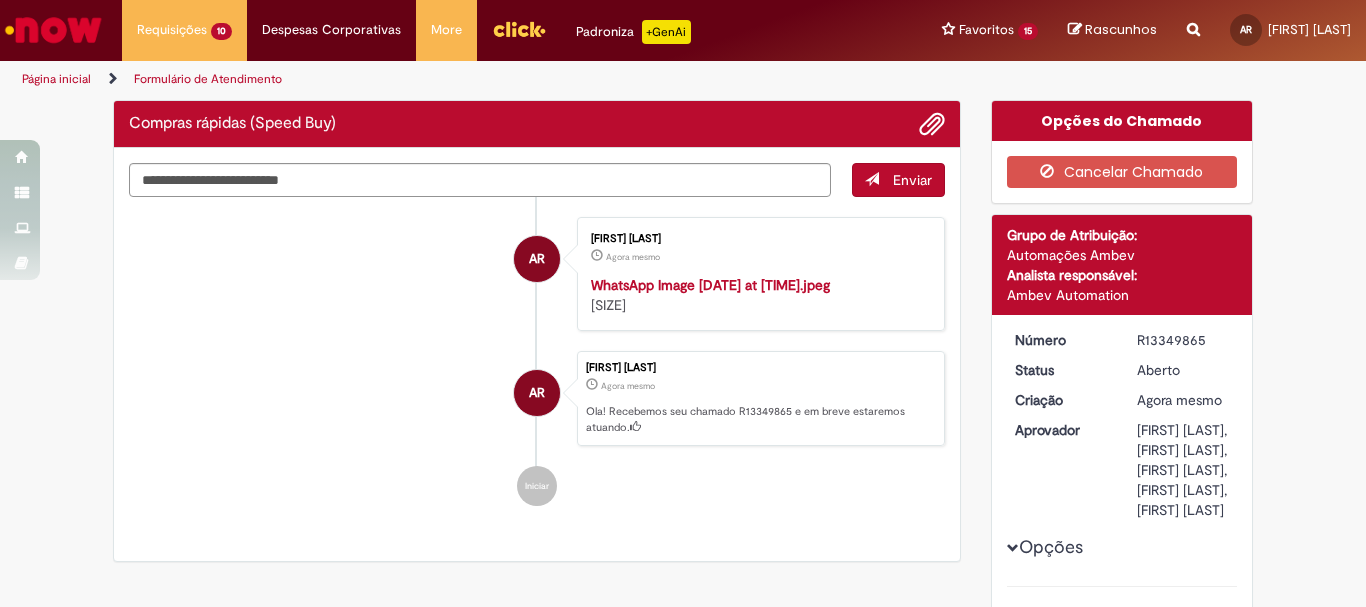 click on "R13349865" at bounding box center (1183, 340) 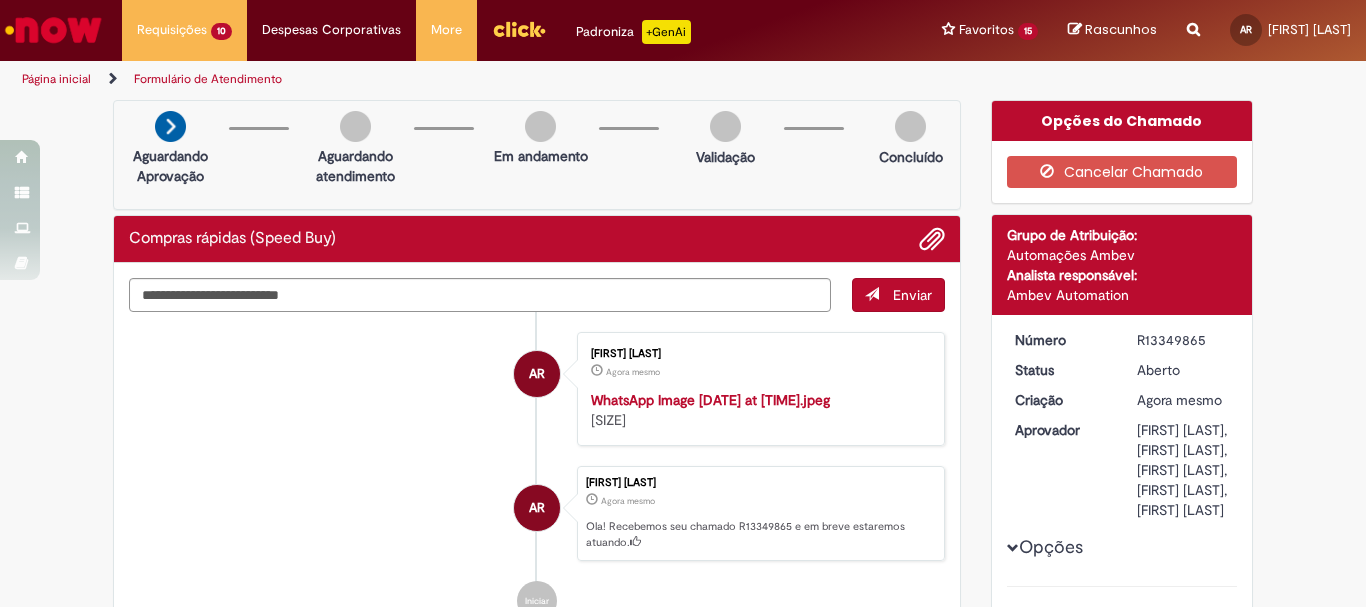 click on "R13349865" at bounding box center [1183, 340] 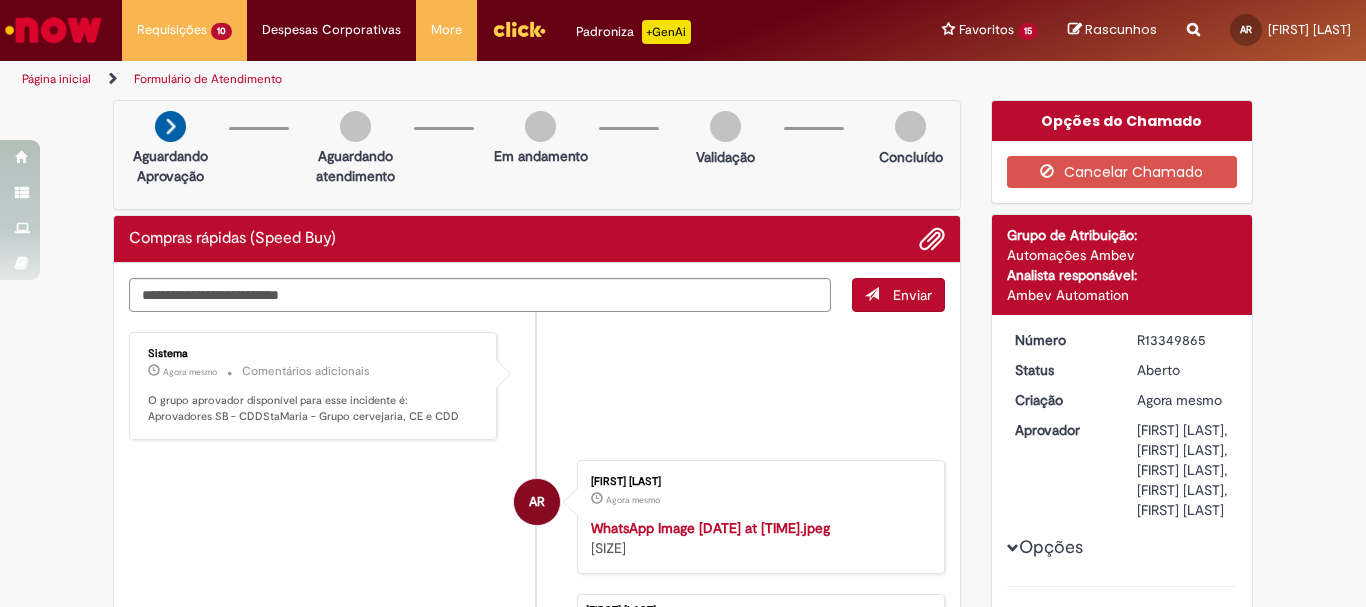 copy on "R13349865" 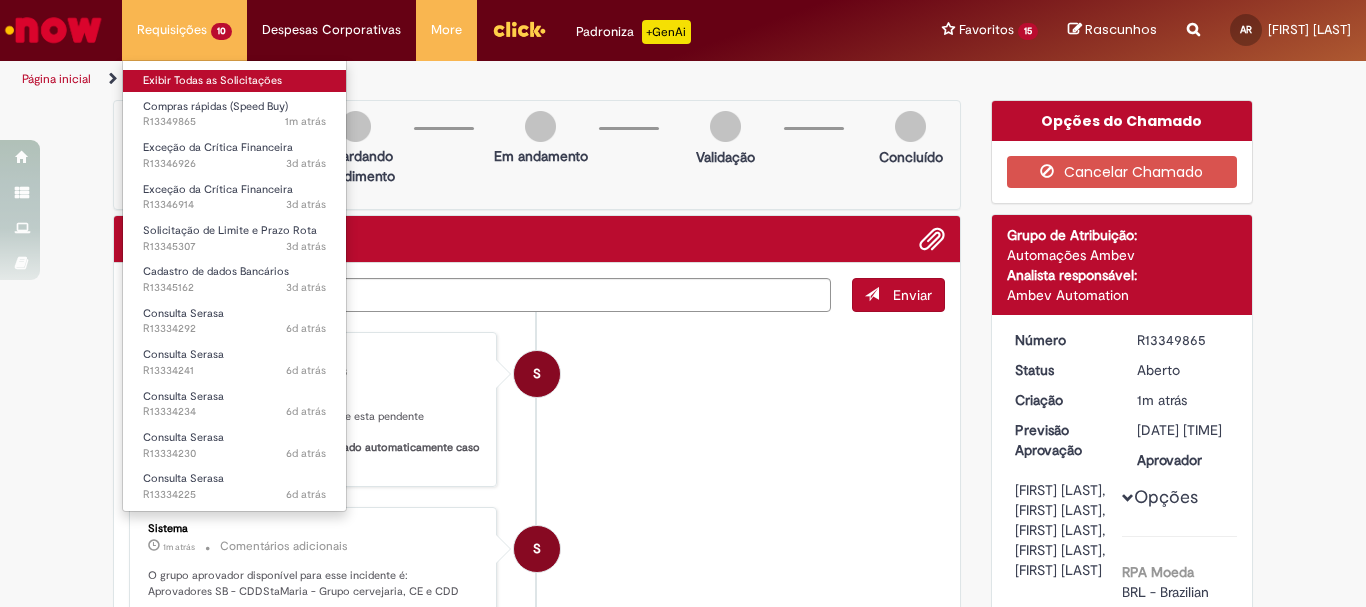click on "Exibir Todas as Solicitações" at bounding box center [234, 81] 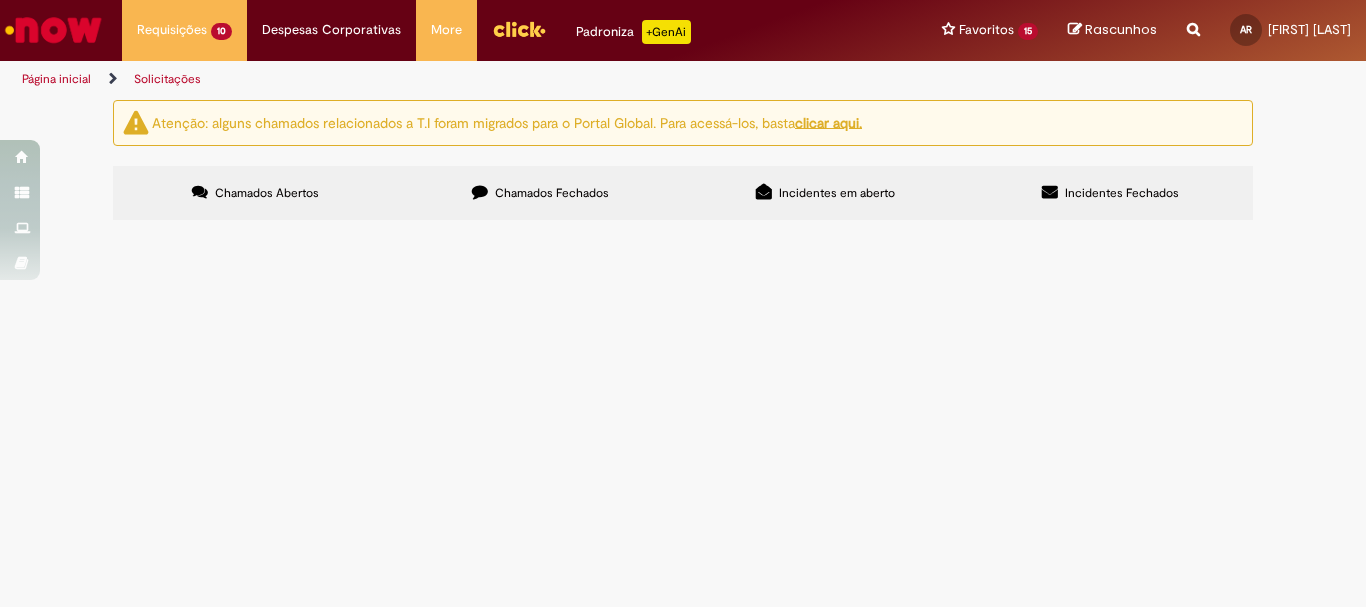 scroll, scrollTop: 0, scrollLeft: 0, axis: both 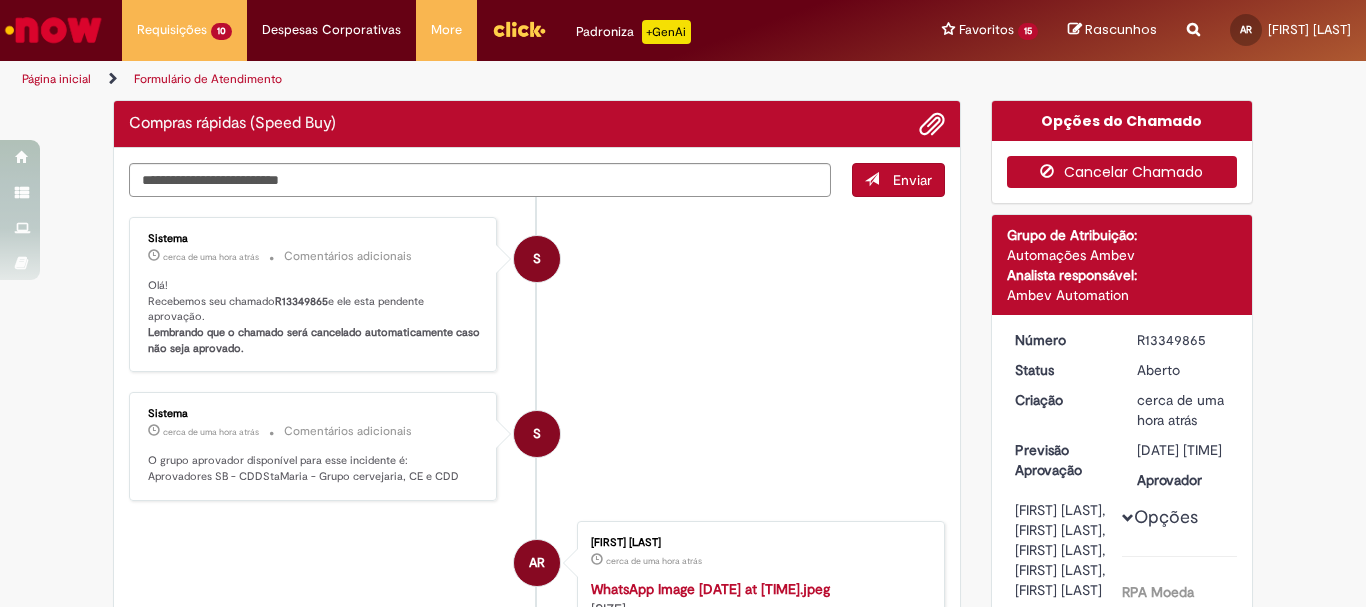 click on "Cancelar Chamado" at bounding box center [1122, 172] 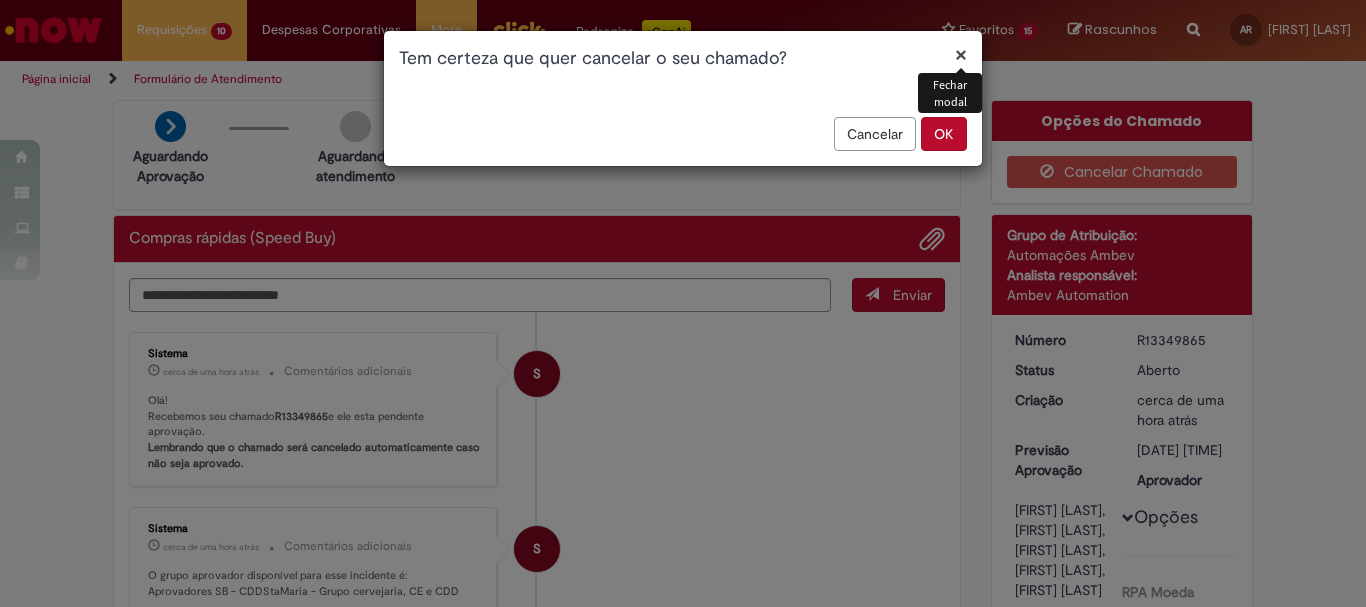 click on "OK" at bounding box center (944, 134) 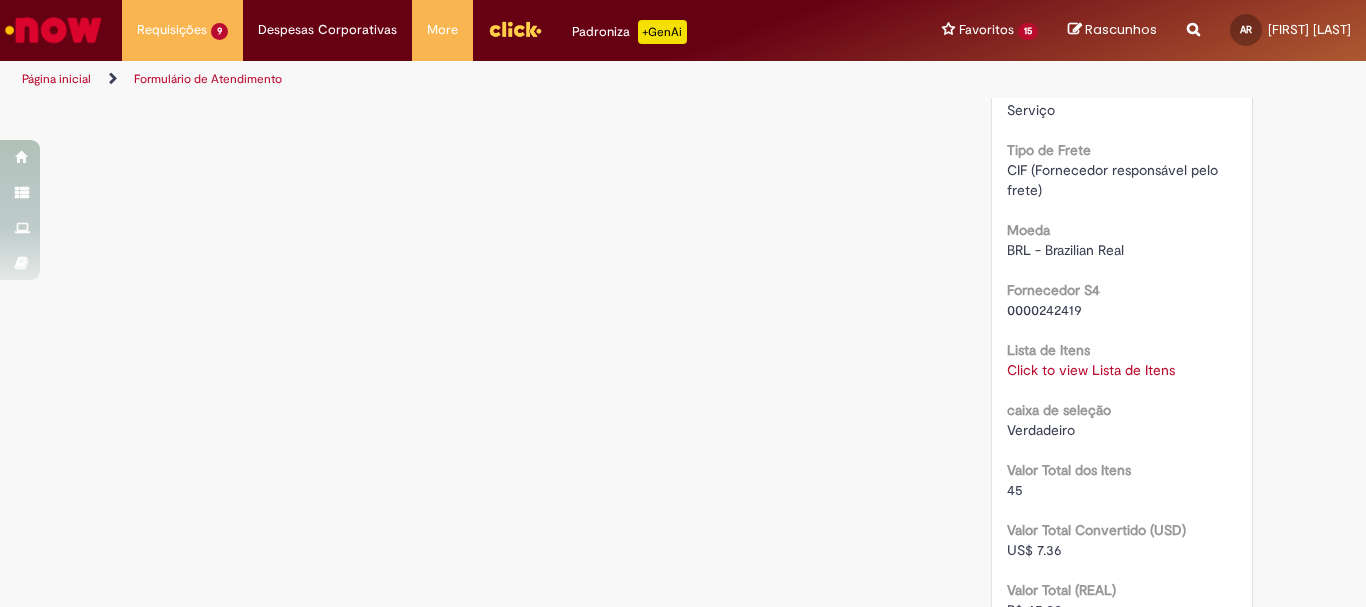 scroll, scrollTop: 1800, scrollLeft: 0, axis: vertical 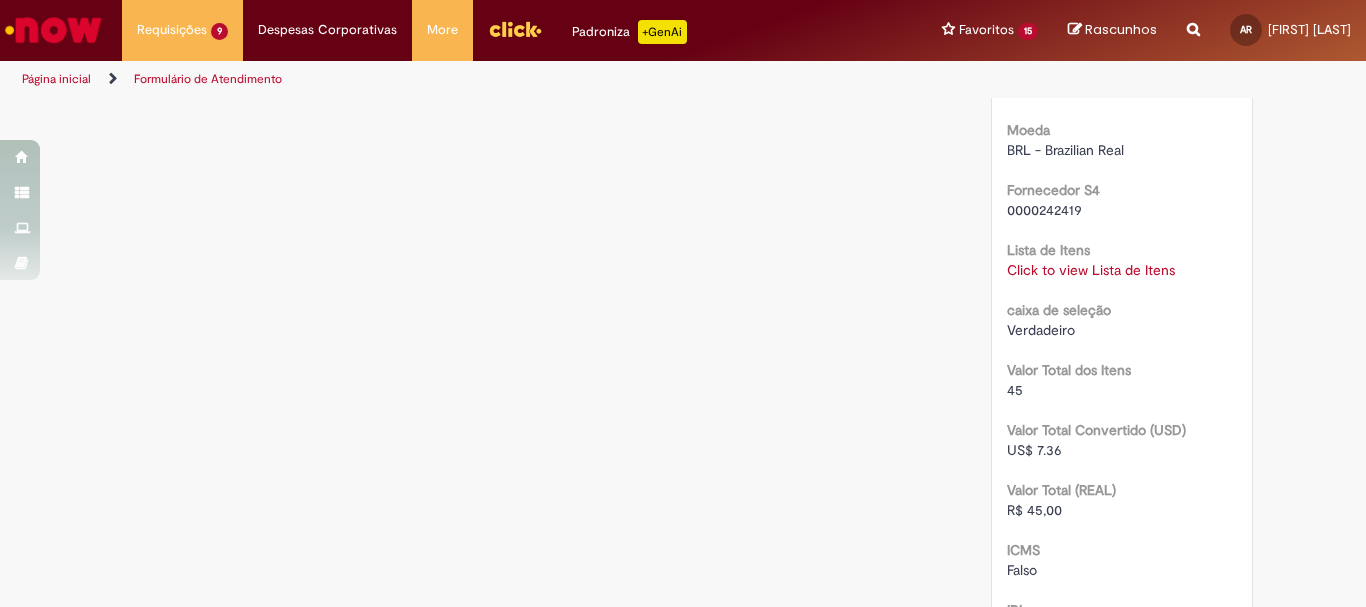 click on "Click to view Lista de Itens" at bounding box center (1091, 270) 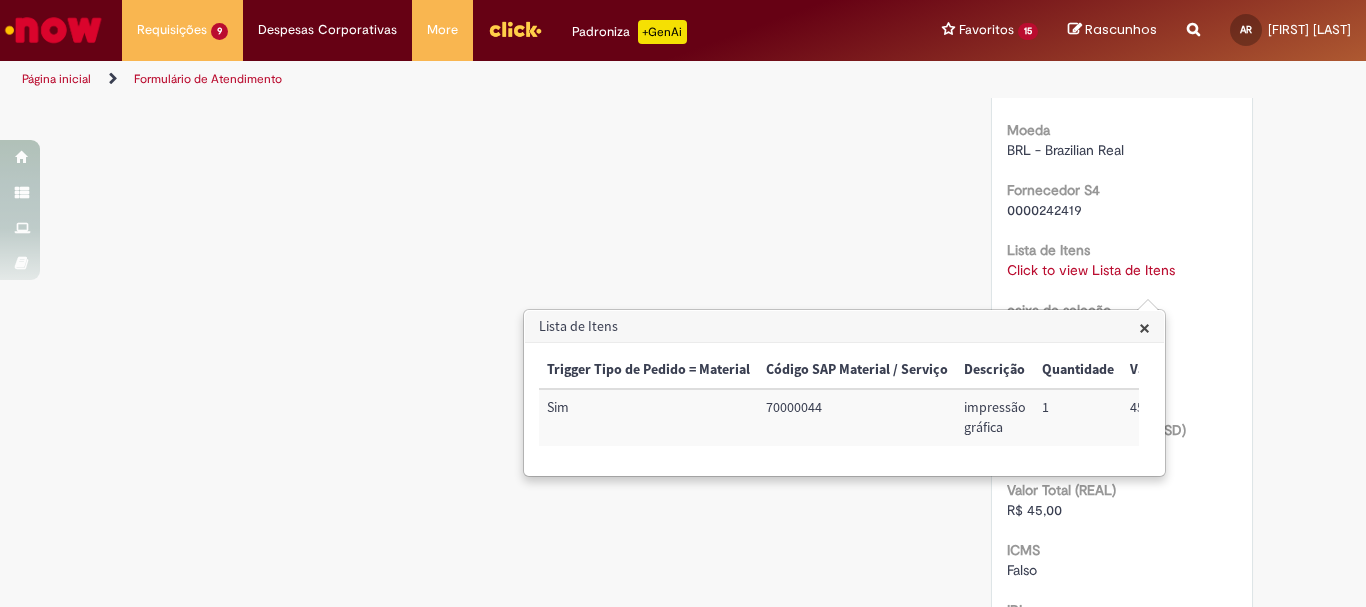 click on "70000044" at bounding box center (857, 417) 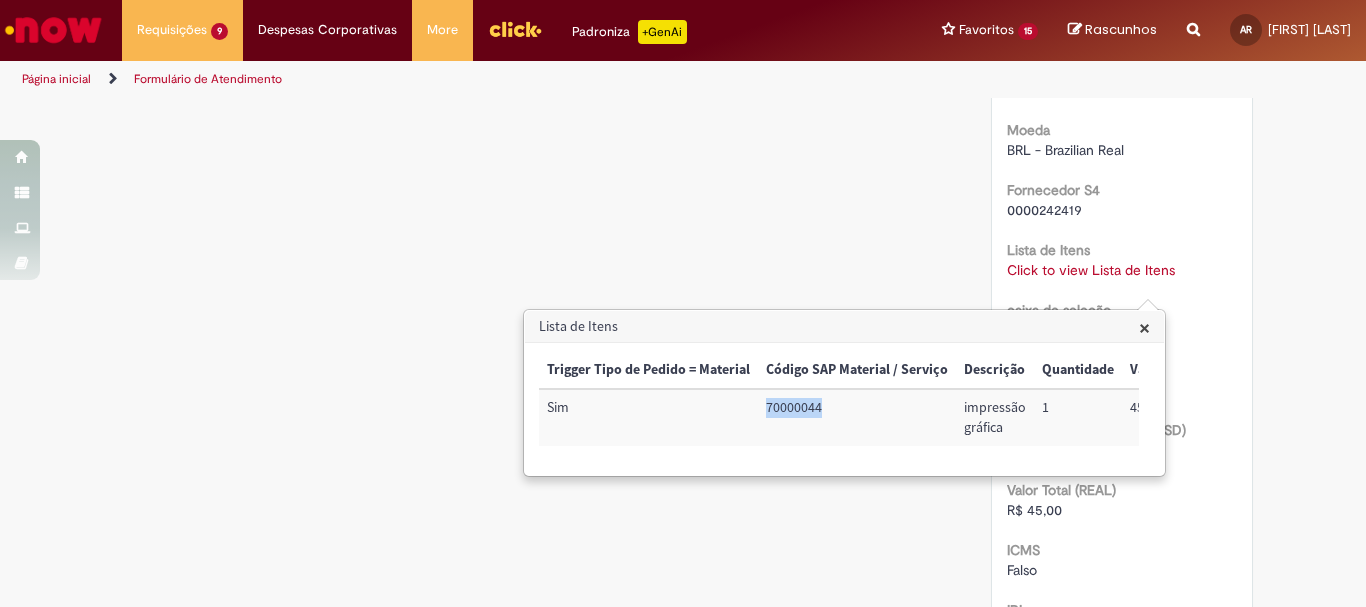click on "70000044" at bounding box center [857, 417] 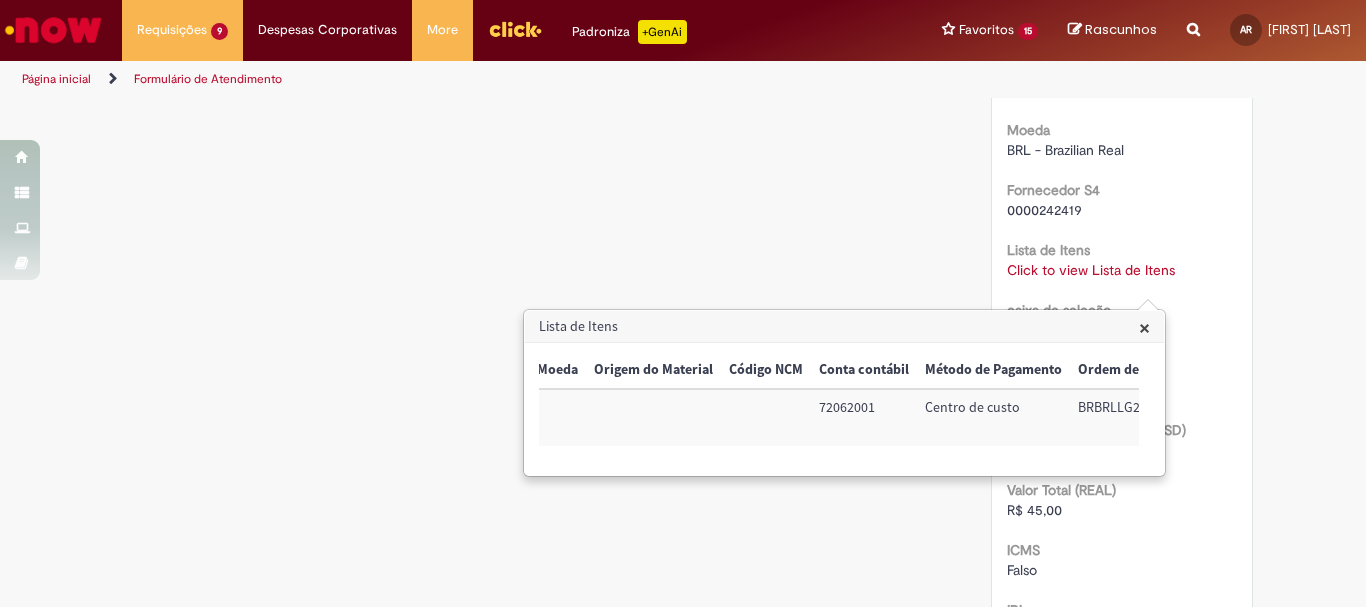 scroll, scrollTop: 0, scrollLeft: 814, axis: horizontal 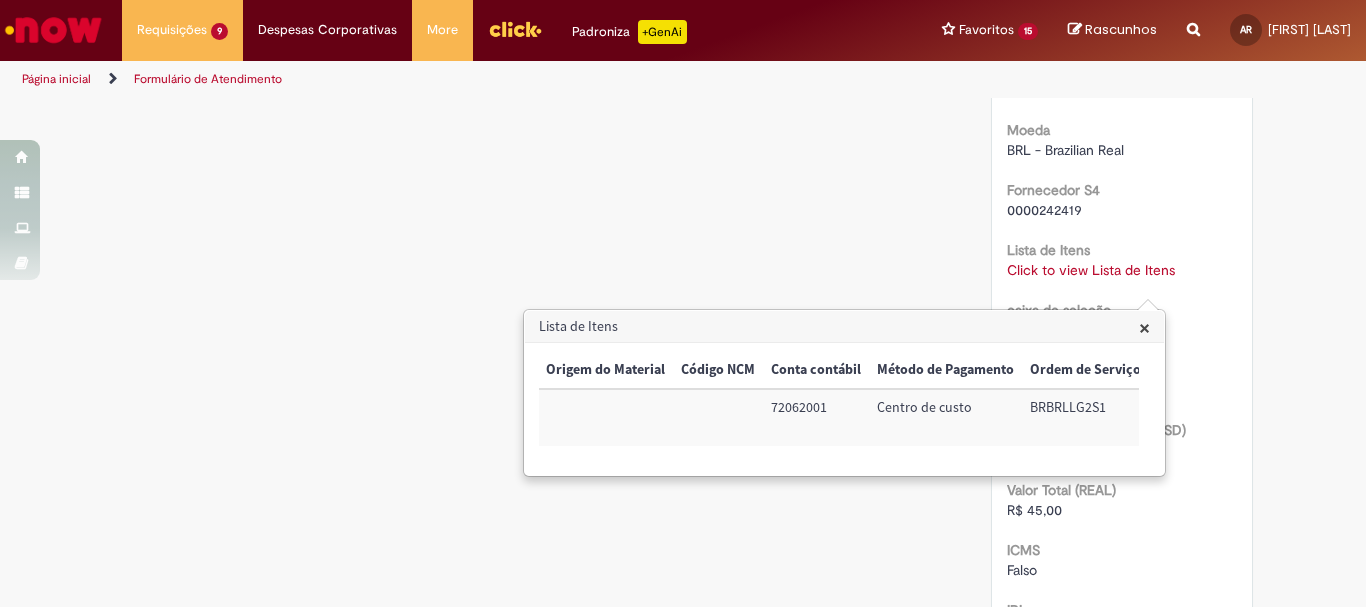 click on "BRBRLLG2S1" at bounding box center [1085, 417] 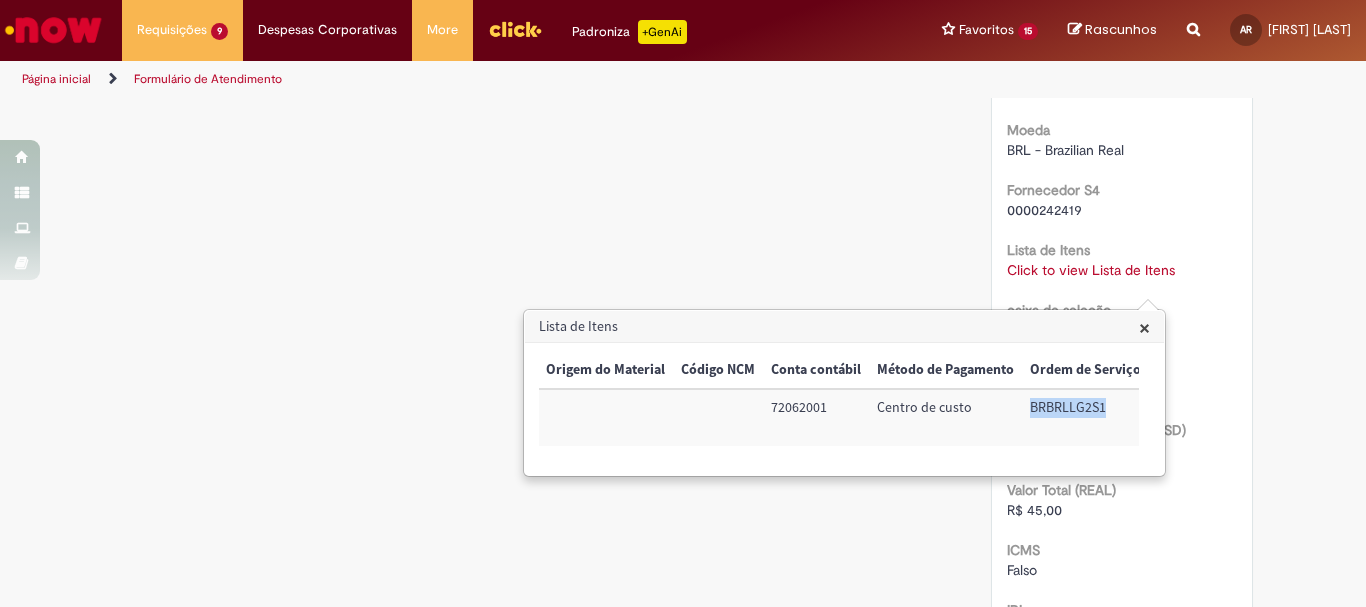 click on "BRBRLLG2S1" at bounding box center [1085, 417] 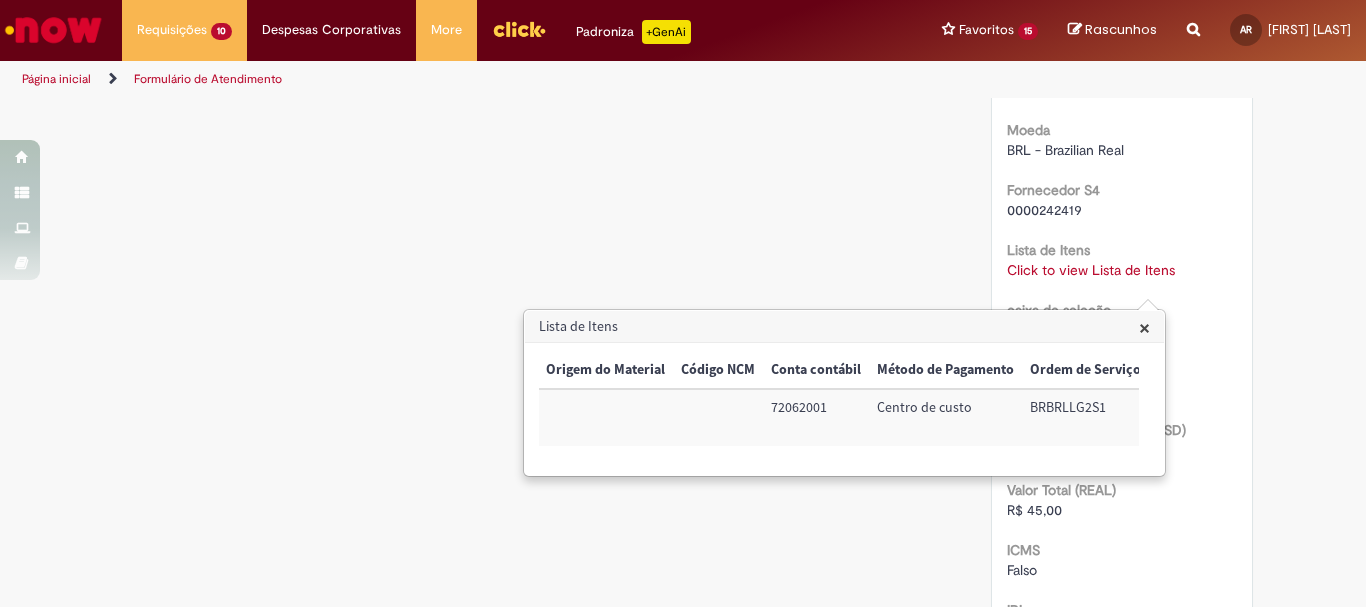click on "Verificar Código de Barras
Aguardando Aprovação
Aguardando atendimento
Cancelado
Validação
Concluído
Compras rápidas (Speed Buy)
Enviar
AR
Ana Julia Brezolin Righi
3m atrás 3 minutos atrás     Comentários adicionais
Chamado cancelado pelo solicitante.
S" at bounding box center [683, -151] 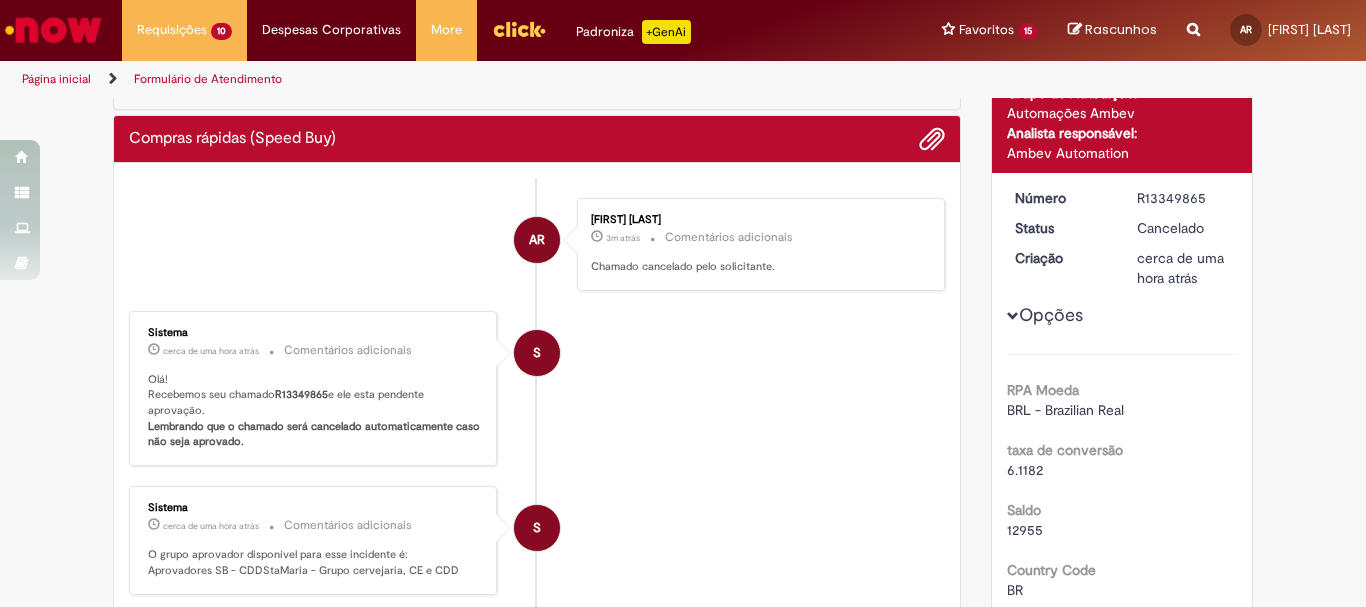 scroll, scrollTop: 0, scrollLeft: 0, axis: both 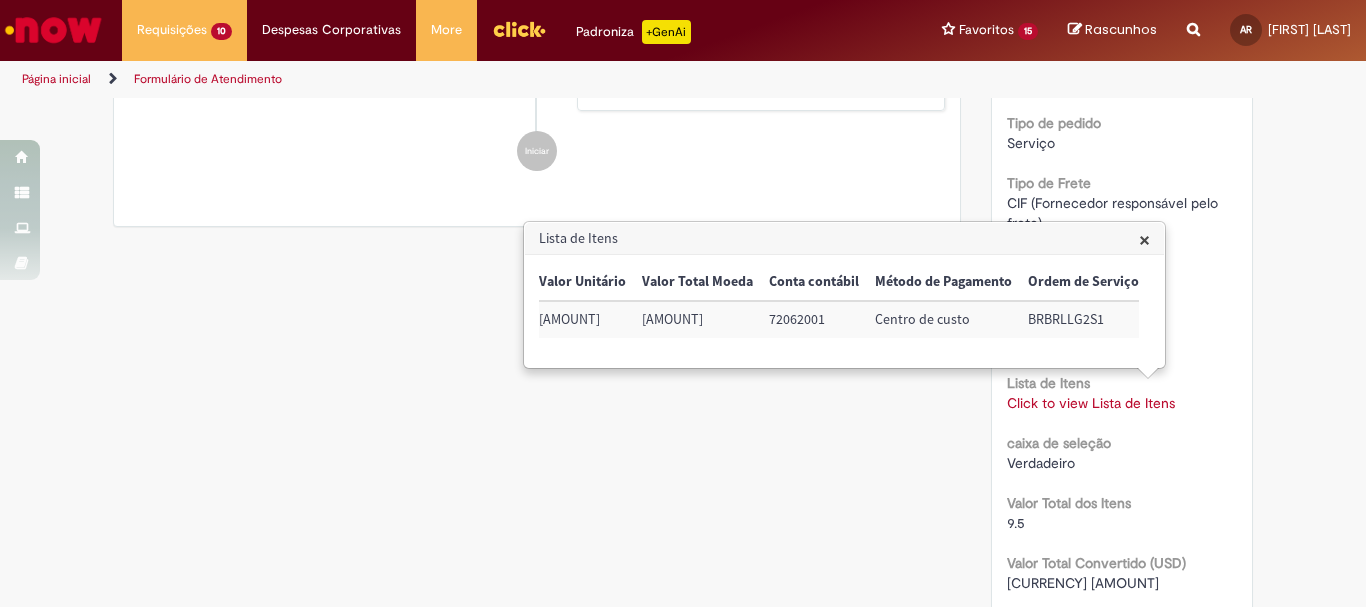 click on "×" at bounding box center (1144, 239) 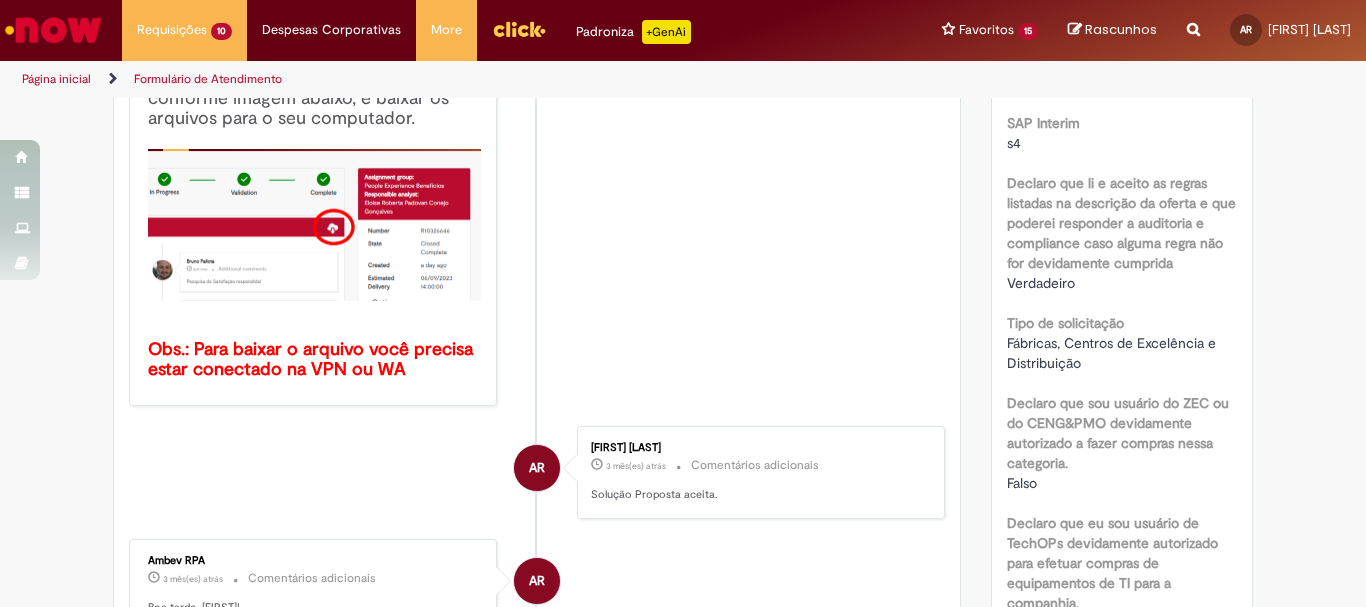 scroll, scrollTop: 0, scrollLeft: 0, axis: both 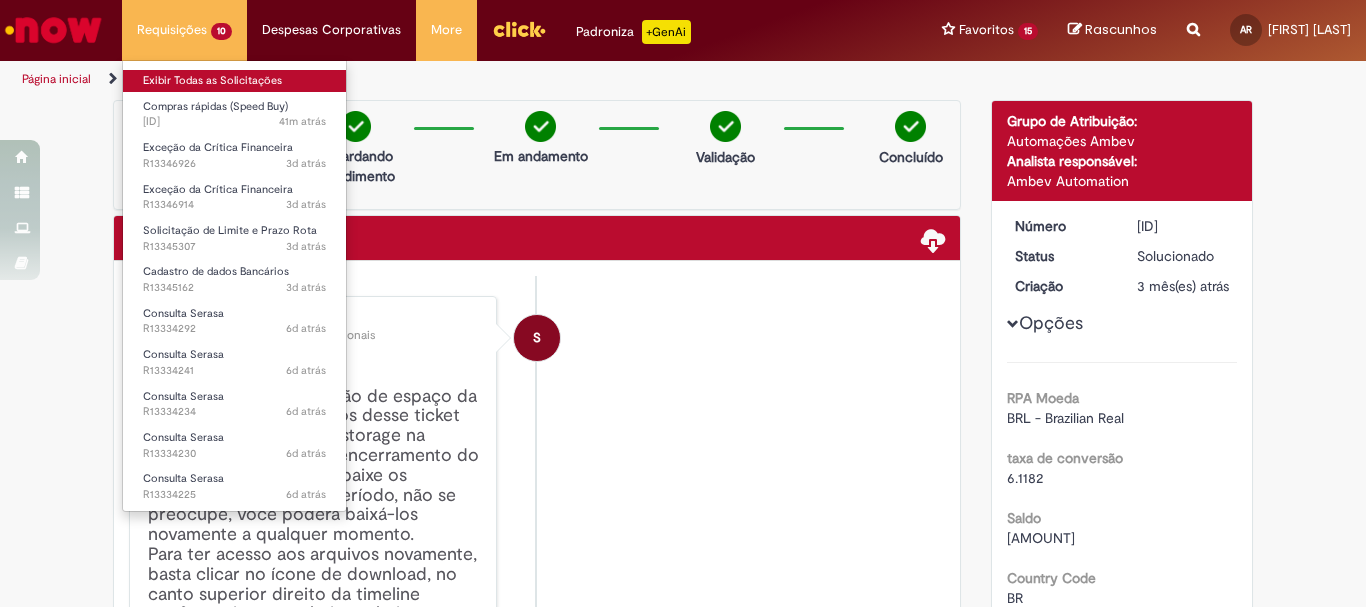 click on "Exibir Todas as Solicitações" at bounding box center (234, 81) 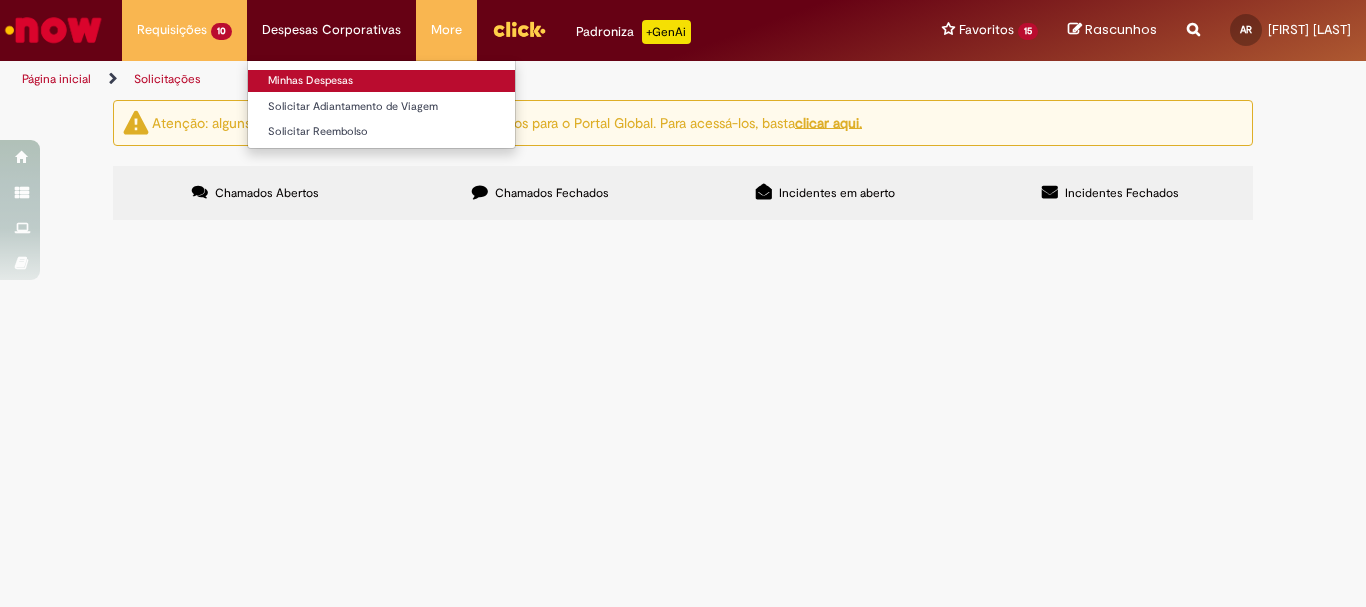 click on "Minhas Despesas" at bounding box center (381, 81) 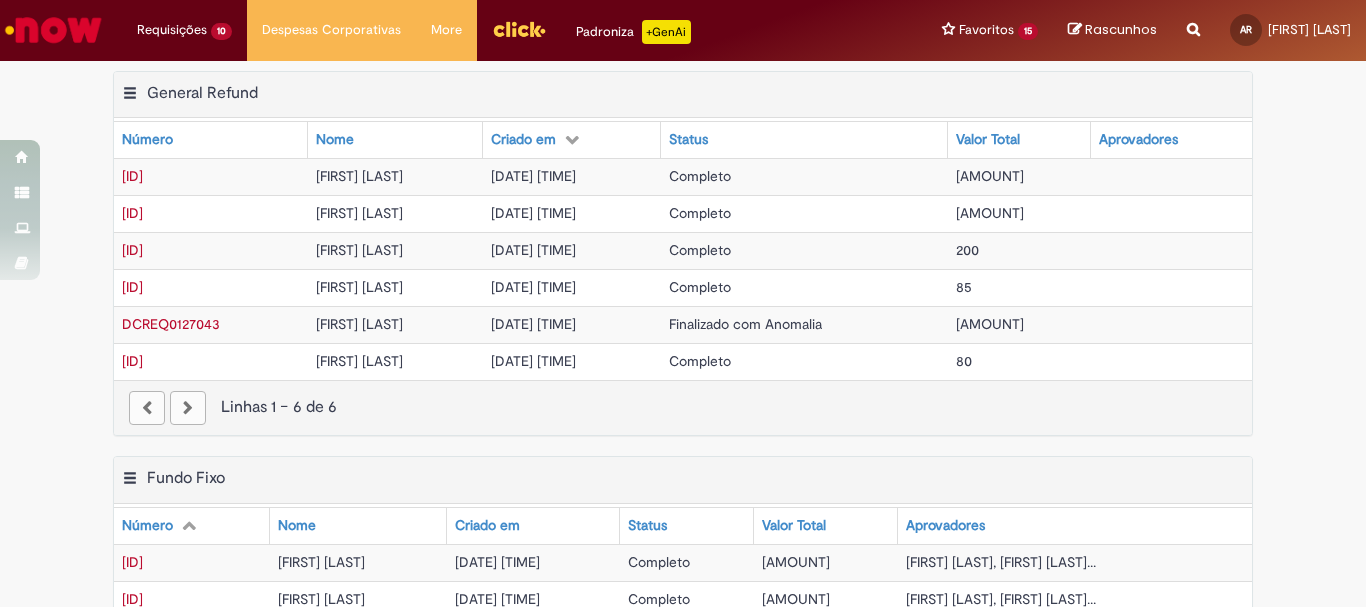 scroll, scrollTop: 300, scrollLeft: 0, axis: vertical 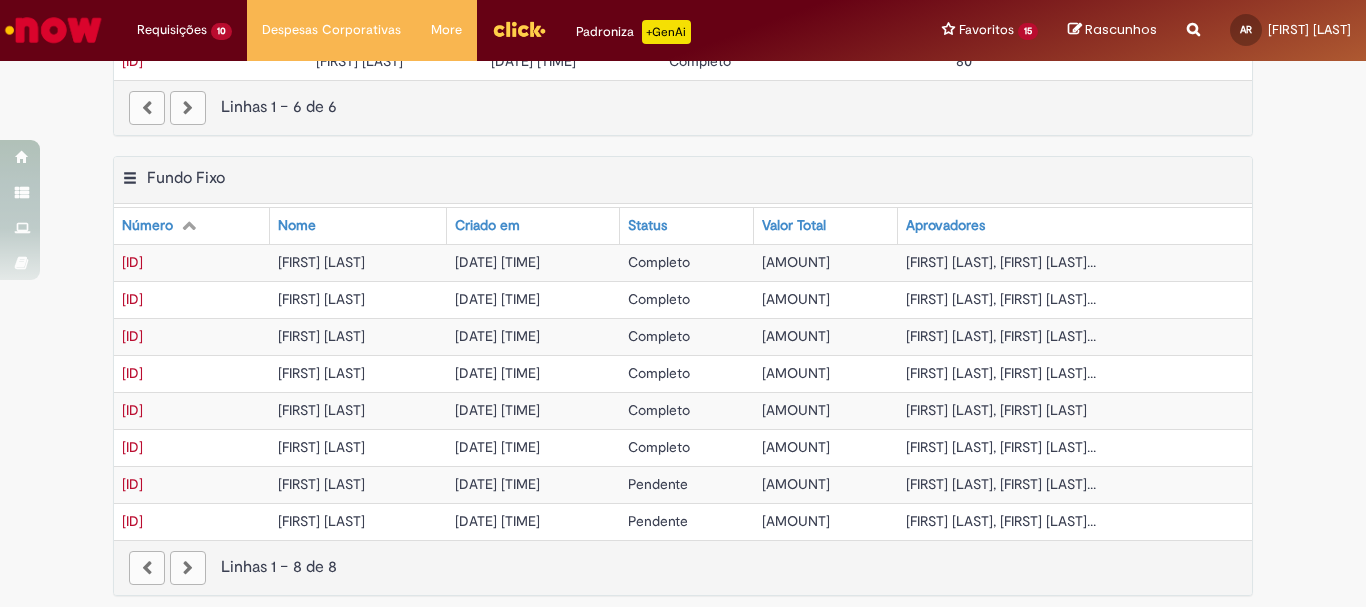 click on "Pendente" at bounding box center (658, 521) 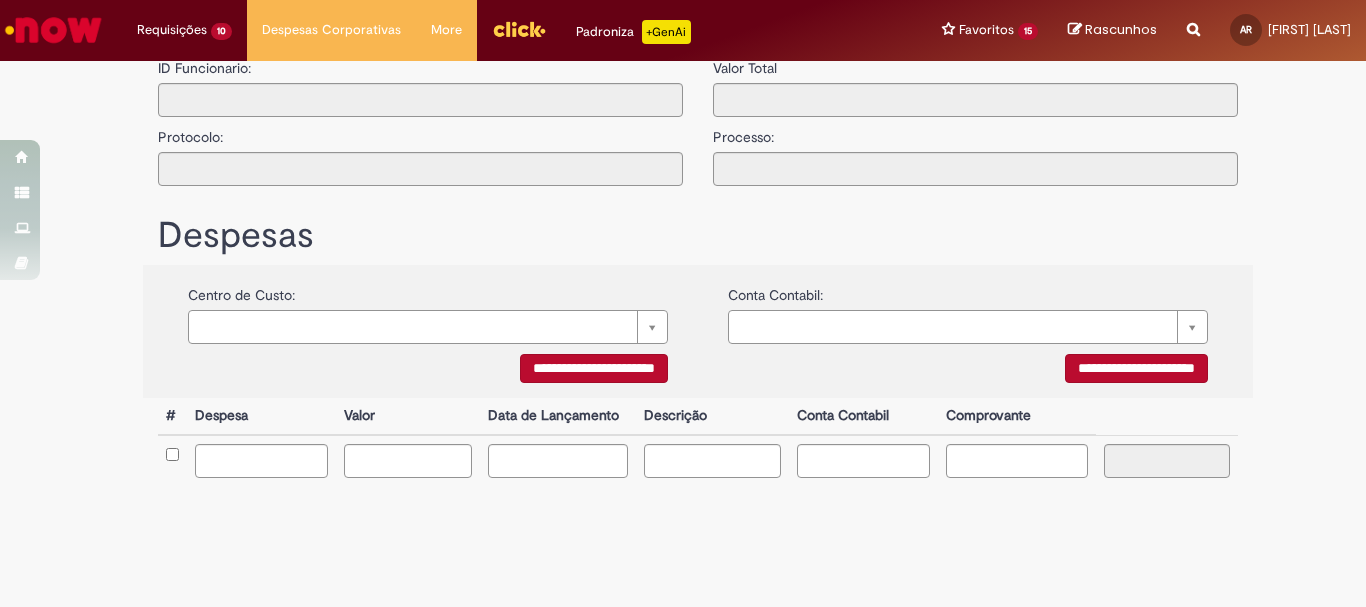 type on "**********" 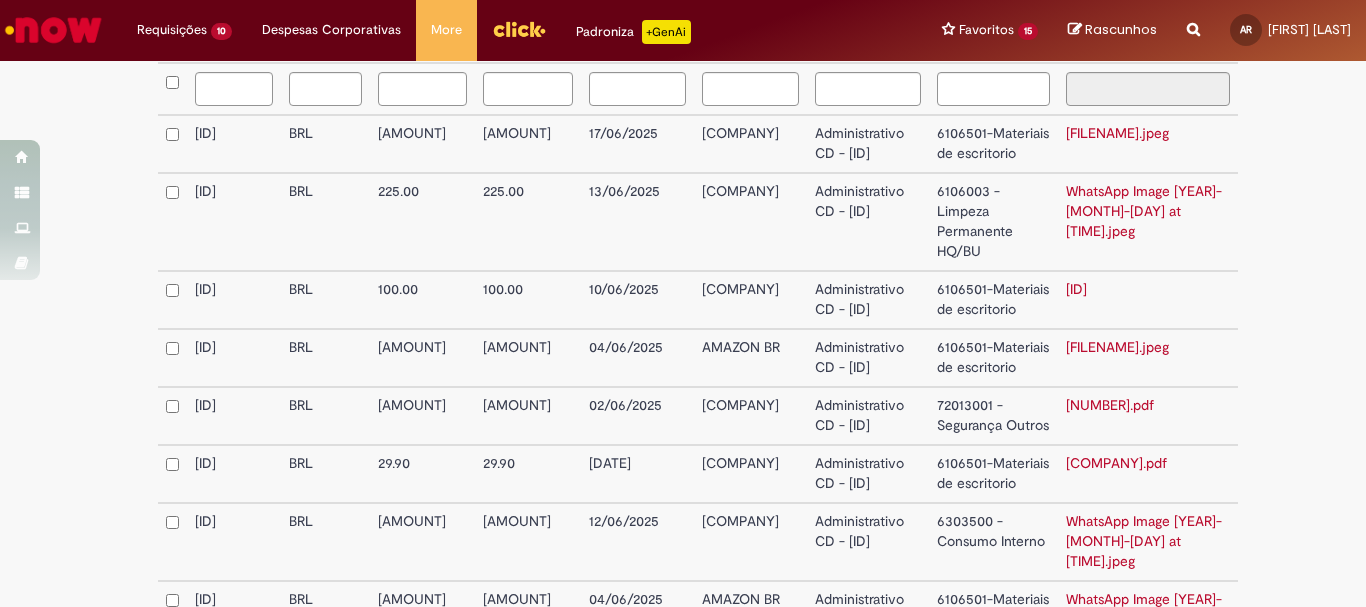 scroll, scrollTop: 700, scrollLeft: 0, axis: vertical 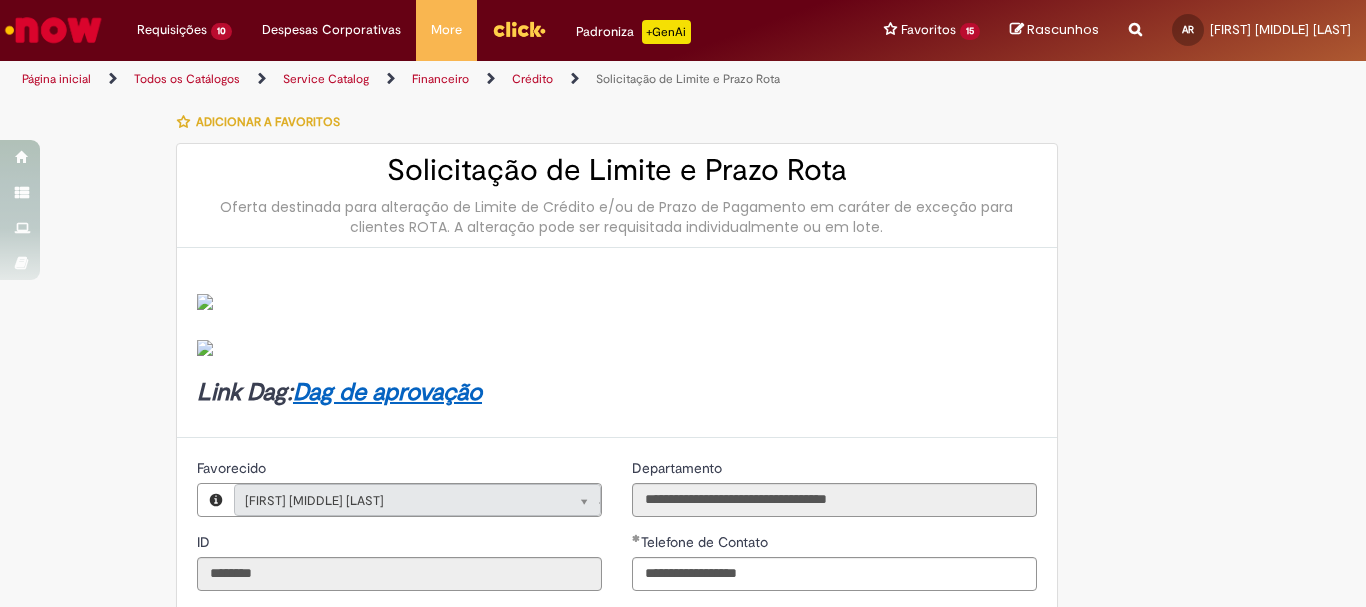 type on "**********" 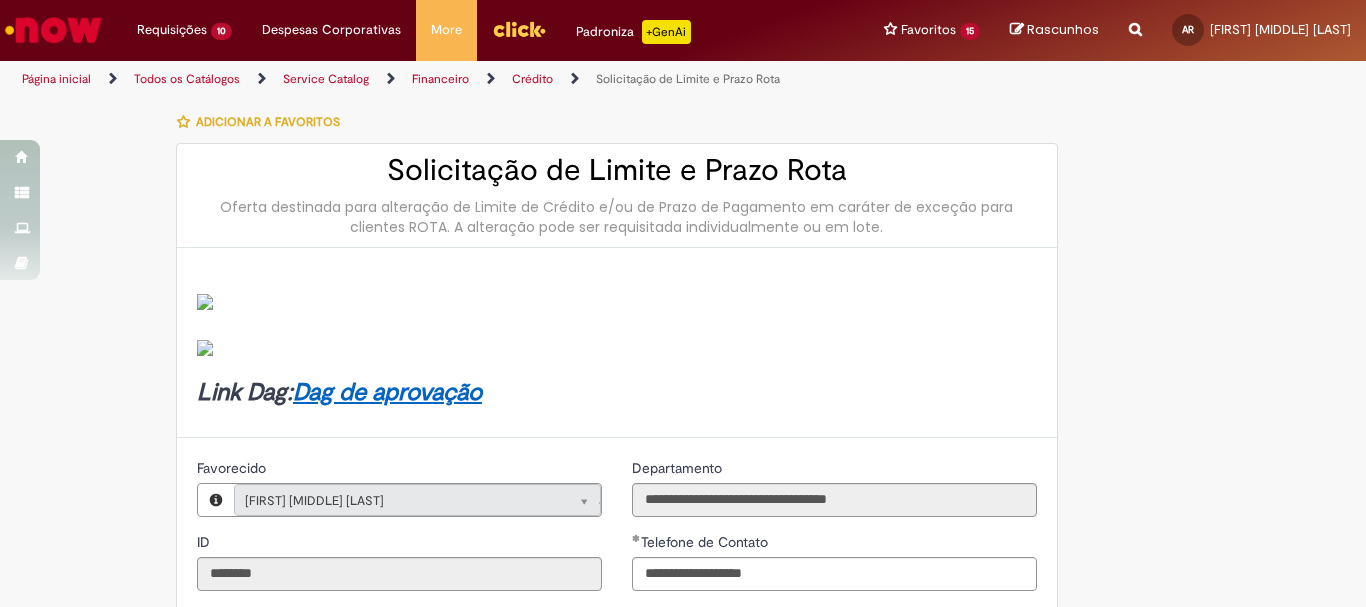 click at bounding box center [53, 30] 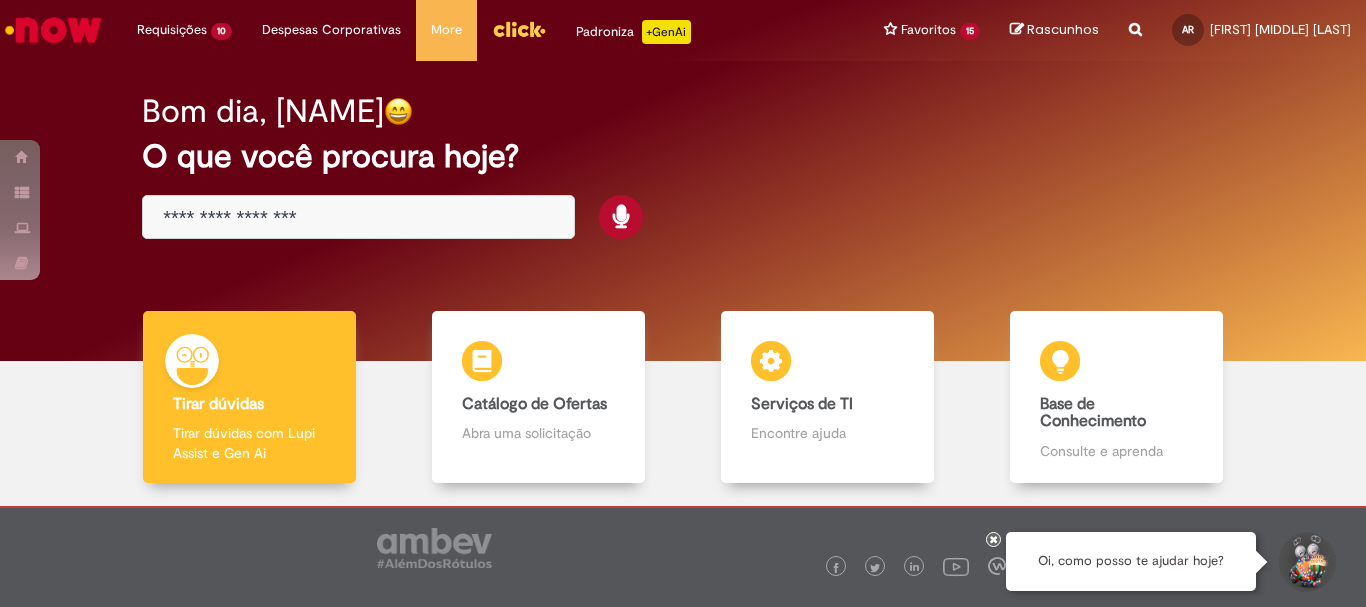 scroll, scrollTop: 0, scrollLeft: 0, axis: both 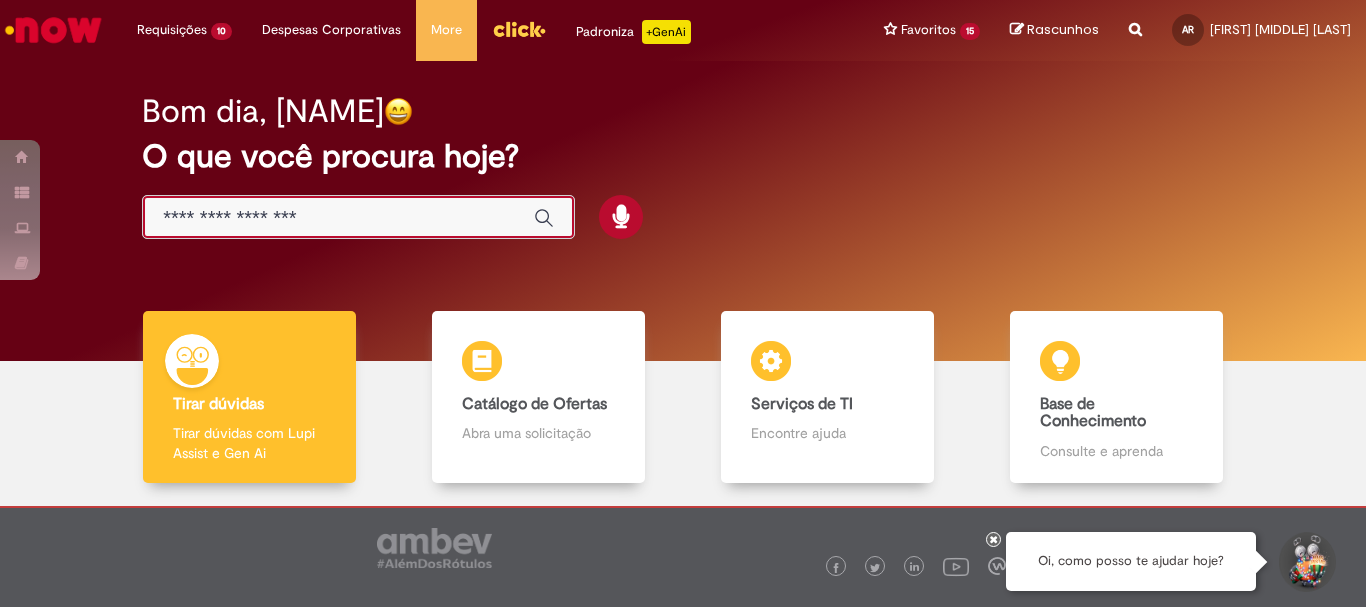 click at bounding box center (338, 218) 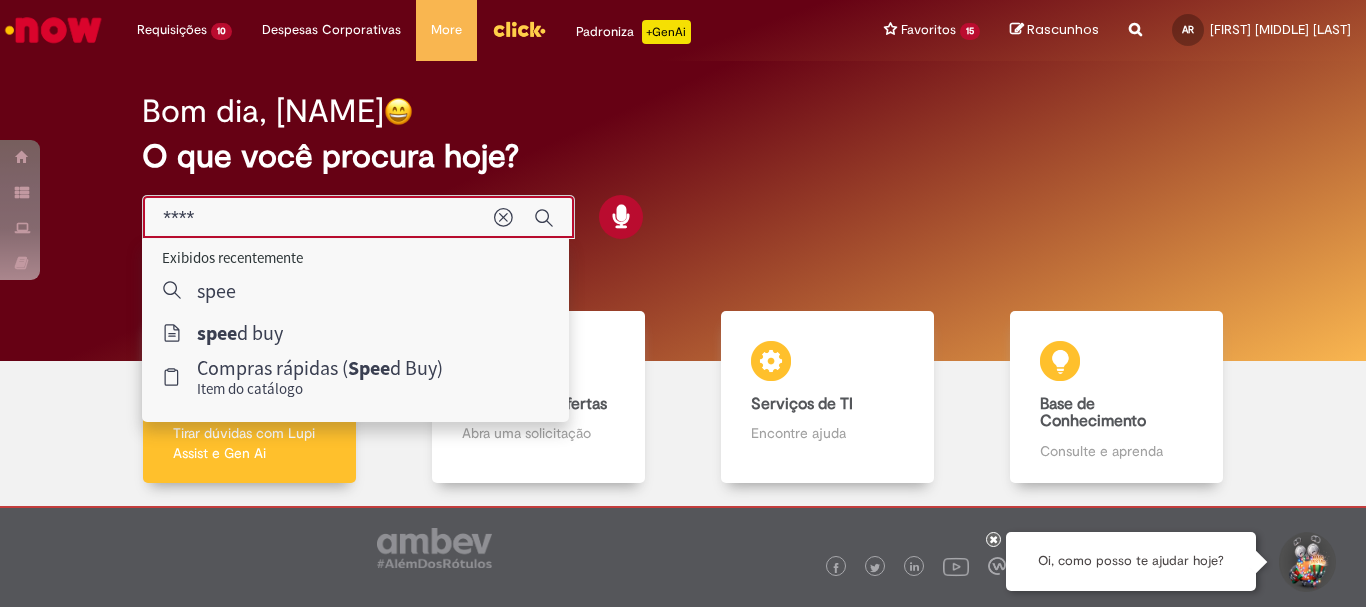 type on "*****" 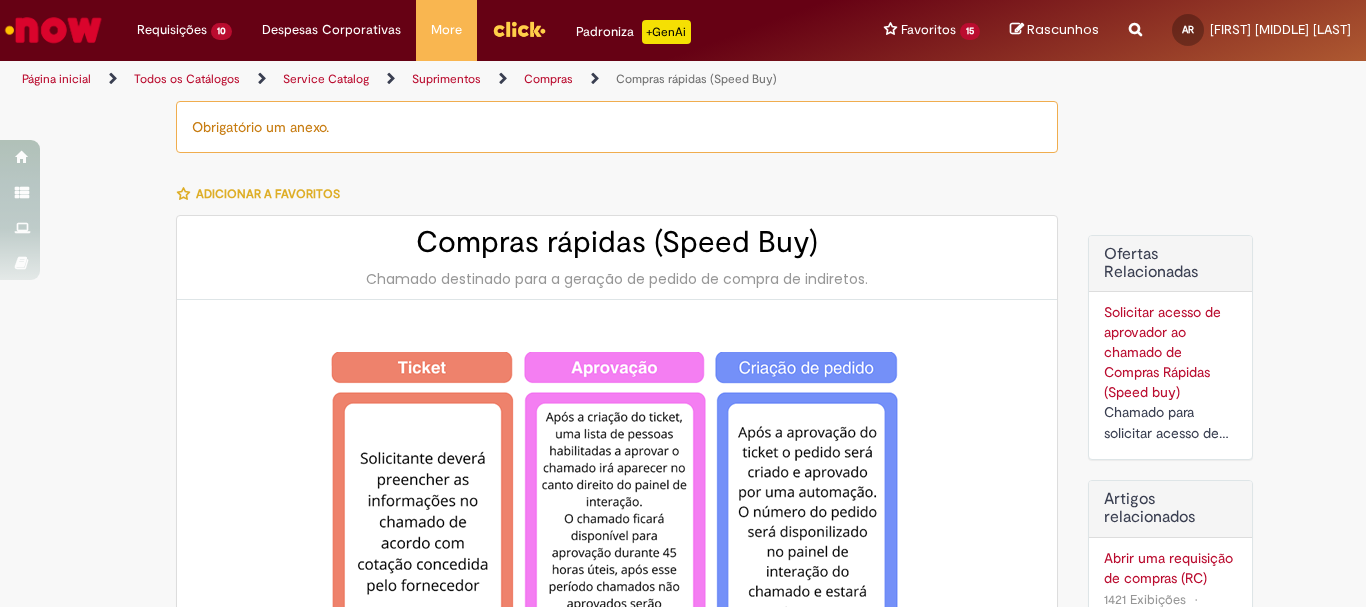 type on "********" 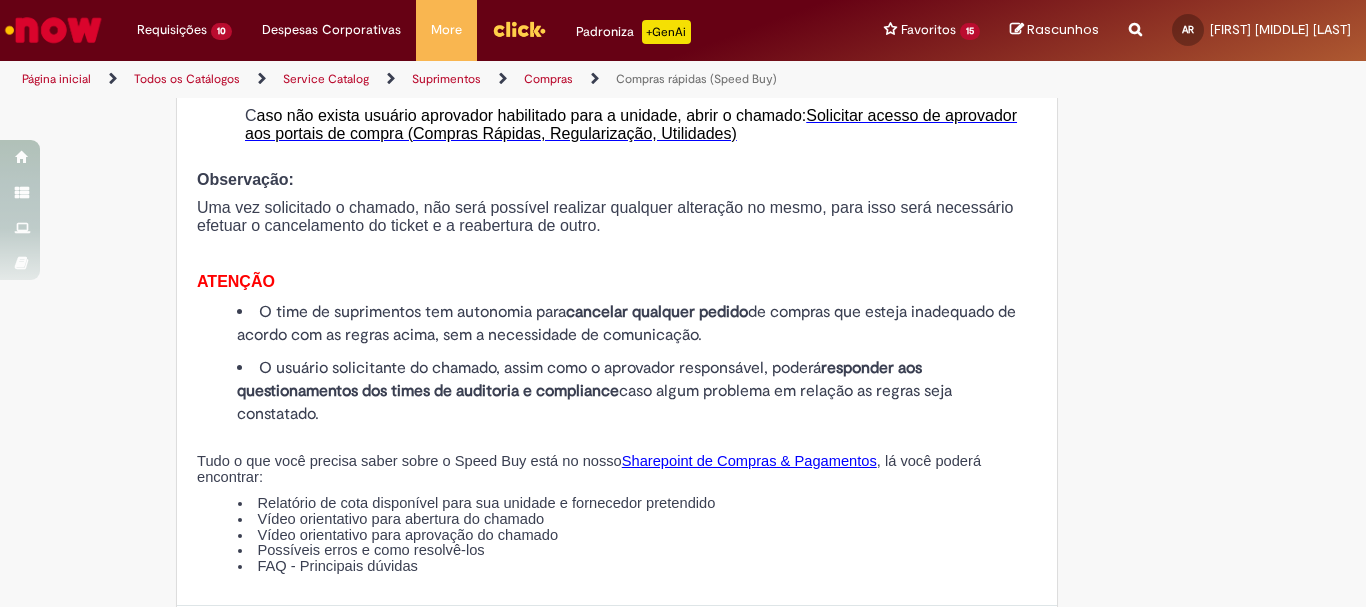 scroll, scrollTop: 2300, scrollLeft: 0, axis: vertical 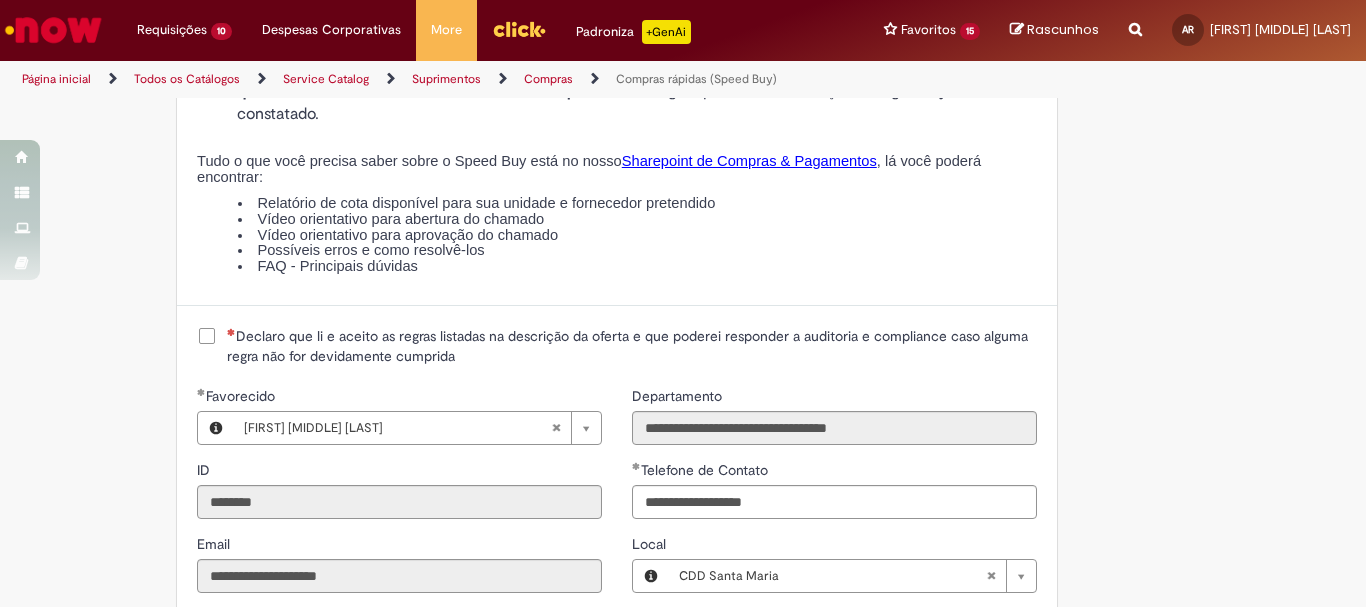 click on "Declaro que li e aceito as regras listadas na descrição da oferta e que poderei responder a auditoria e compliance caso alguma regra não for devidamente cumprida" at bounding box center (632, 346) 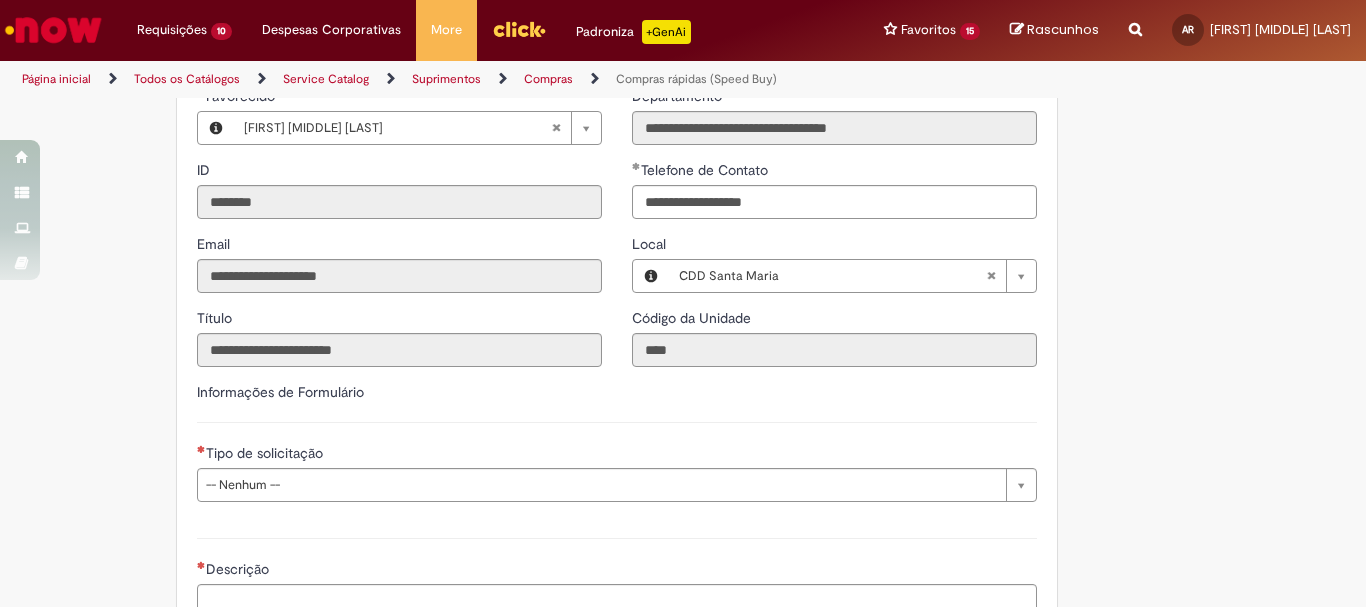 scroll, scrollTop: 2800, scrollLeft: 0, axis: vertical 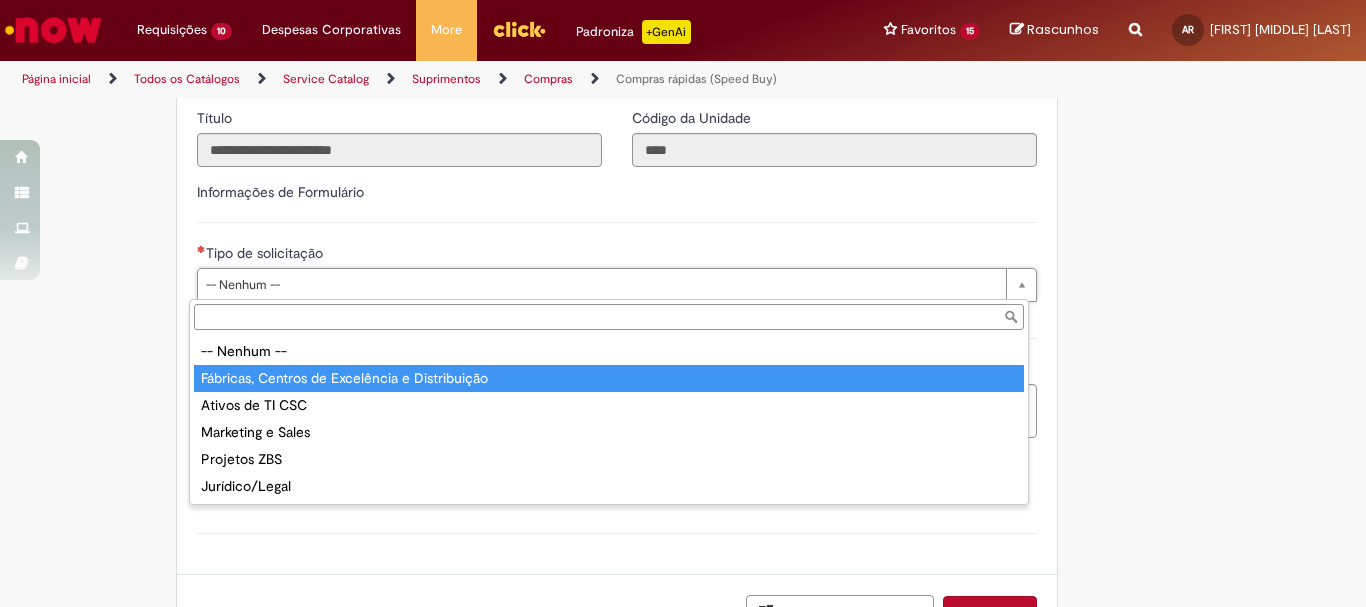 type on "**********" 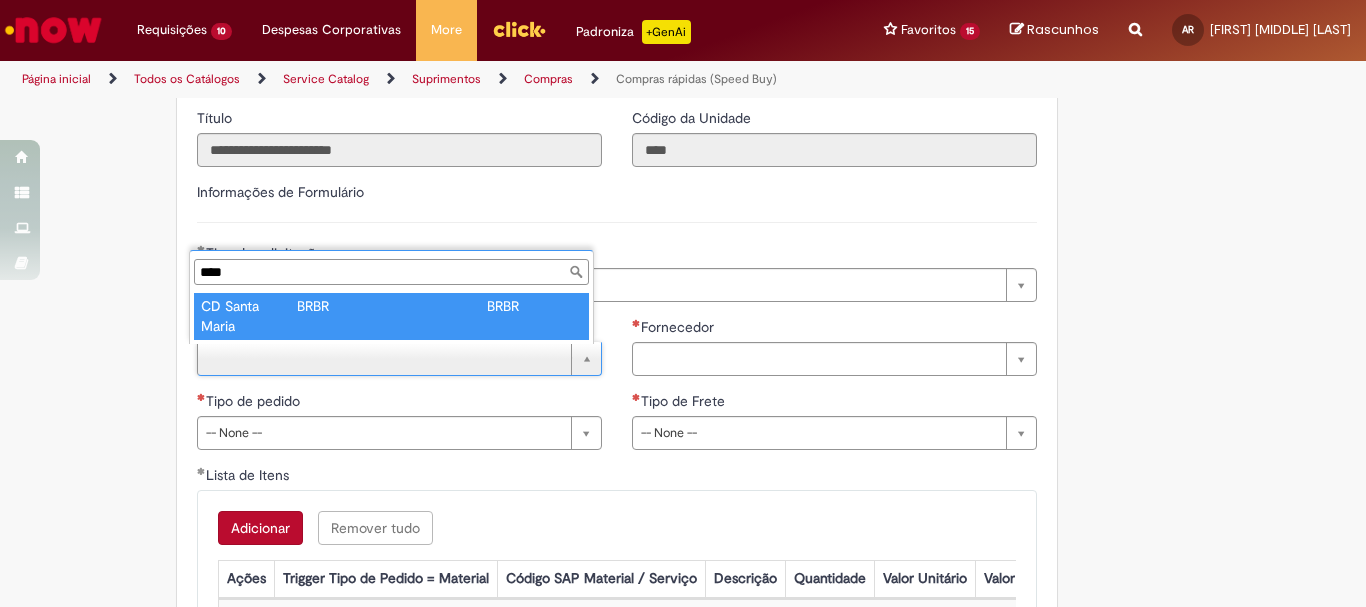 type on "****" 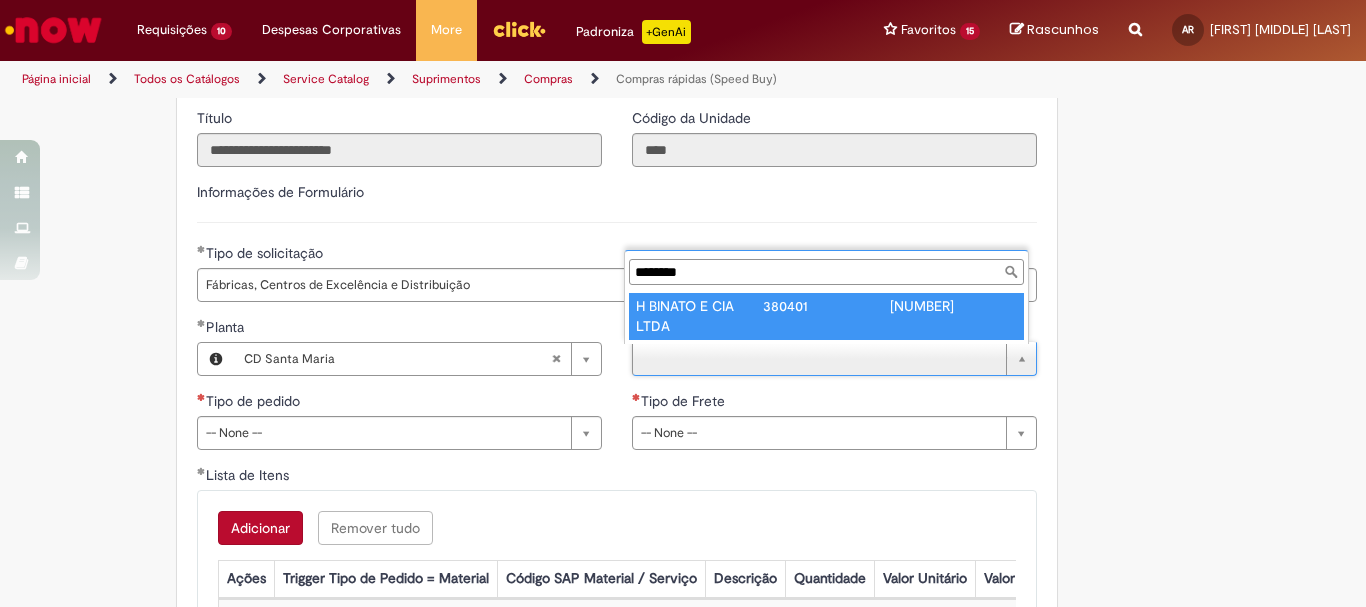 type on "********" 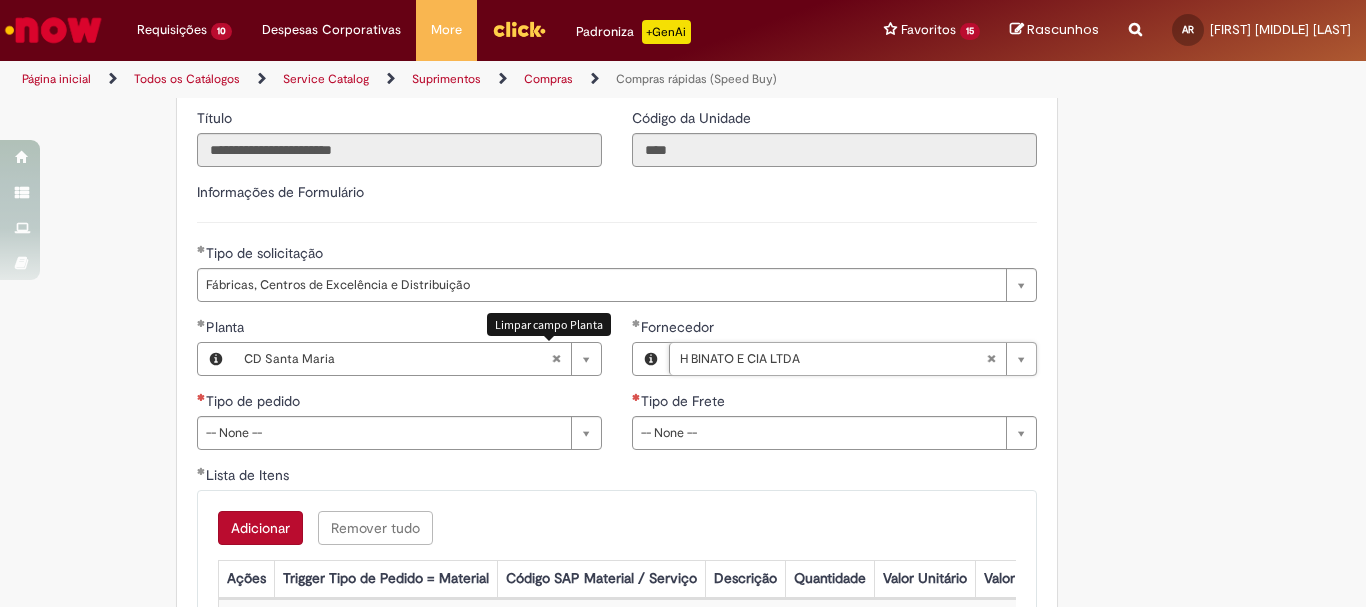 scroll, scrollTop: 3000, scrollLeft: 0, axis: vertical 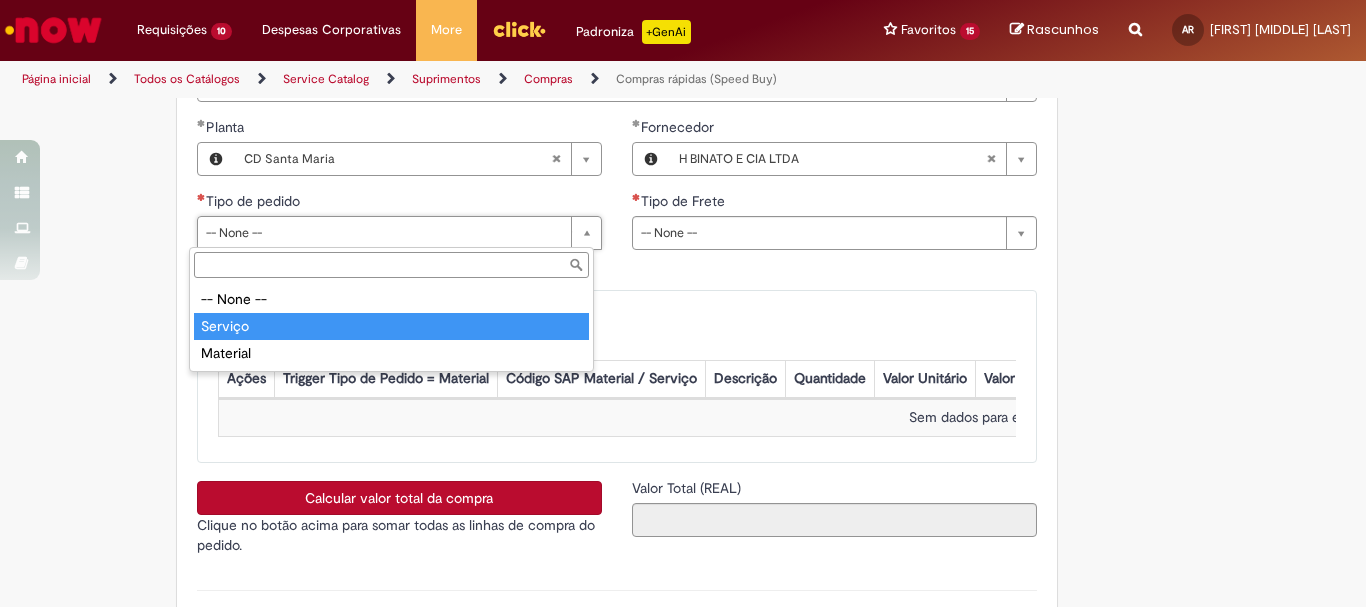 type on "*******" 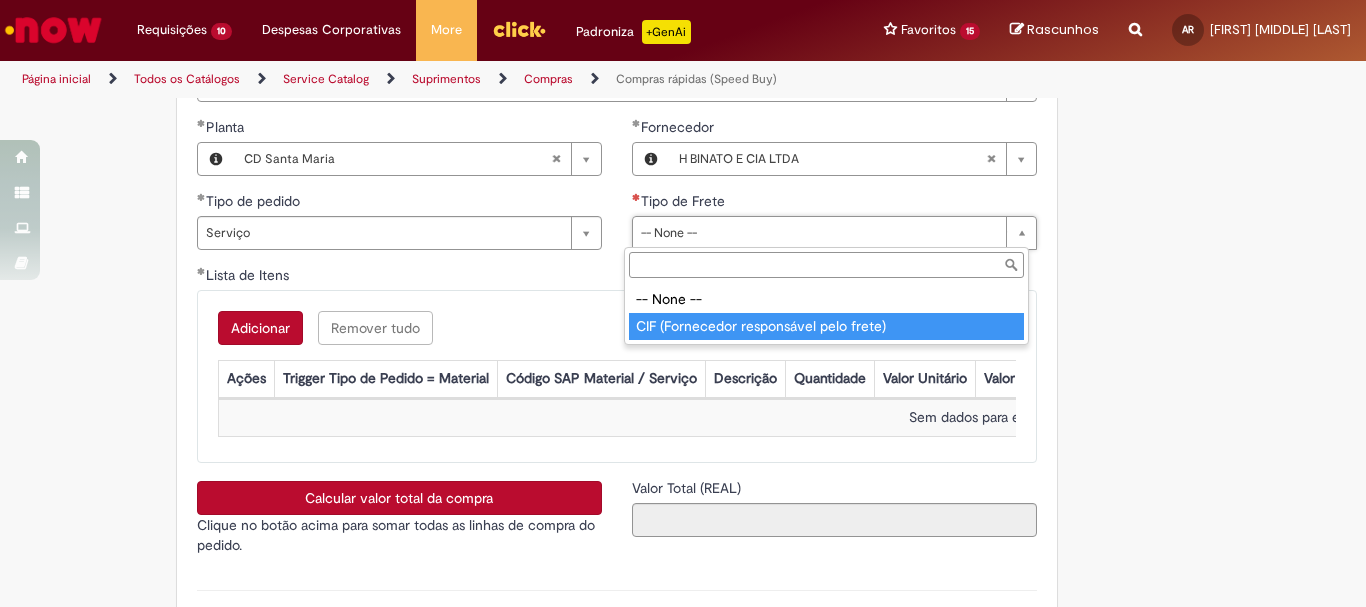 type on "**********" 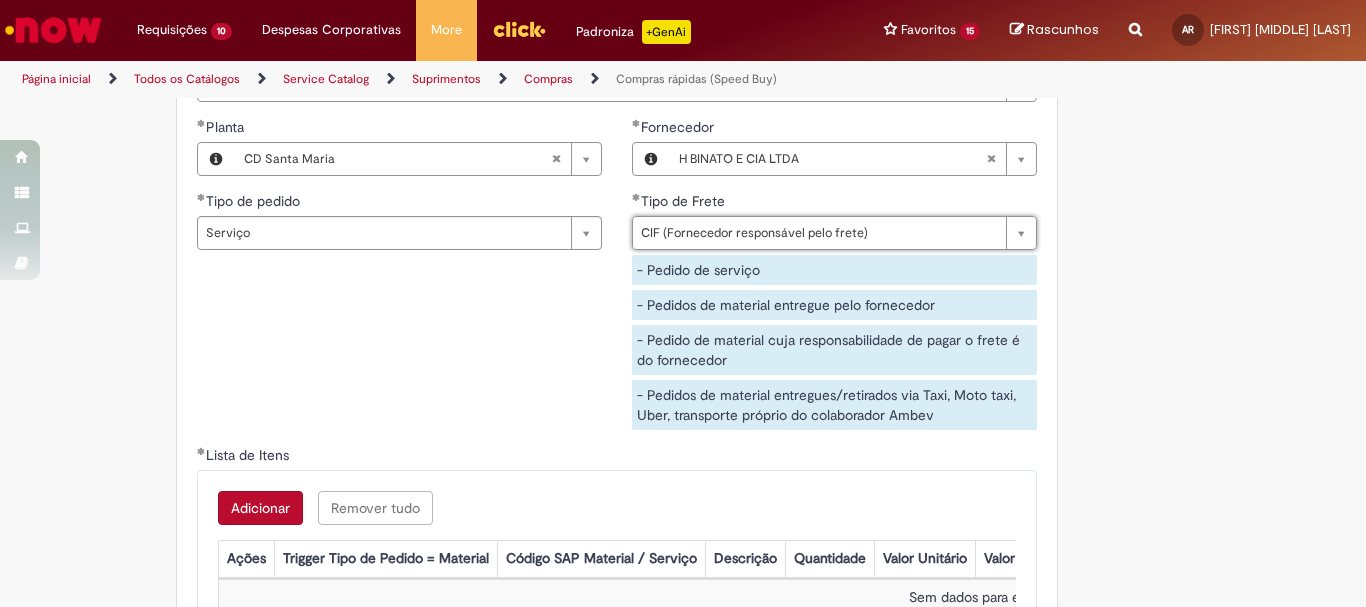 click on "**********" at bounding box center [617, 281] 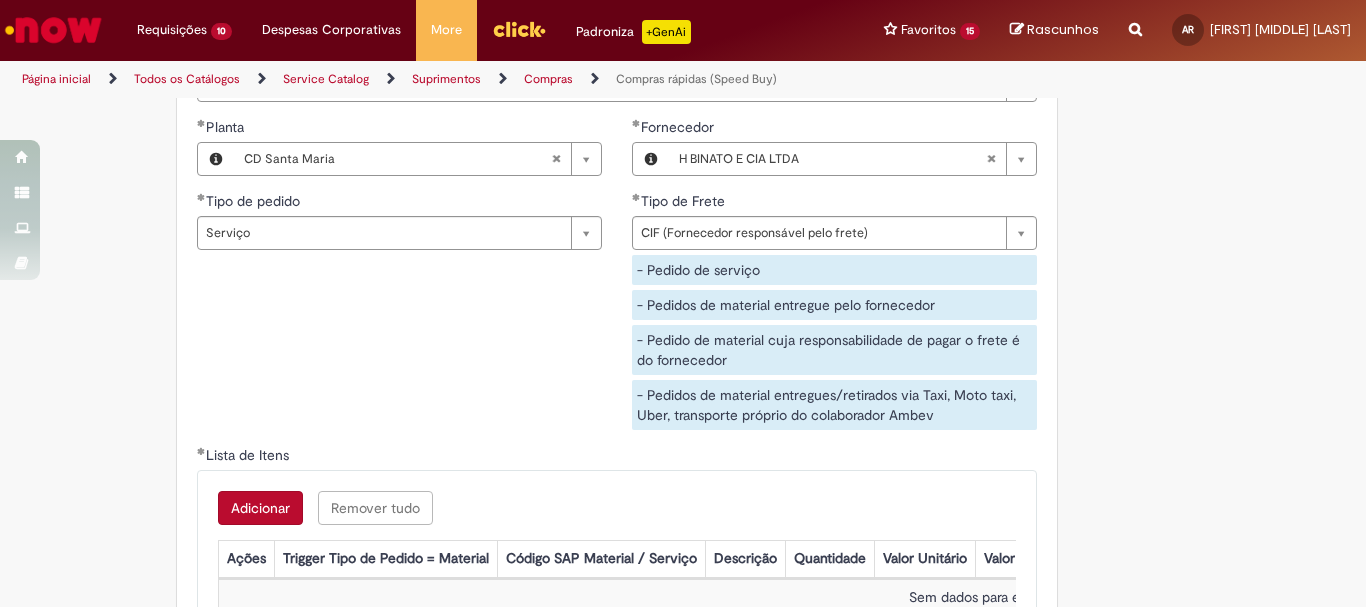 scroll, scrollTop: 3300, scrollLeft: 0, axis: vertical 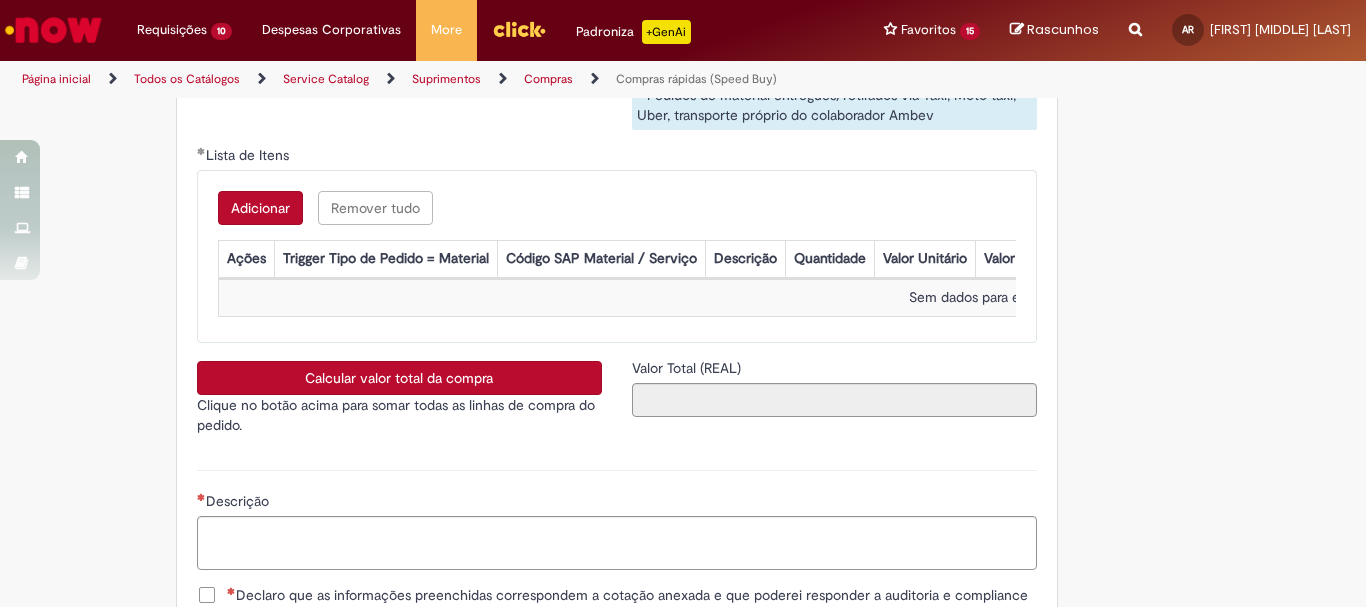 click on "Adicionar" at bounding box center (260, 208) 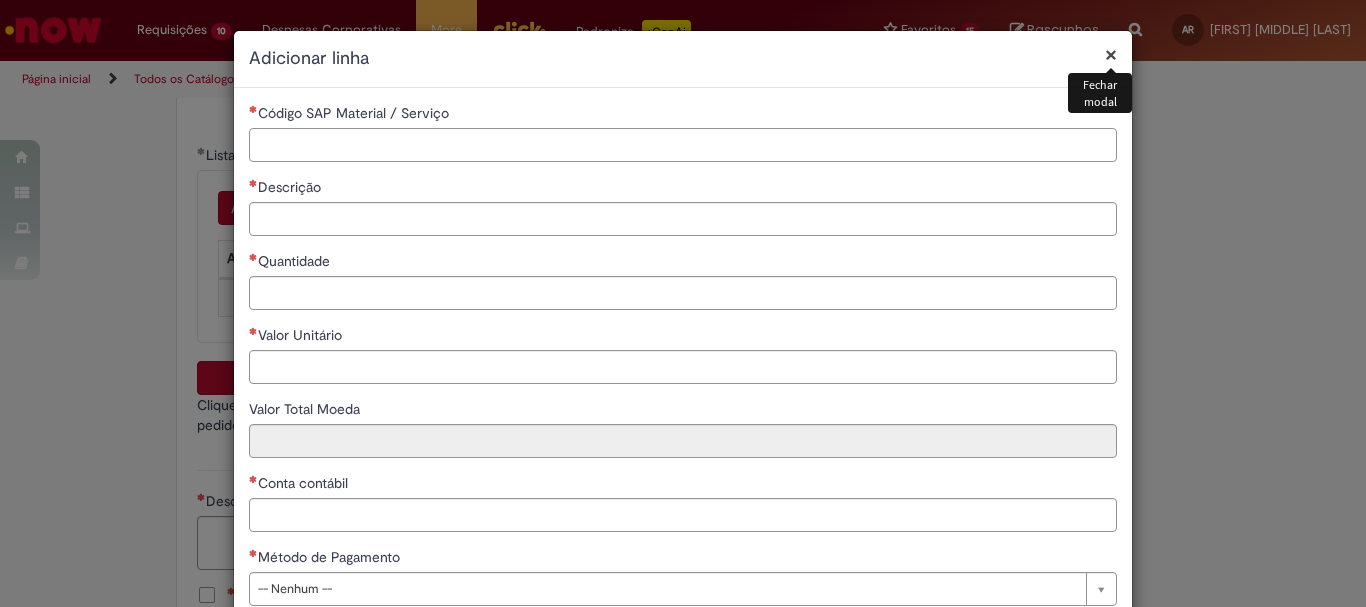 click on "Código SAP Material / Serviço" at bounding box center (683, 145) 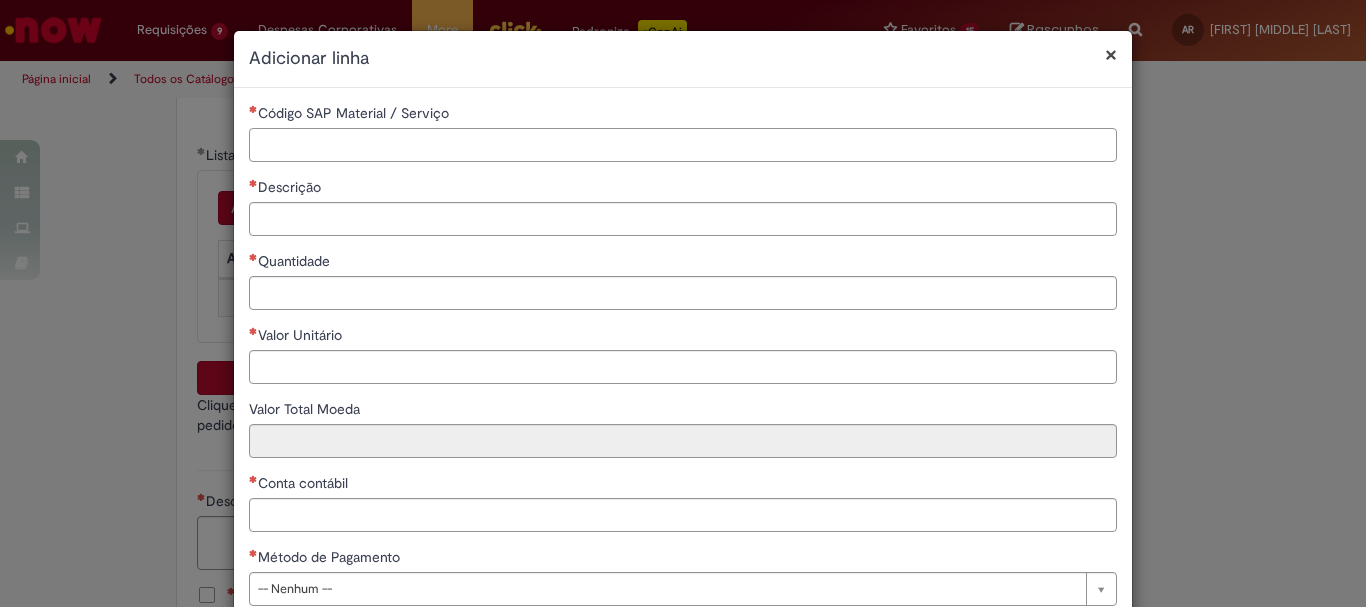 paste on "********" 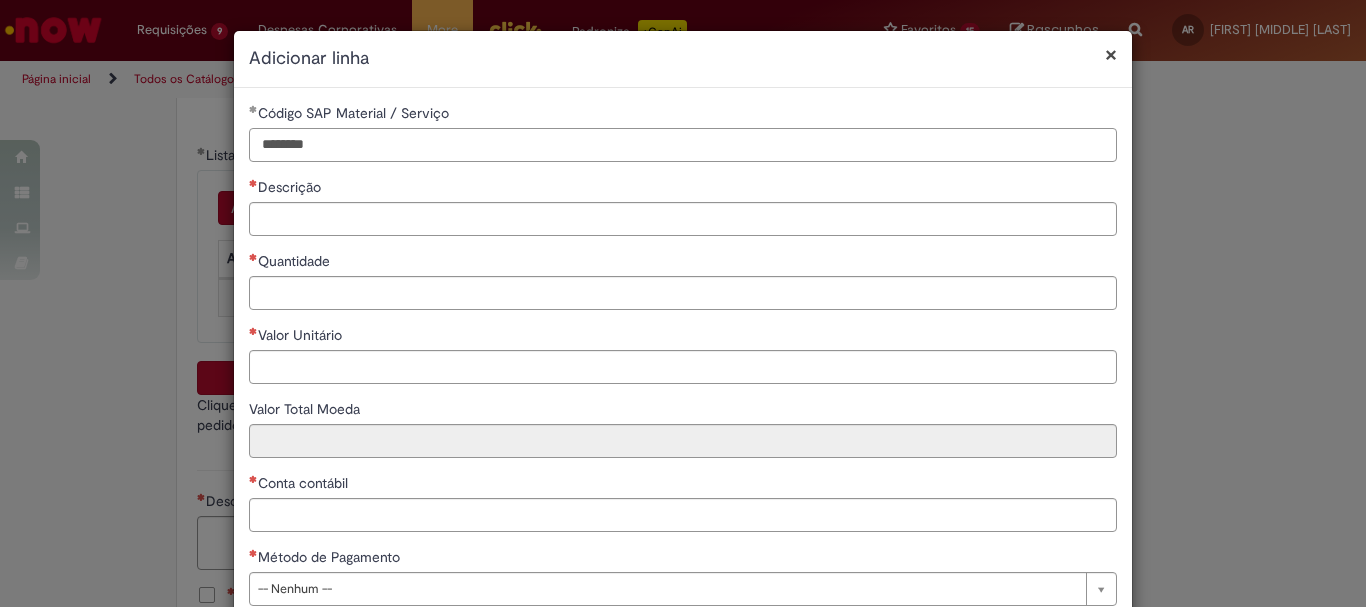 type on "********" 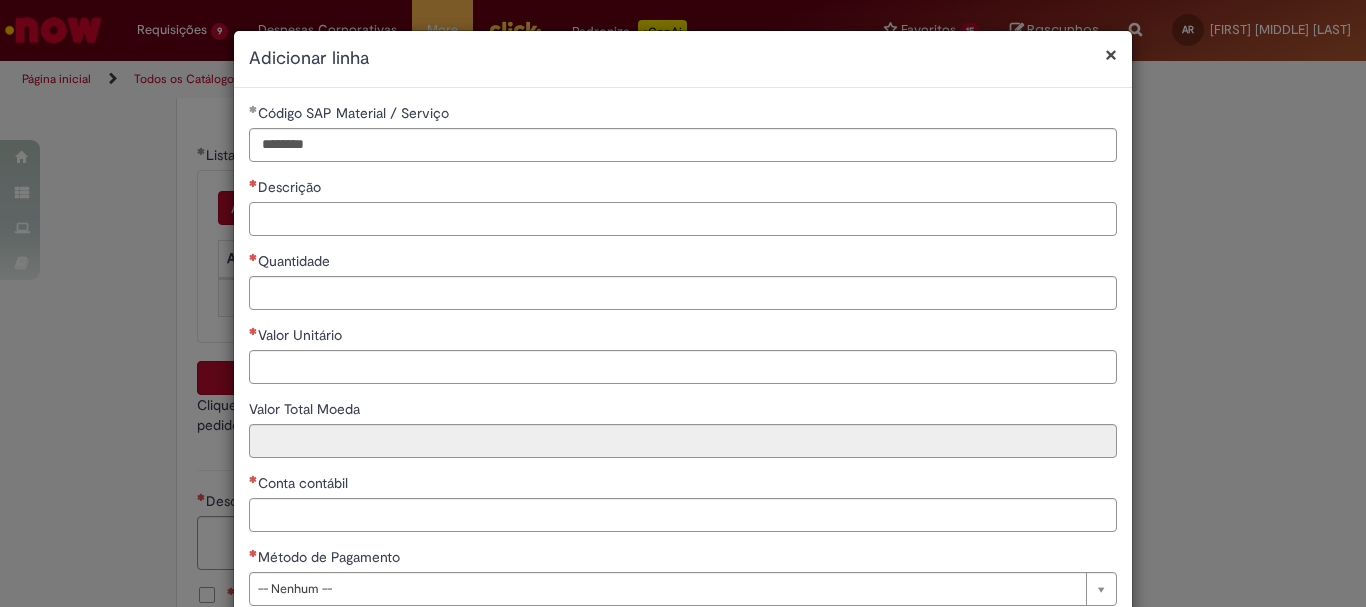 click on "Descrição" at bounding box center (683, 219) 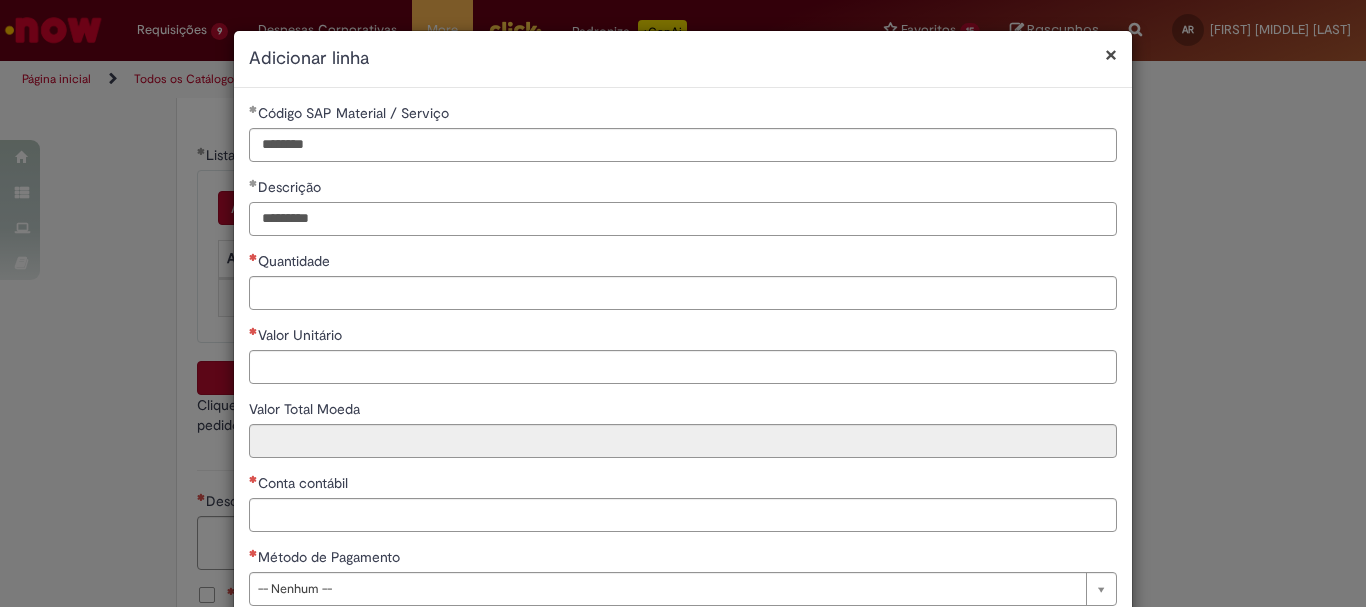 type on "*********" 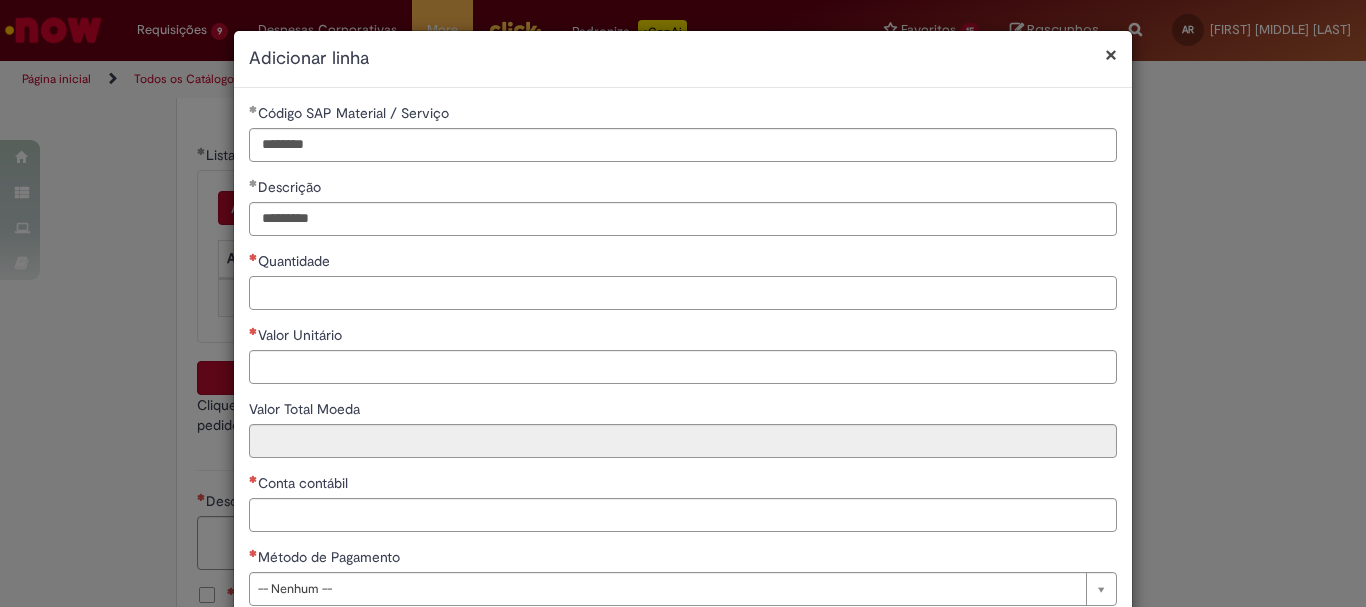 click on "Quantidade" at bounding box center (683, 293) 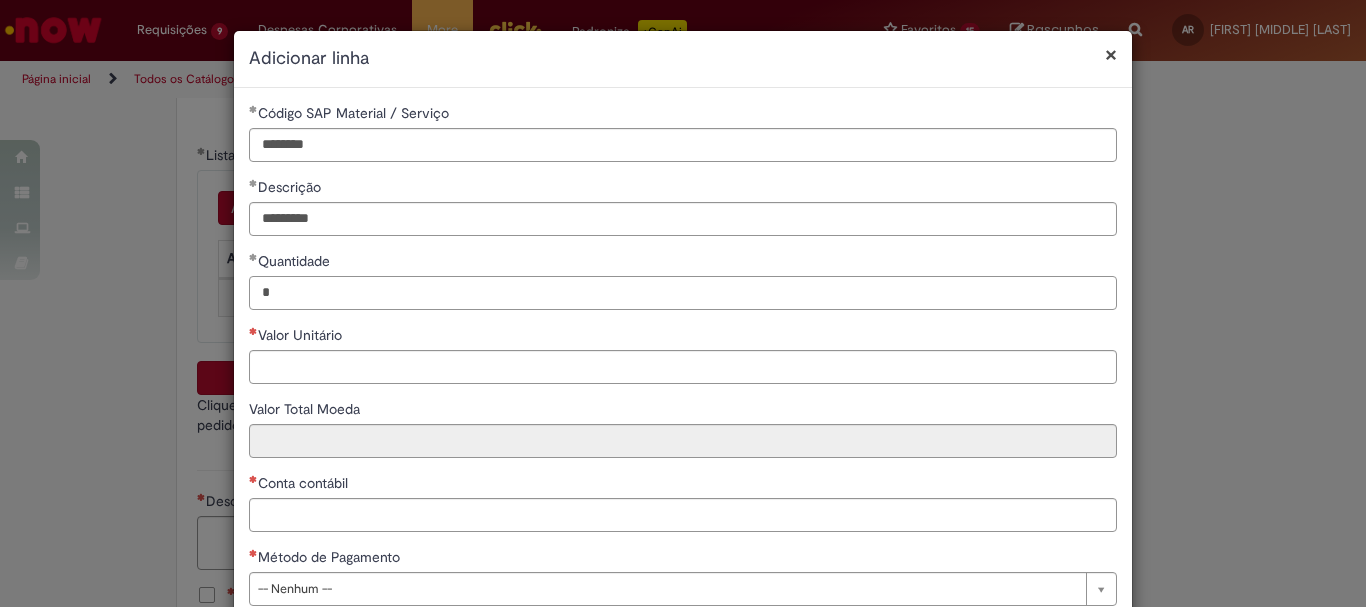 type on "*" 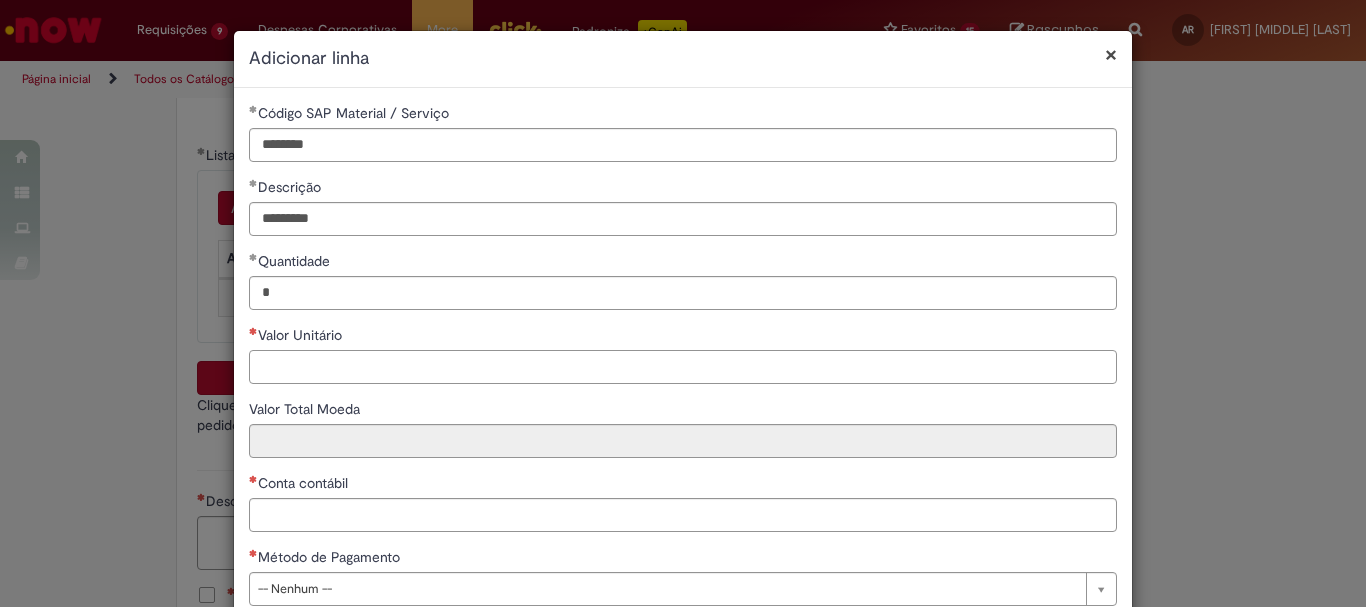 click on "Valor Unitário" at bounding box center (683, 367) 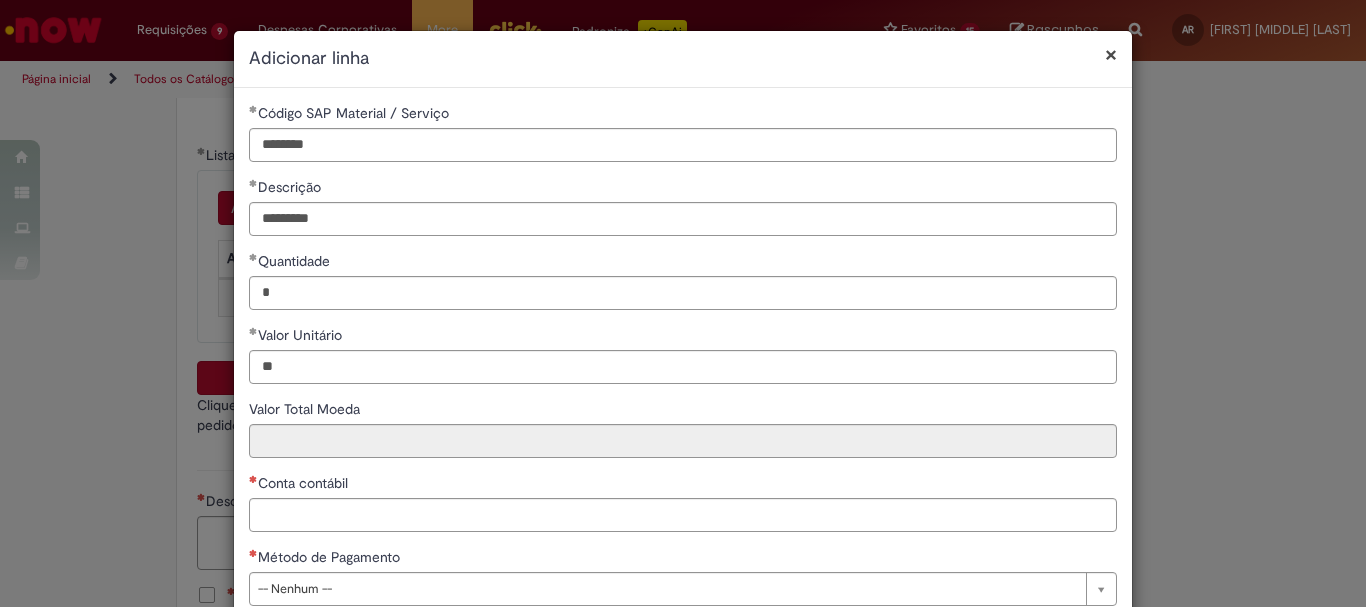 type on "*****" 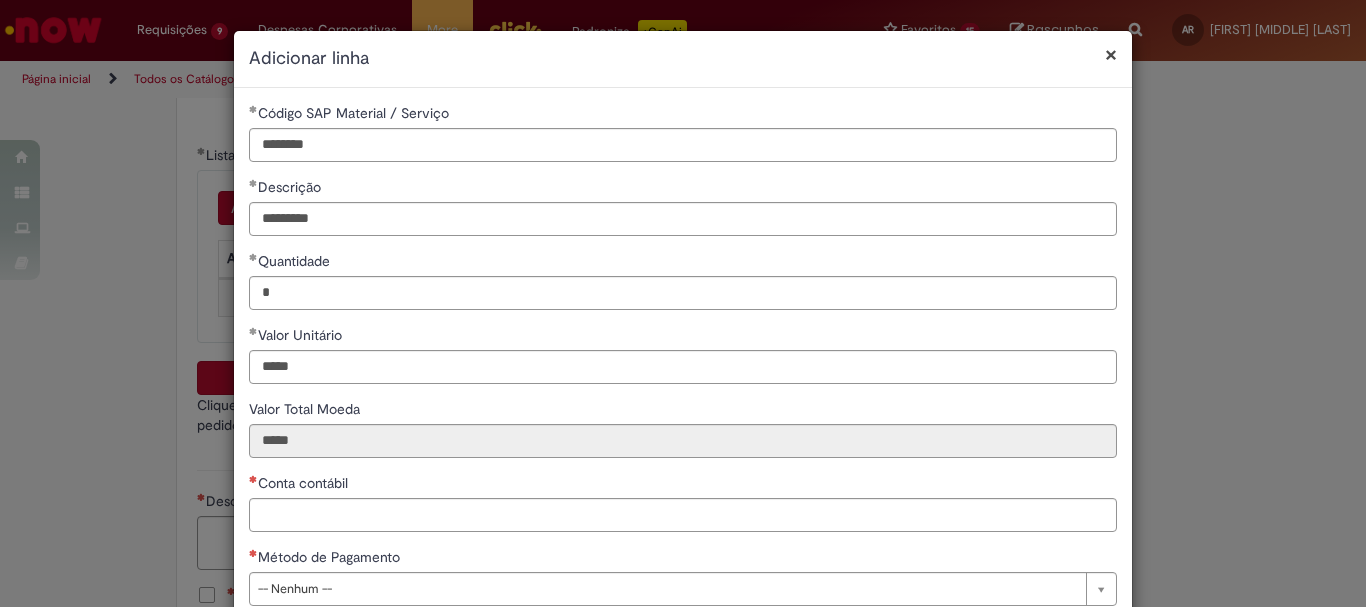 click on "Valor Total Moeda" at bounding box center (683, 411) 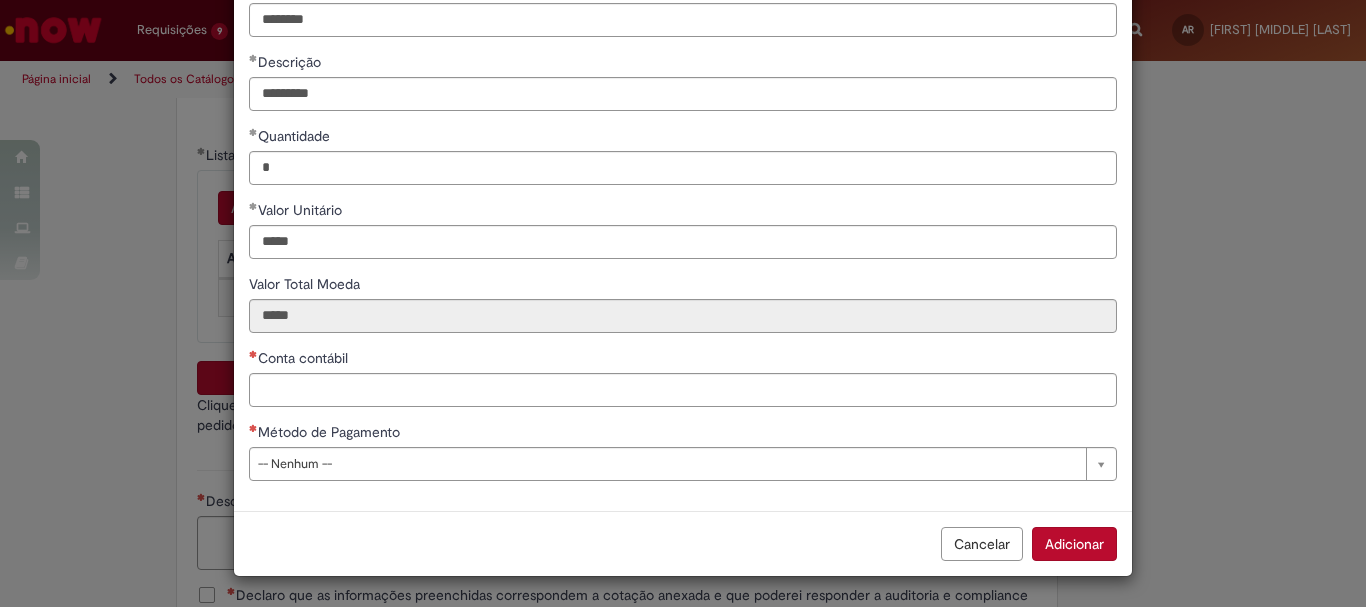 scroll, scrollTop: 127, scrollLeft: 0, axis: vertical 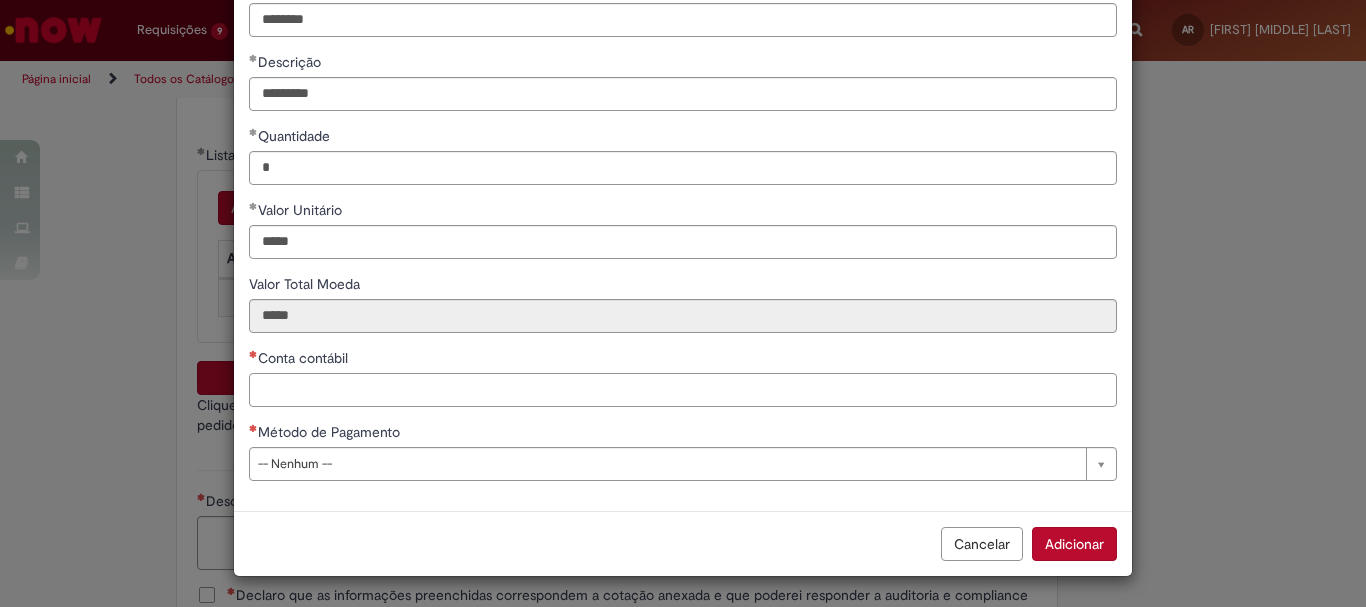 click on "Conta contábil" at bounding box center (683, 390) 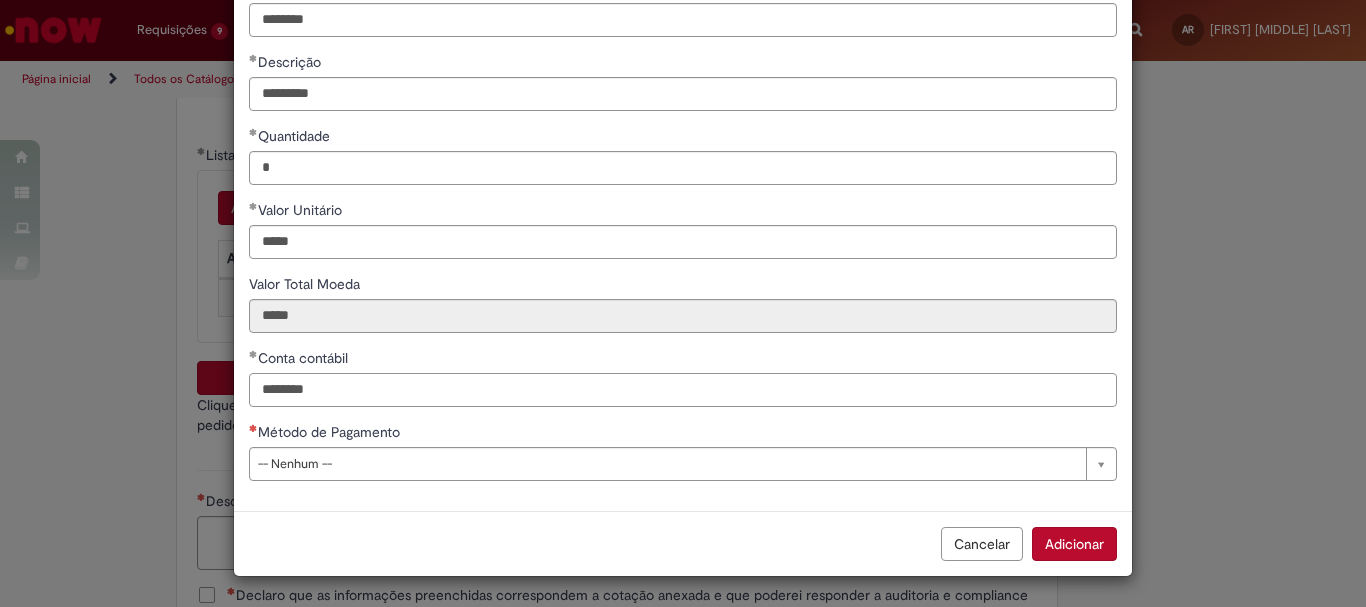 type on "********" 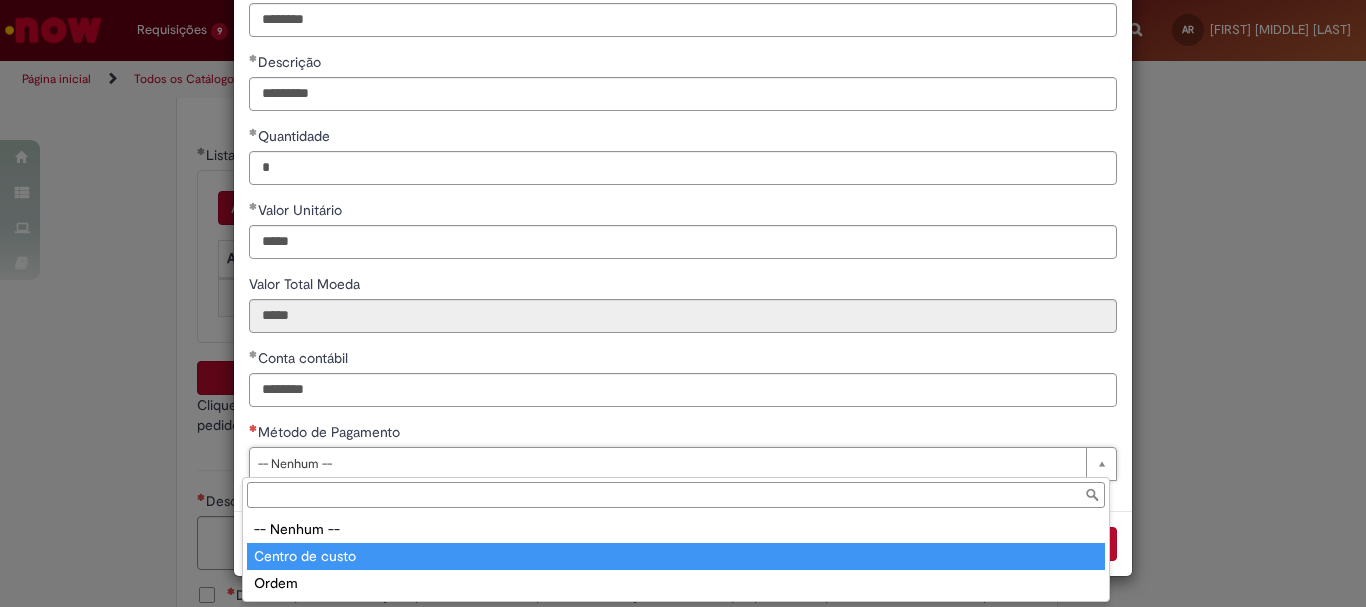 type on "**********" 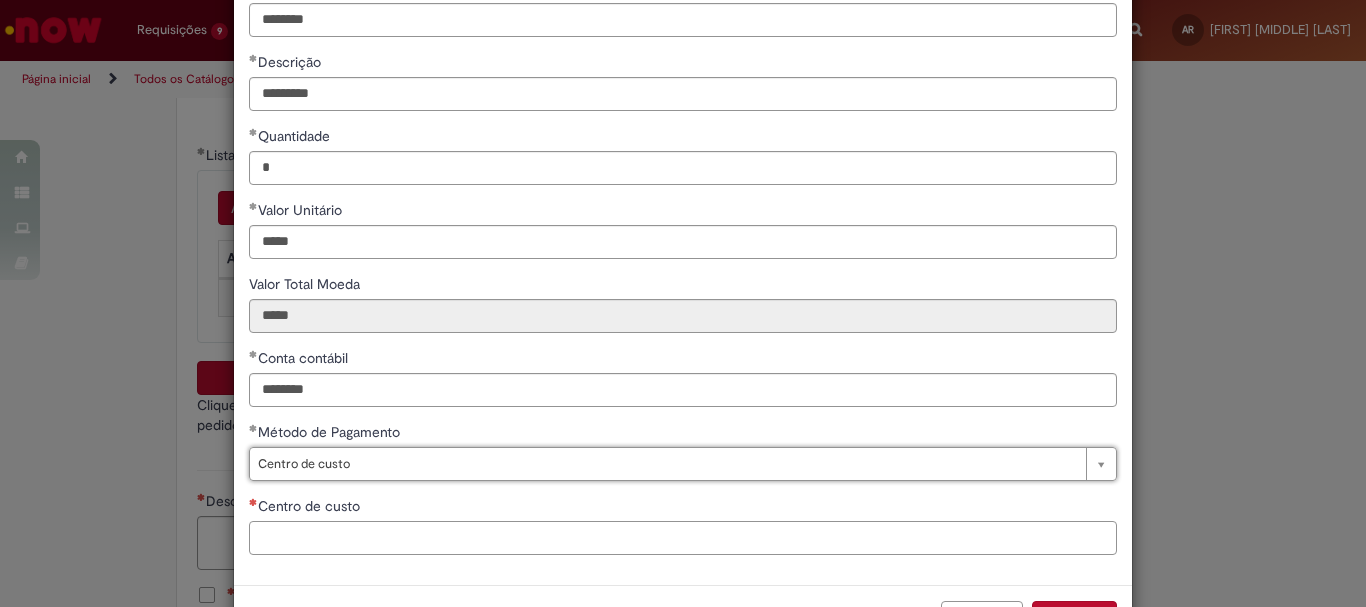 click on "Centro de custo" at bounding box center [683, 538] 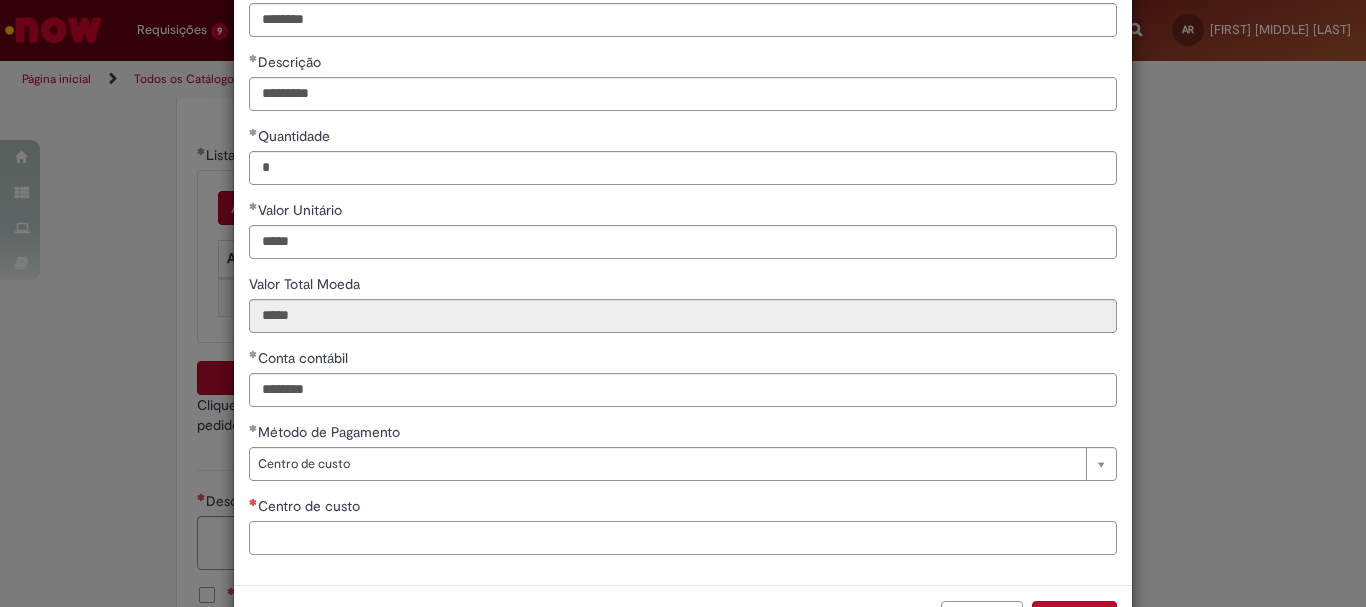 paste on "**********" 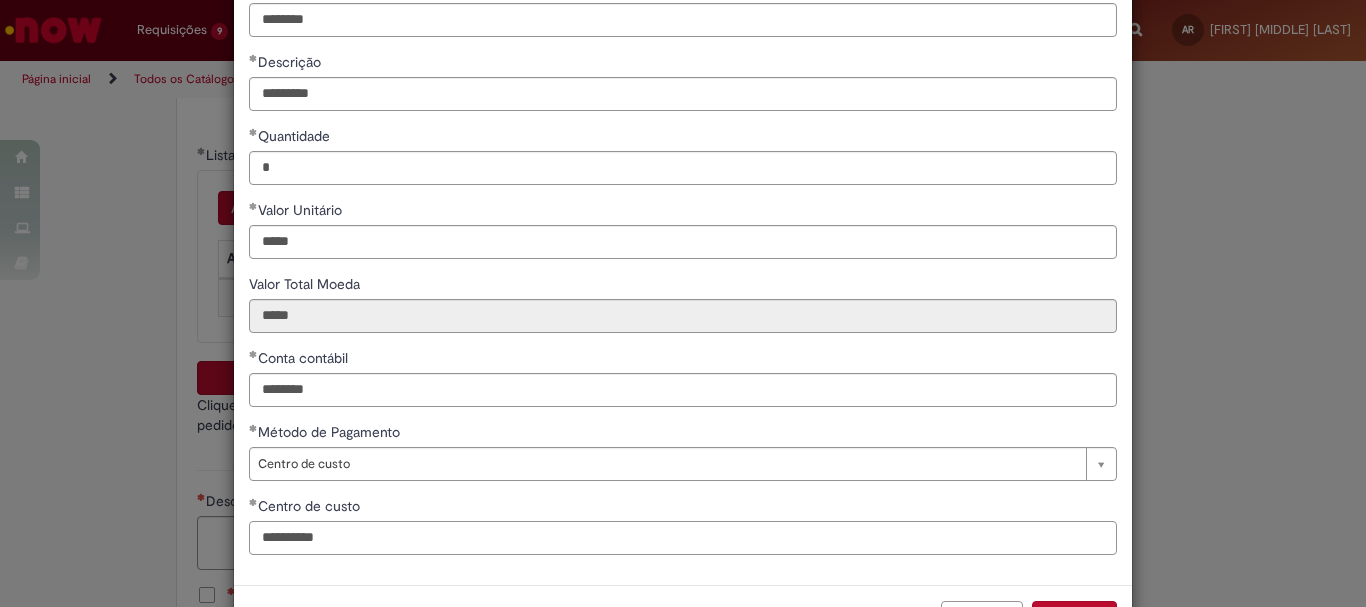 scroll, scrollTop: 199, scrollLeft: 0, axis: vertical 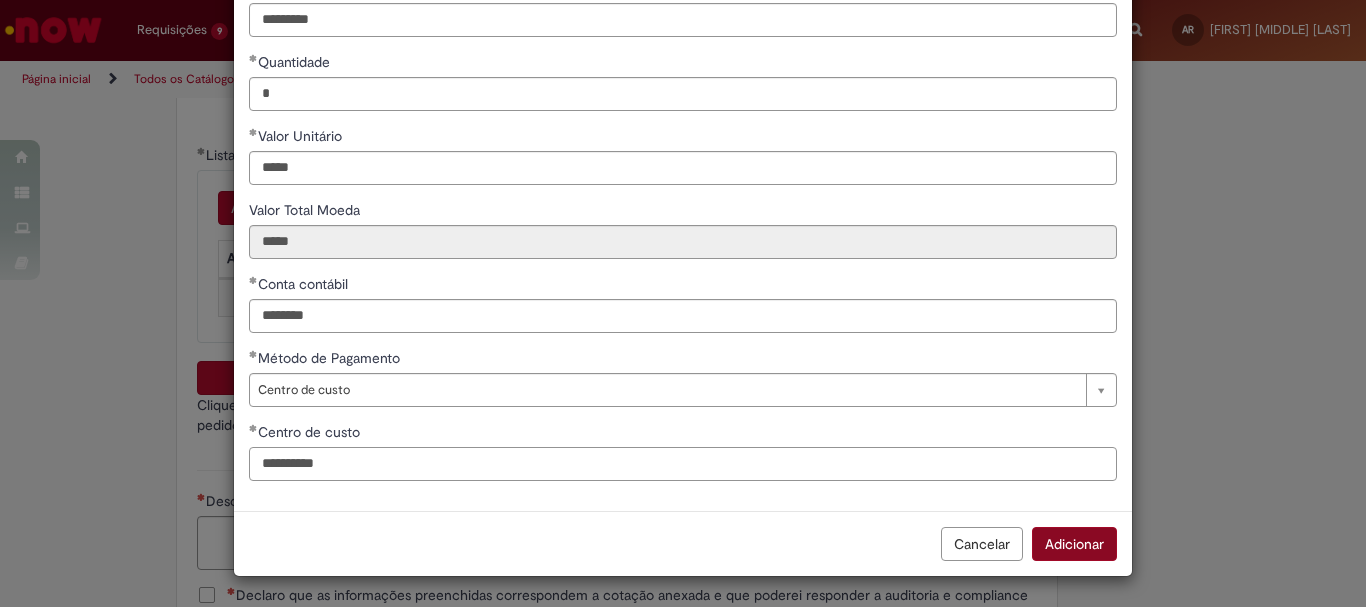type on "**********" 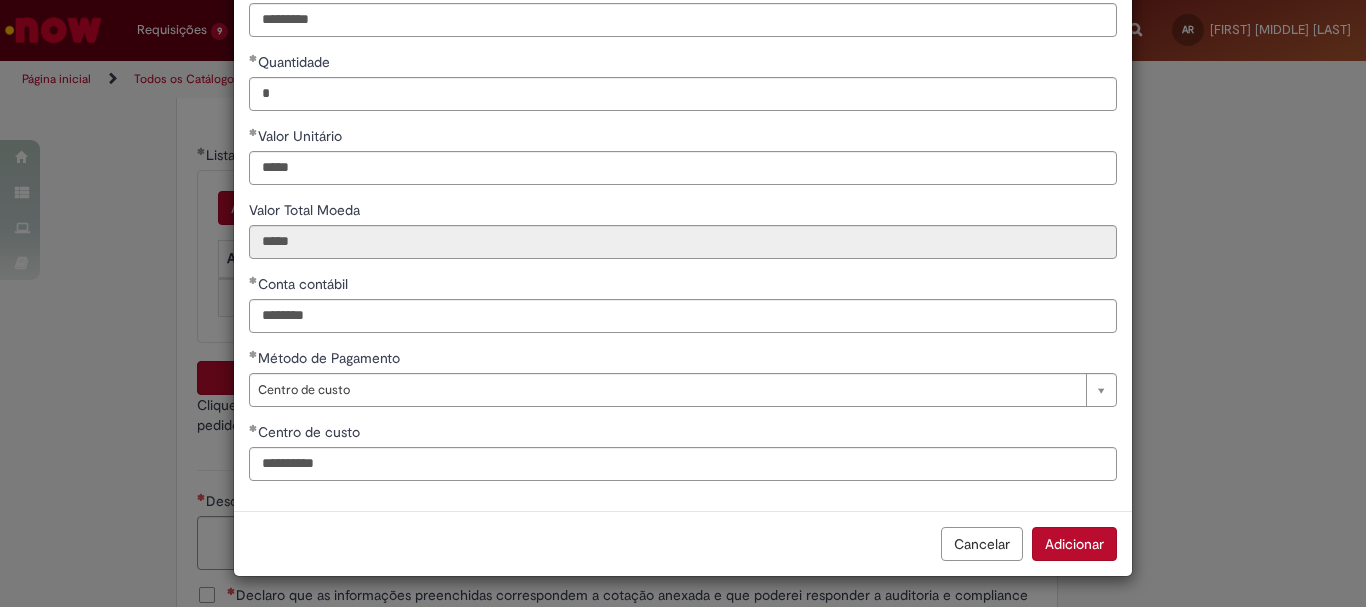 click on "Adicionar" at bounding box center [1074, 544] 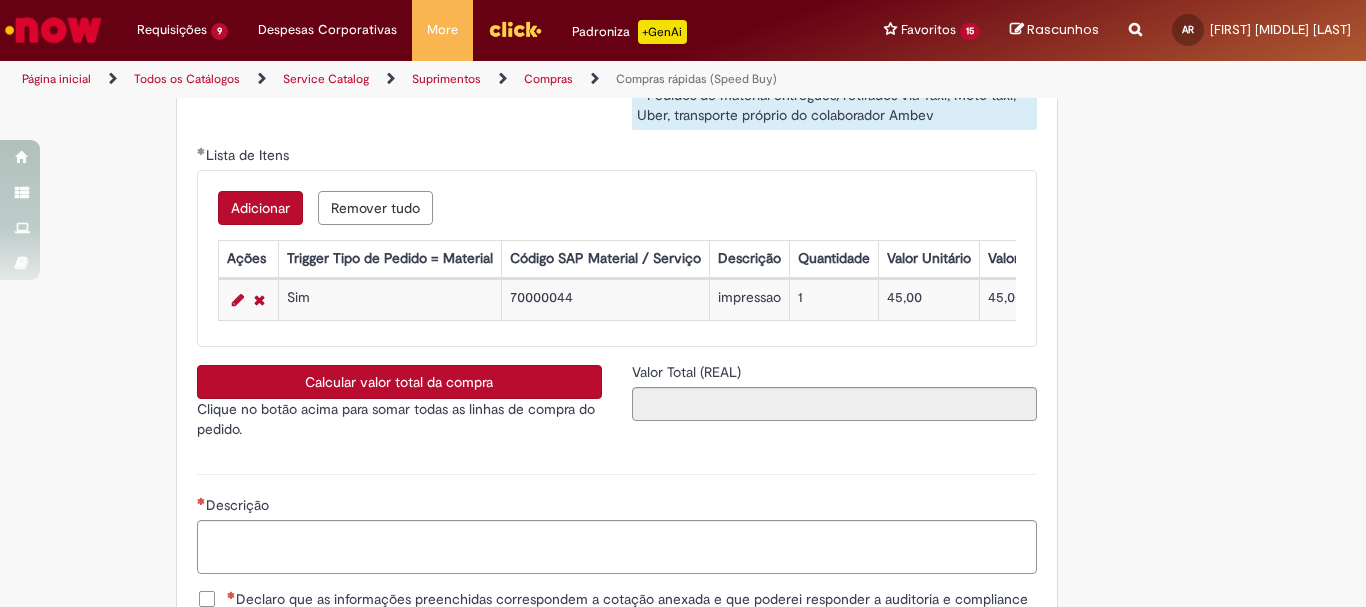 click on "Calcular valor total da compra" at bounding box center [399, 382] 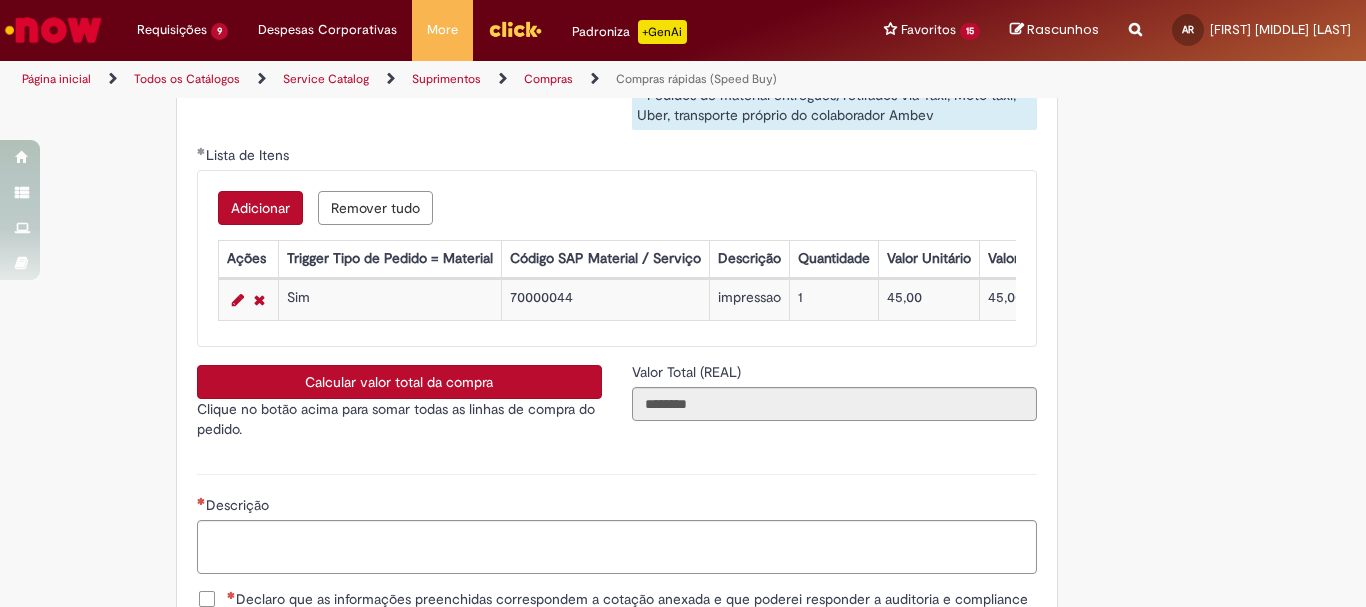 scroll, scrollTop: 3500, scrollLeft: 0, axis: vertical 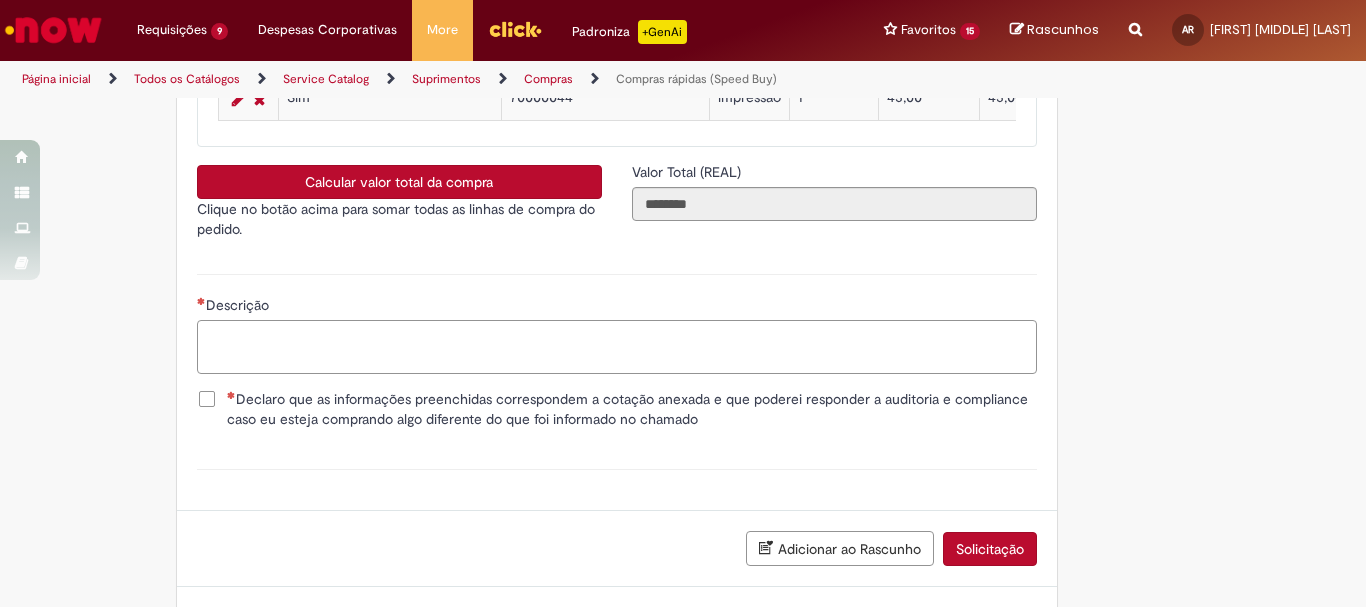 click on "Descrição" at bounding box center (617, 347) 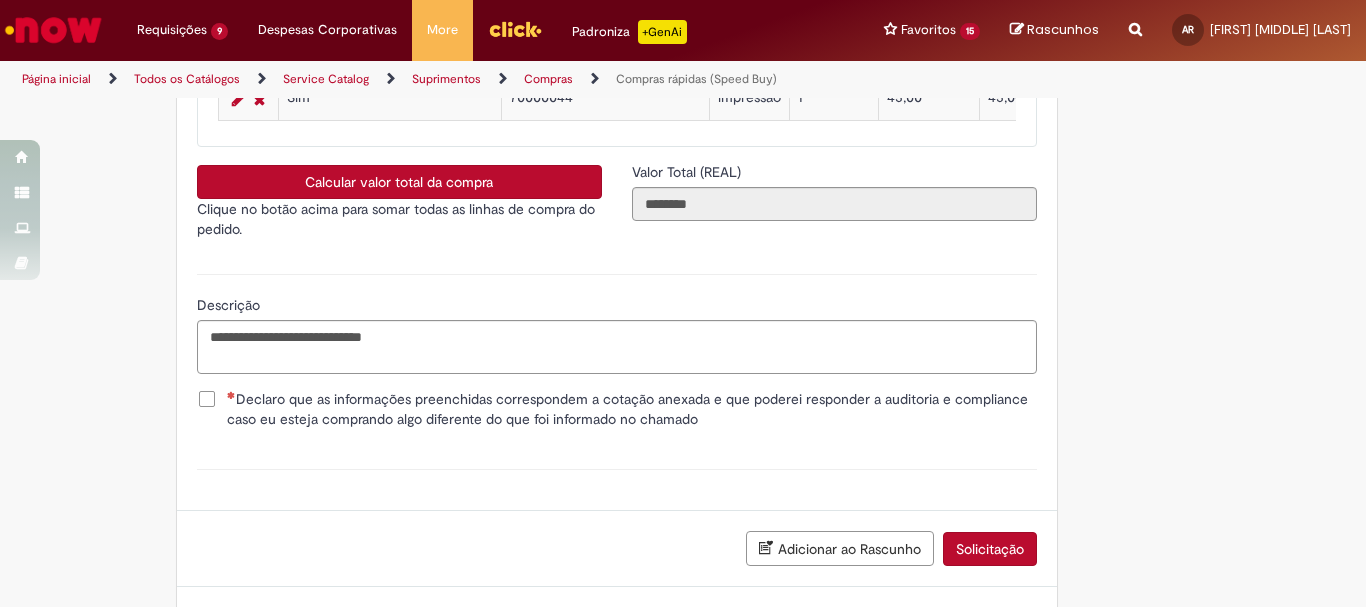 click on "Declaro que as informações preenchidas correspondem a cotação anexada e que poderei responder a auditoria e compliance caso eu esteja comprando algo diferente do que foi informado no chamado" at bounding box center (632, 409) 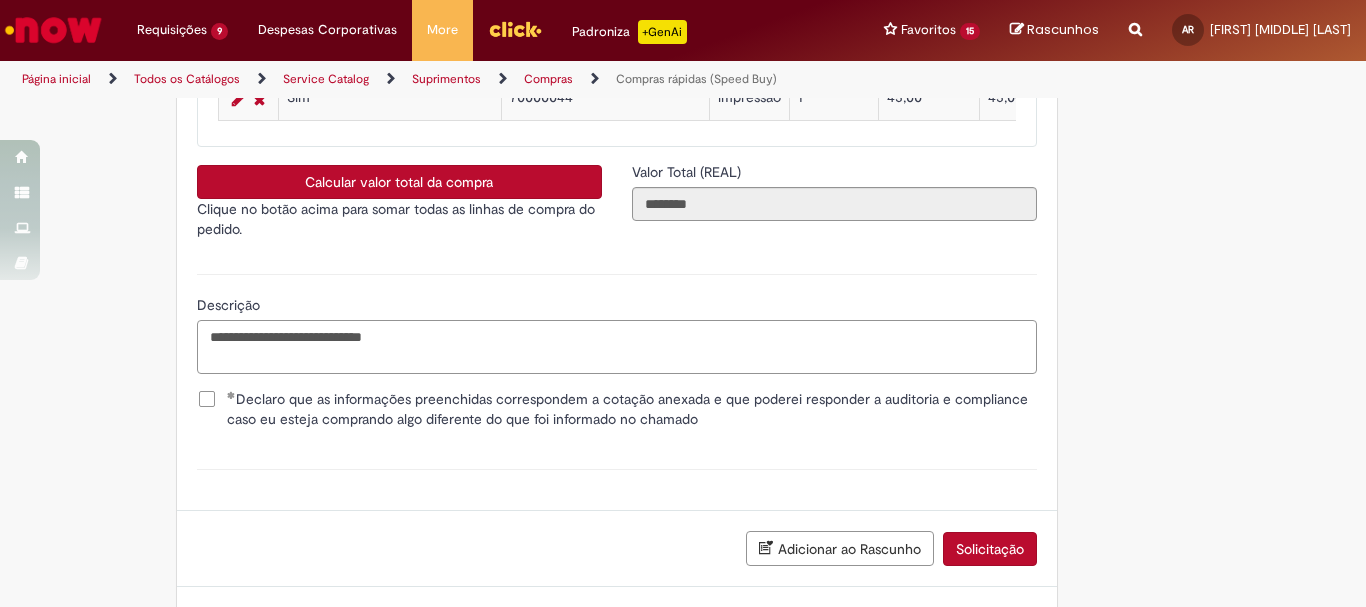 click on "**********" at bounding box center [617, 347] 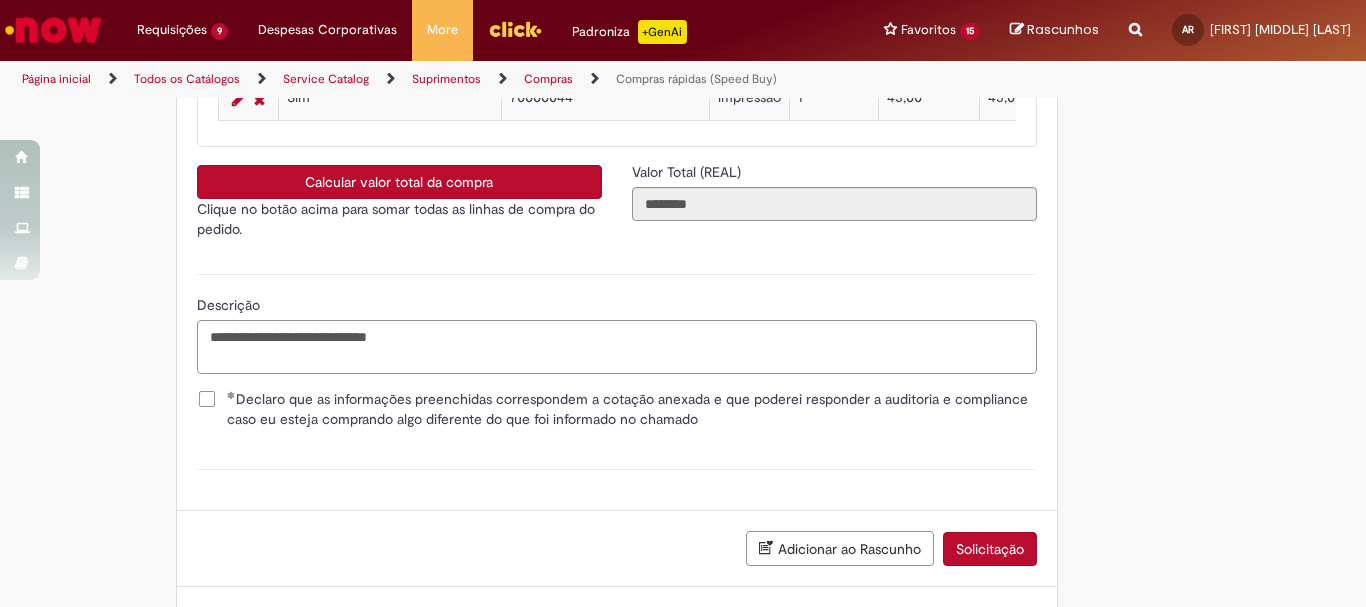 click on "**********" at bounding box center (617, 347) 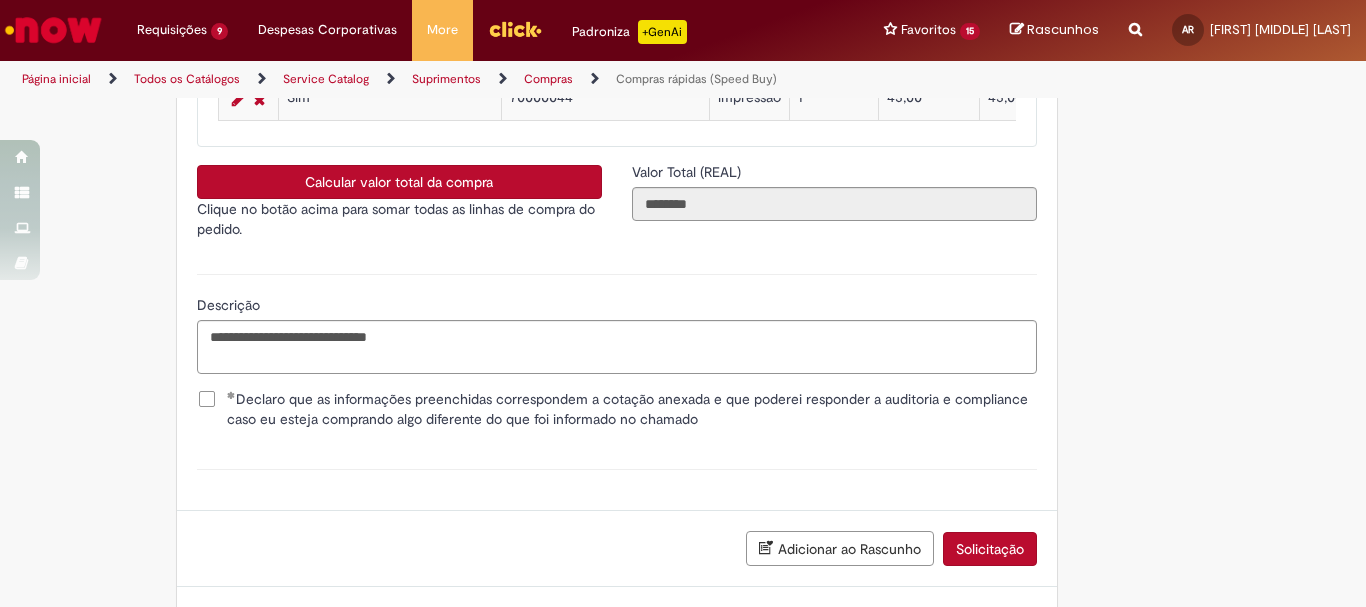 click on "Obrigatório um anexo.
Adicionar a Favoritos
Compras rápidas (Speed Buy)
Chamado destinado para a geração de pedido de compra de indiretos.
O Speed buy é a ferramenta oficial para a geração de pedidos de compra que atenda aos seguintes requisitos:
Compras de material e serviço indiretos
Compras inferiores a R$13.000 *
Compras com fornecedores nacionais
Compras de material sem contrato ativo no SAP para o centro solicitado
* Essa cota é referente ao tipo de solicitação padrão de Speed buy. Os chamados com cotas especiais podem possuir valores divergentes.
Regras de Utilização
No campo “Tipo de Solicitação” selecionar a opção correspondente a sua unidade de negócio.
Solicitação Padrão de Speed buy:
Fábricas, centros de Excelência e de Distribuição:  habilitado para todos usuários ambev
Cotas especiais de Speed buy:" at bounding box center (585, -1352) 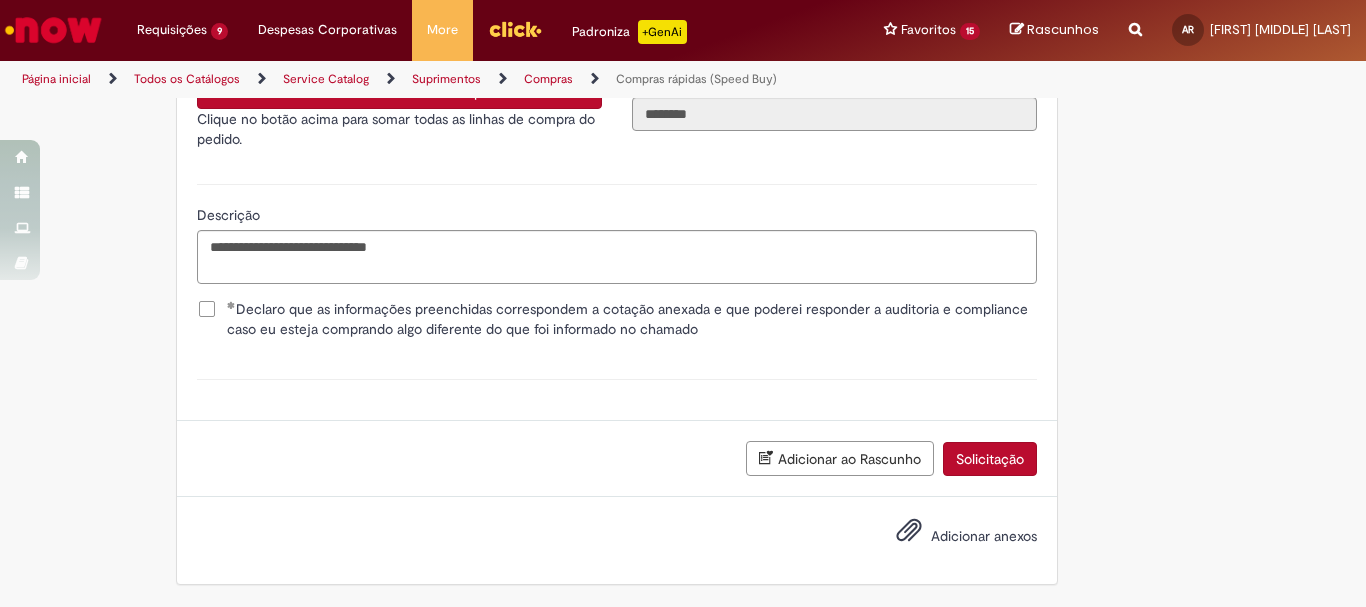 click on "Adicionar anexos" at bounding box center [984, 536] 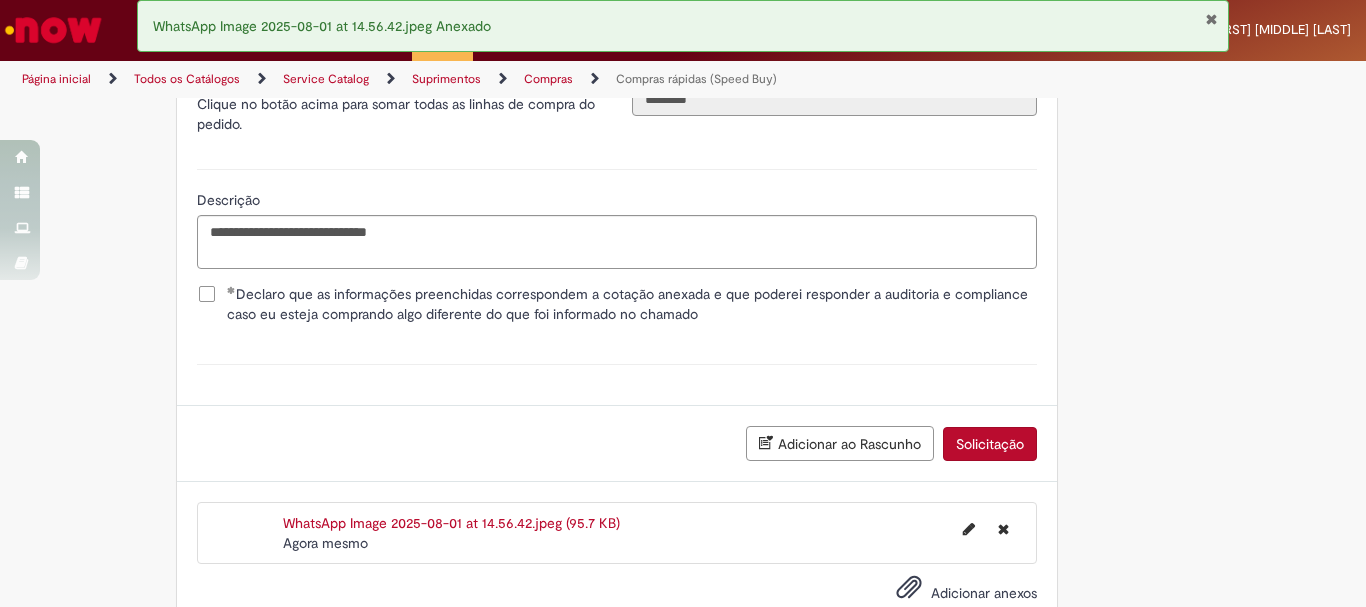 click on "Solicitação" at bounding box center [990, 444] 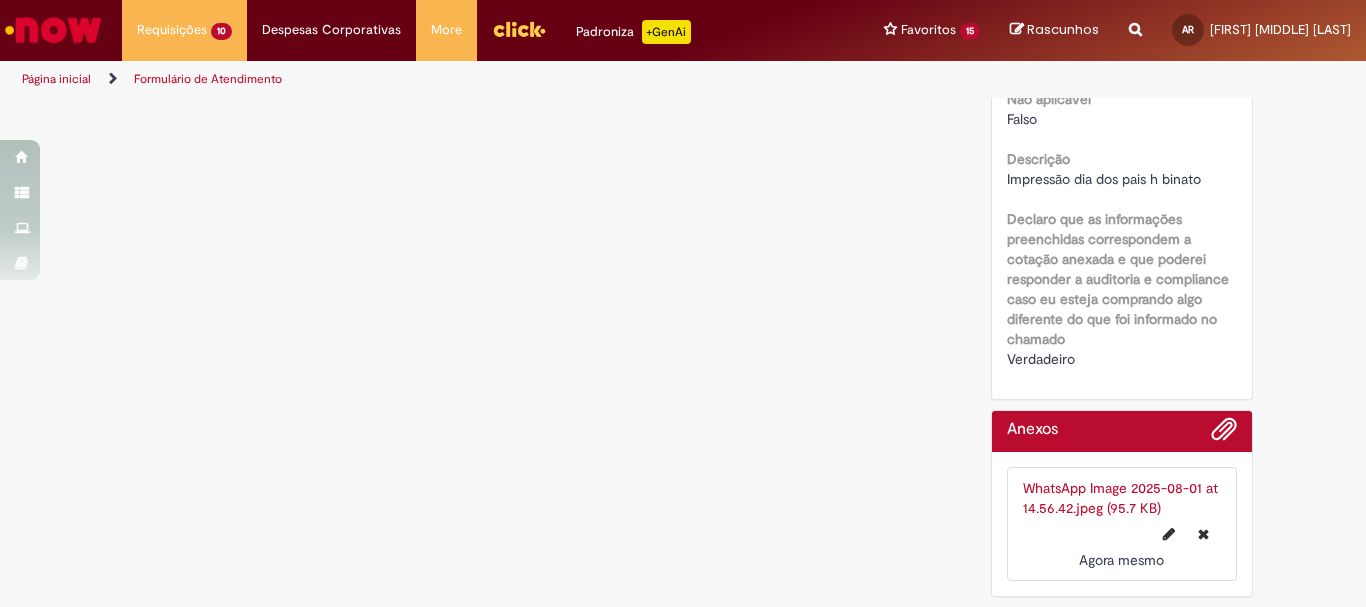 scroll, scrollTop: 0, scrollLeft: 0, axis: both 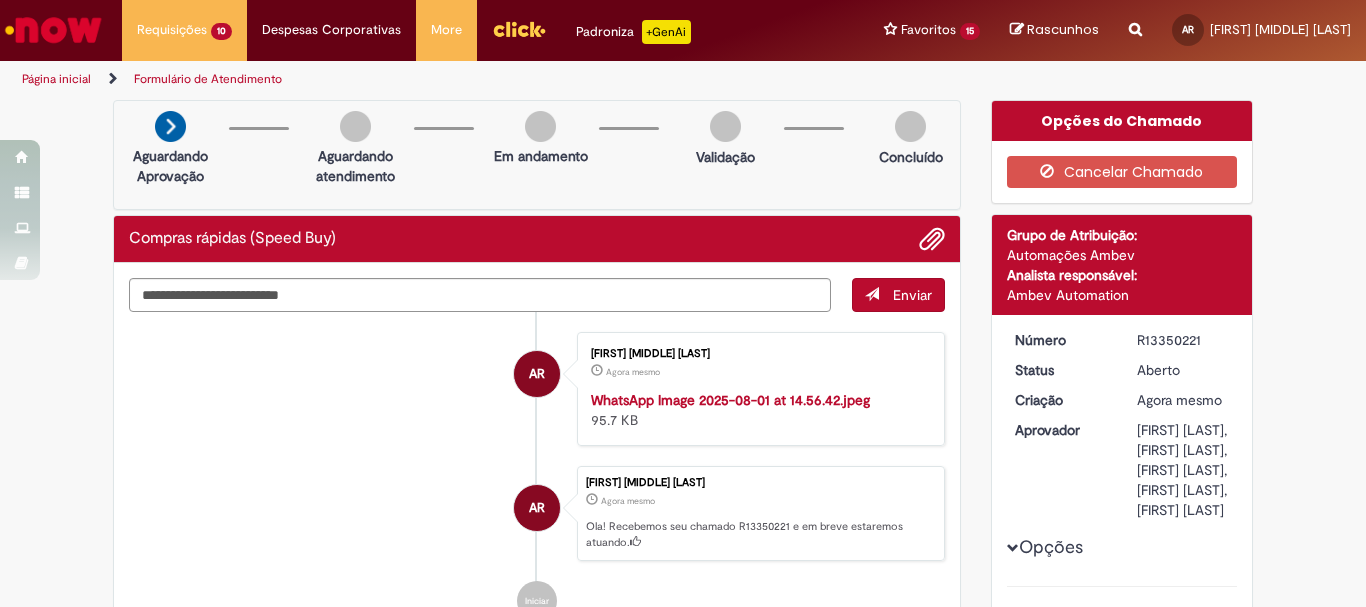 click on "R13350221" at bounding box center [1183, 340] 